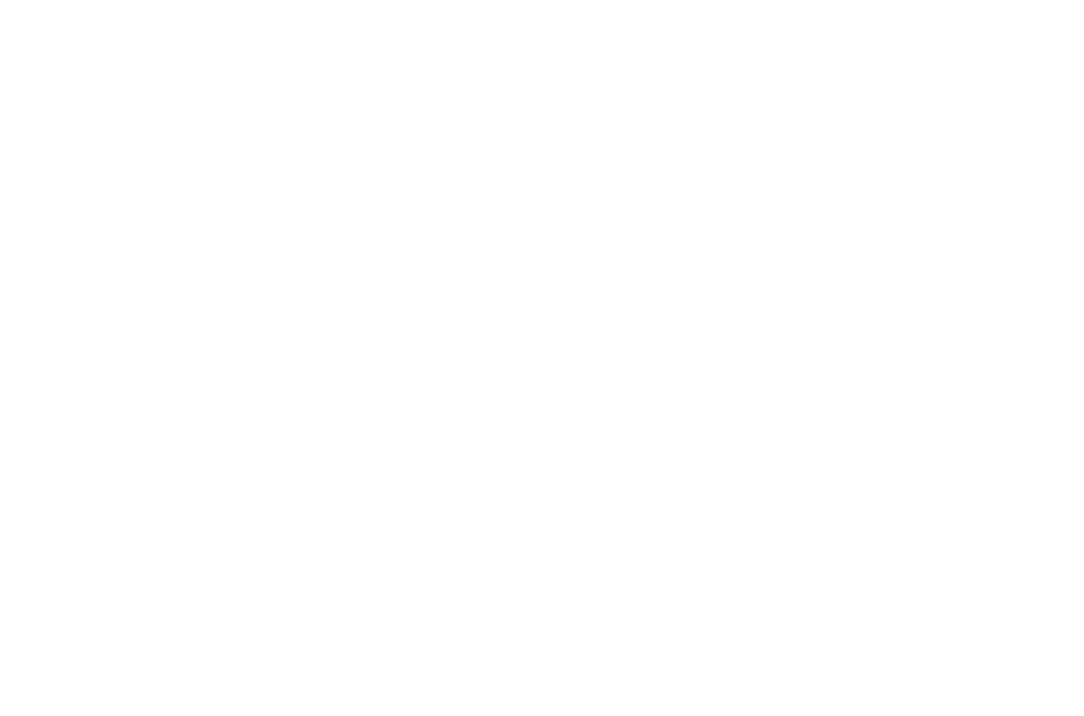 scroll, scrollTop: 0, scrollLeft: 0, axis: both 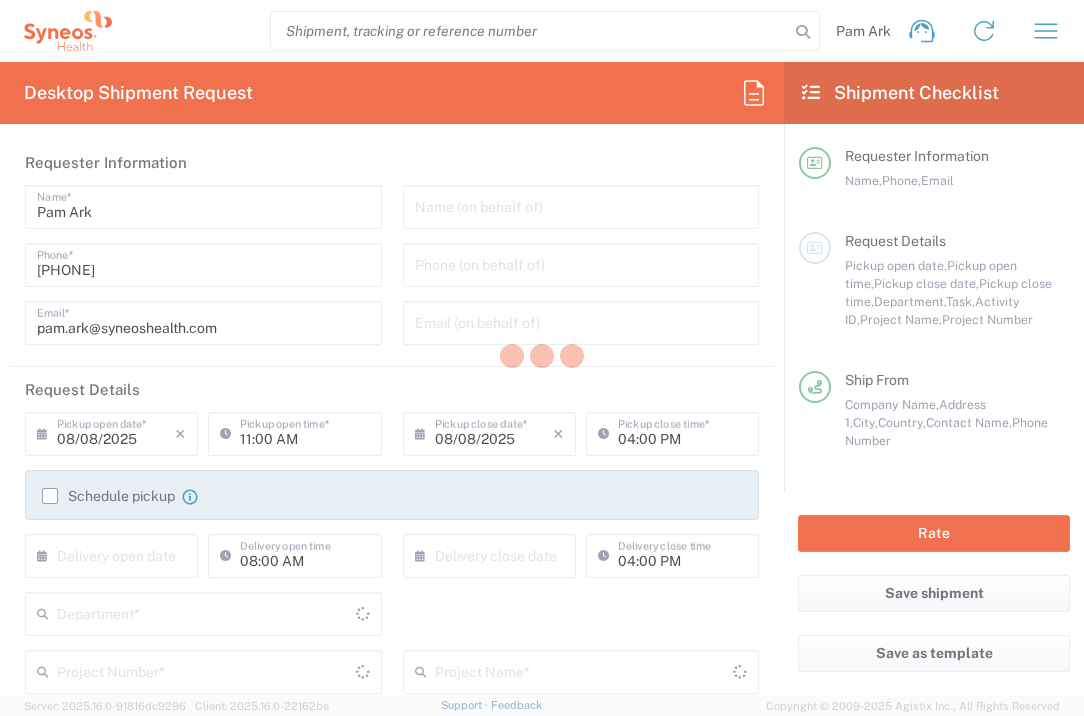 type on "England" 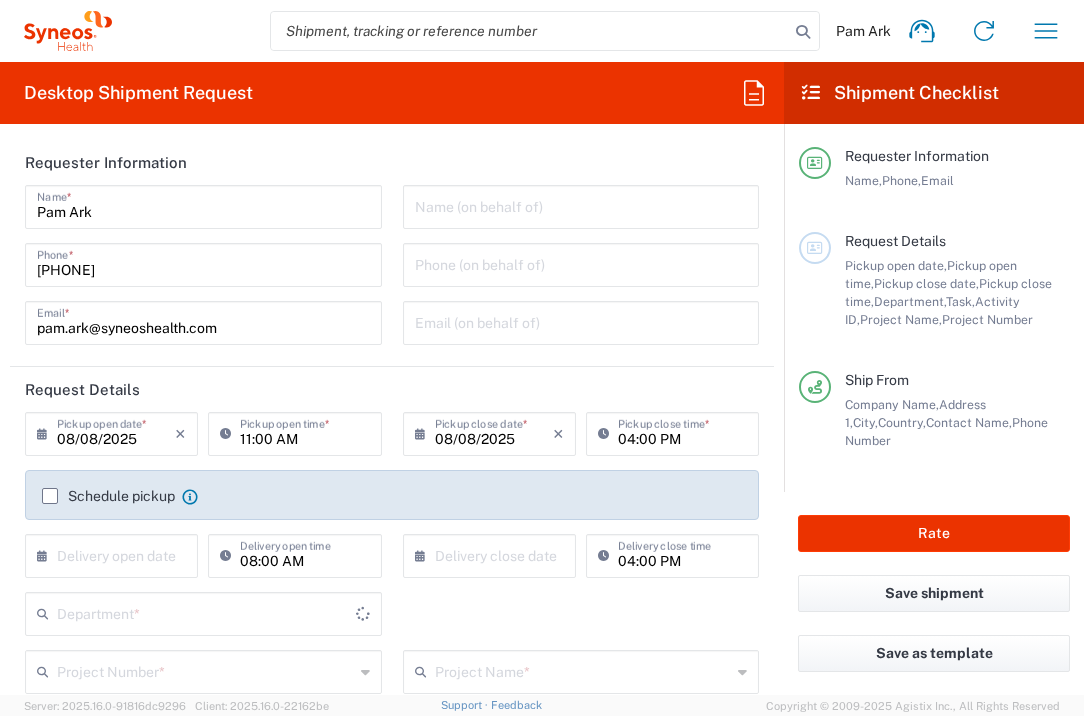 type on "3235" 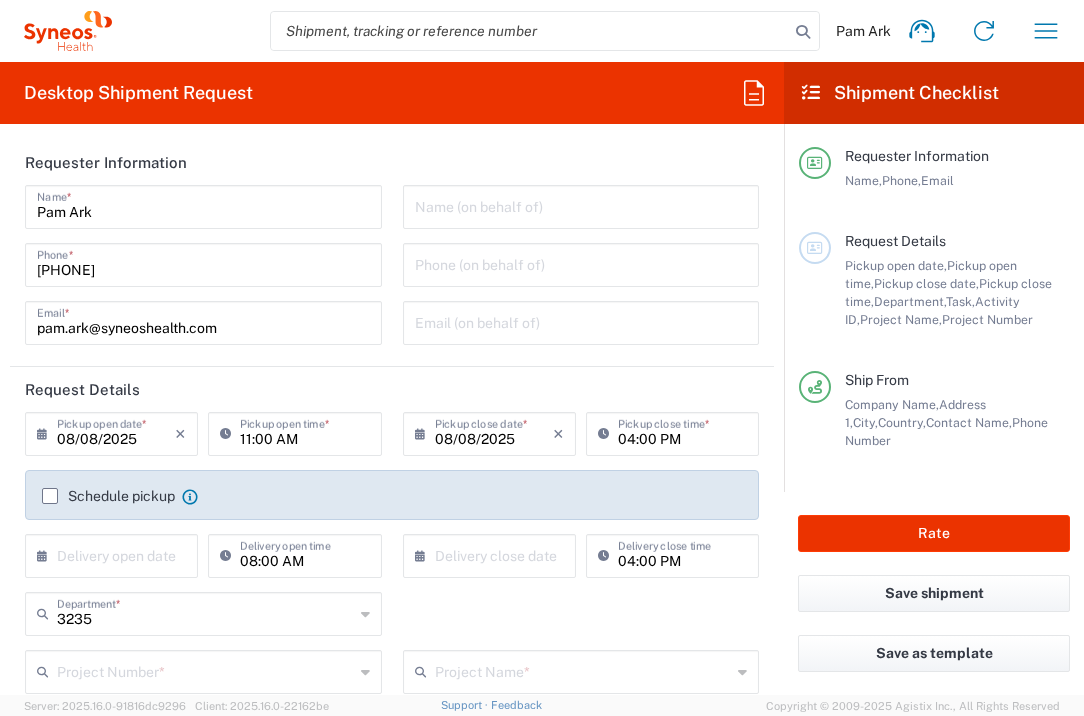 type on "Syneos Health UK Limited" 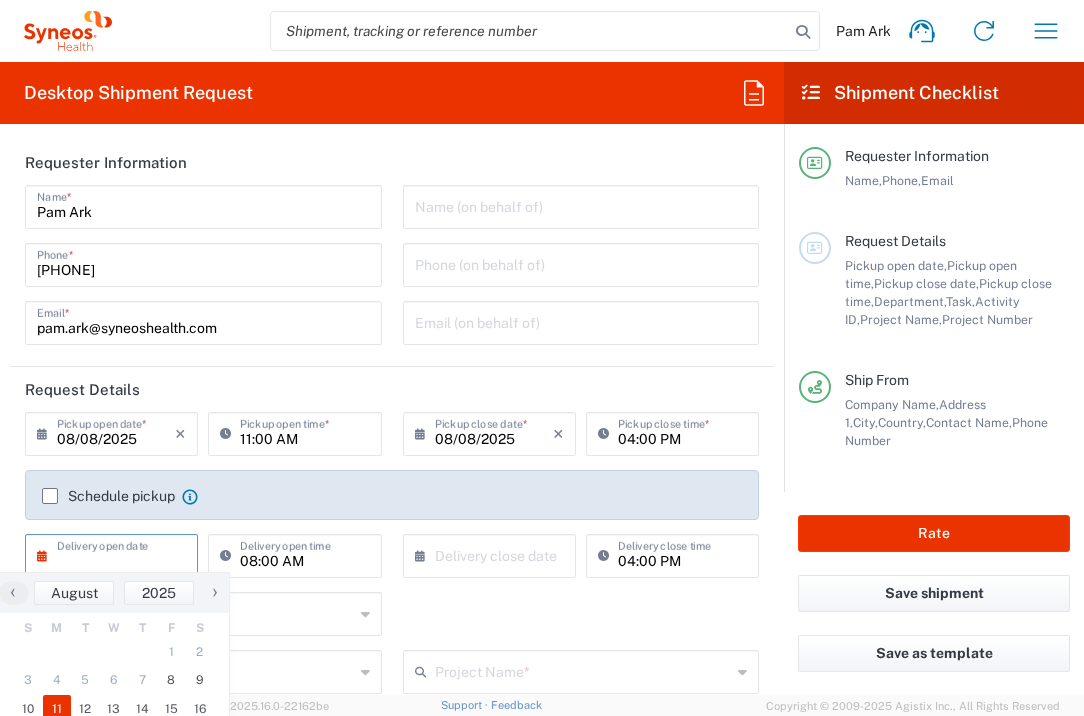 click on "11" 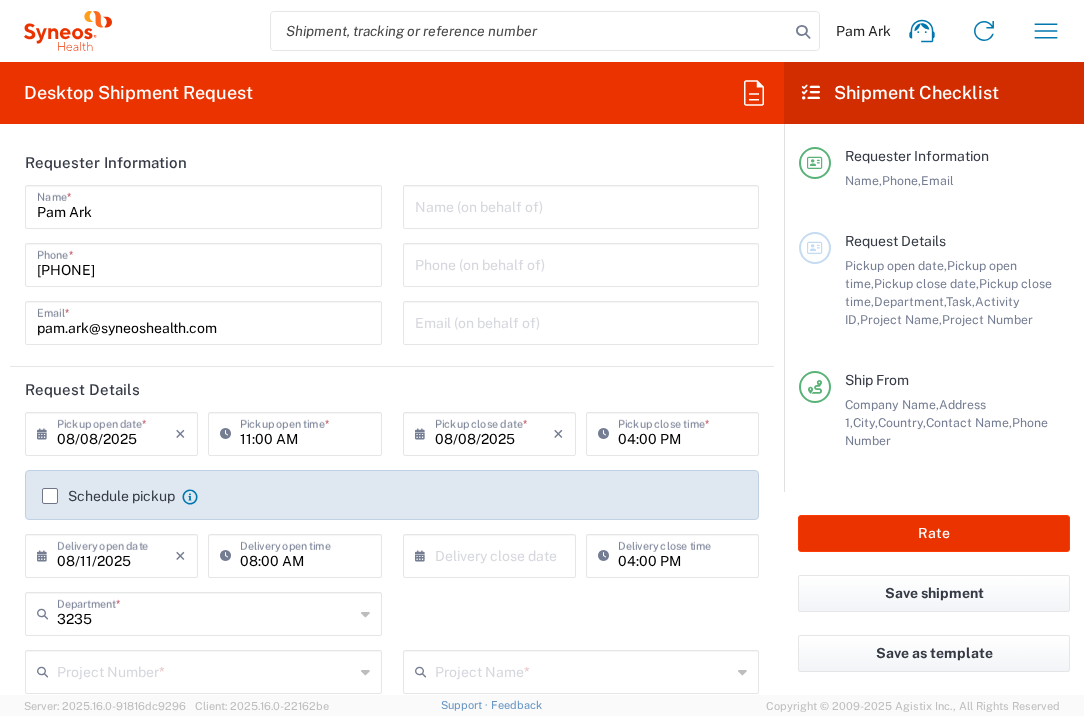 click at bounding box center [494, 554] 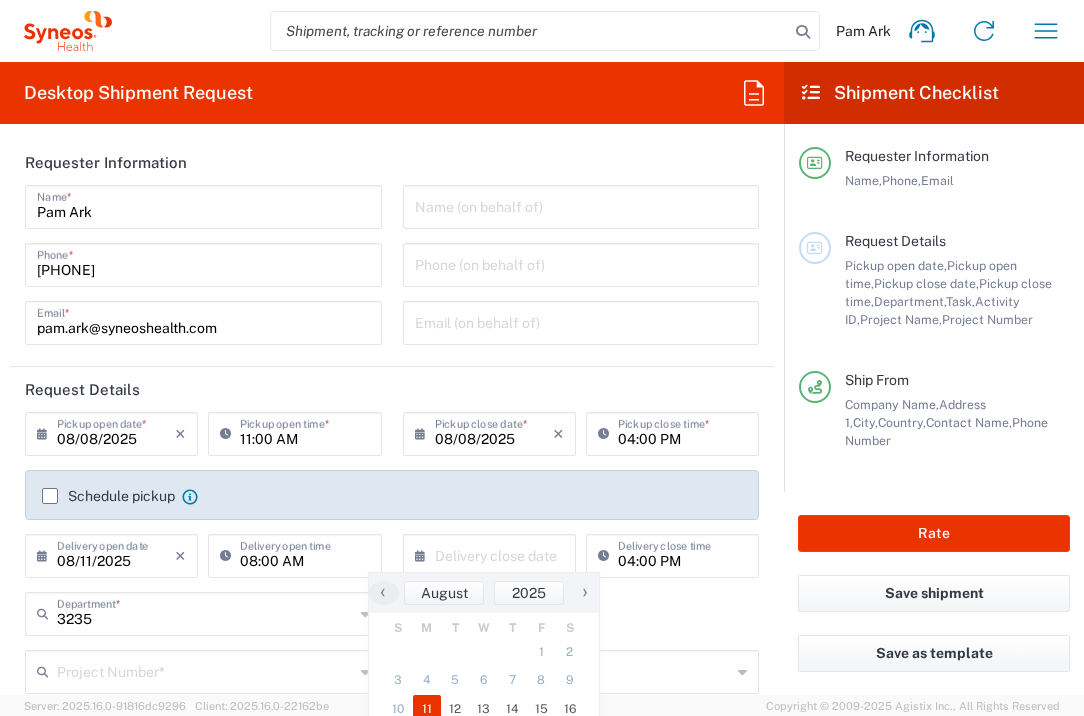 click on "11" 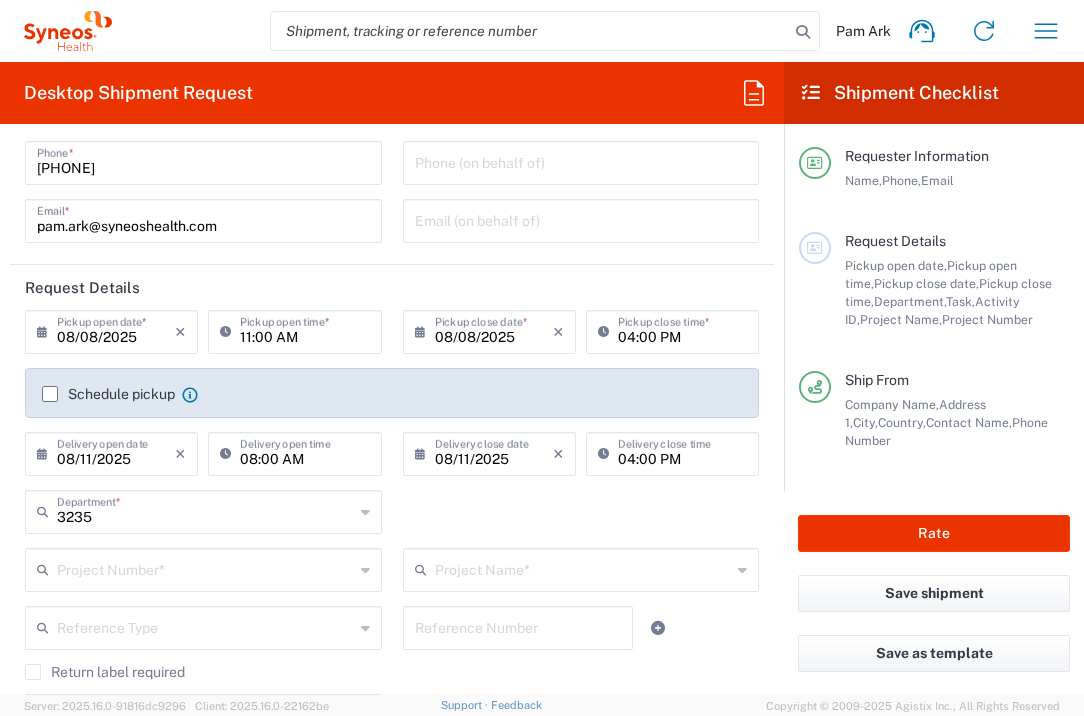 scroll, scrollTop: 143, scrollLeft: 0, axis: vertical 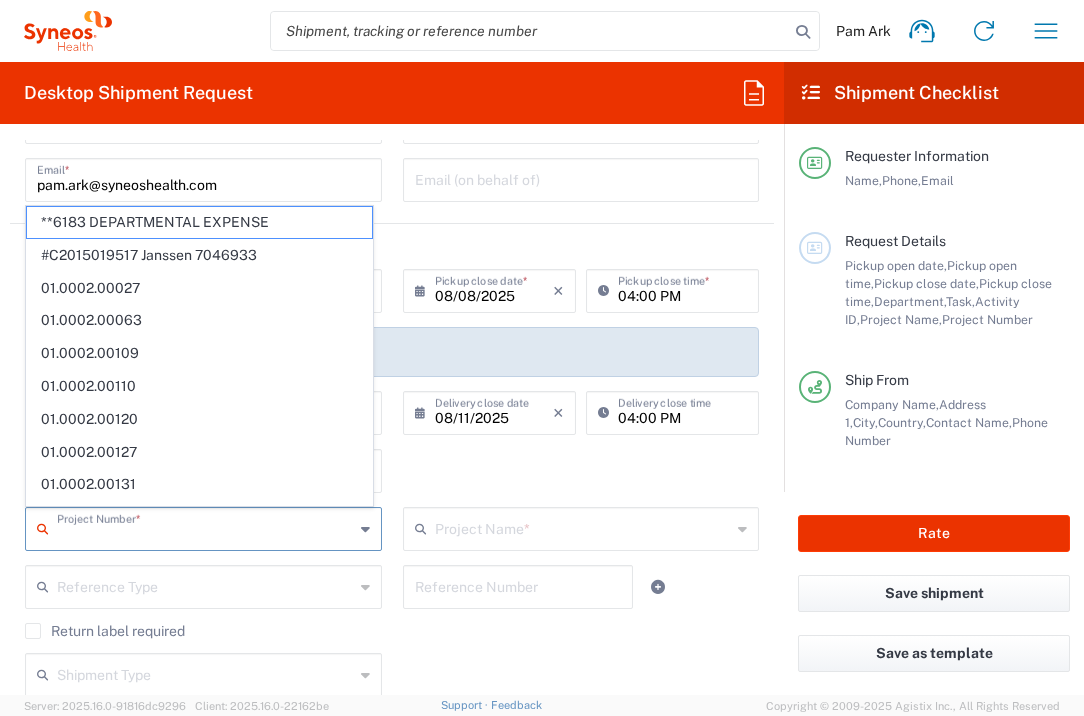 click at bounding box center (205, 527) 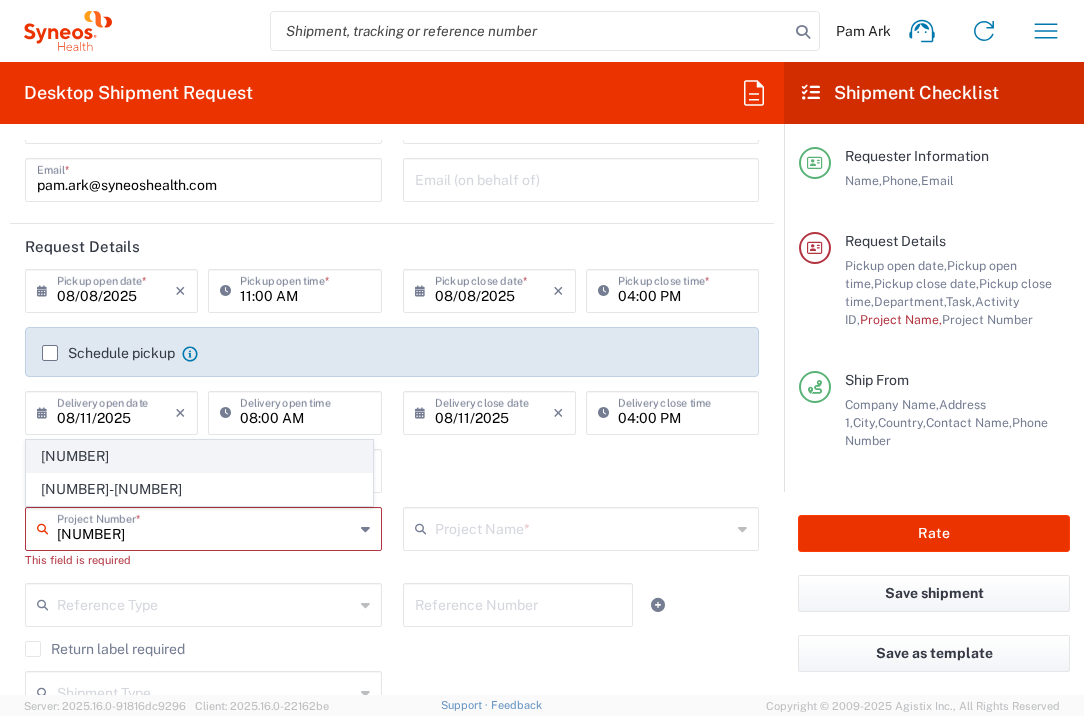 type on "[NUMBER]" 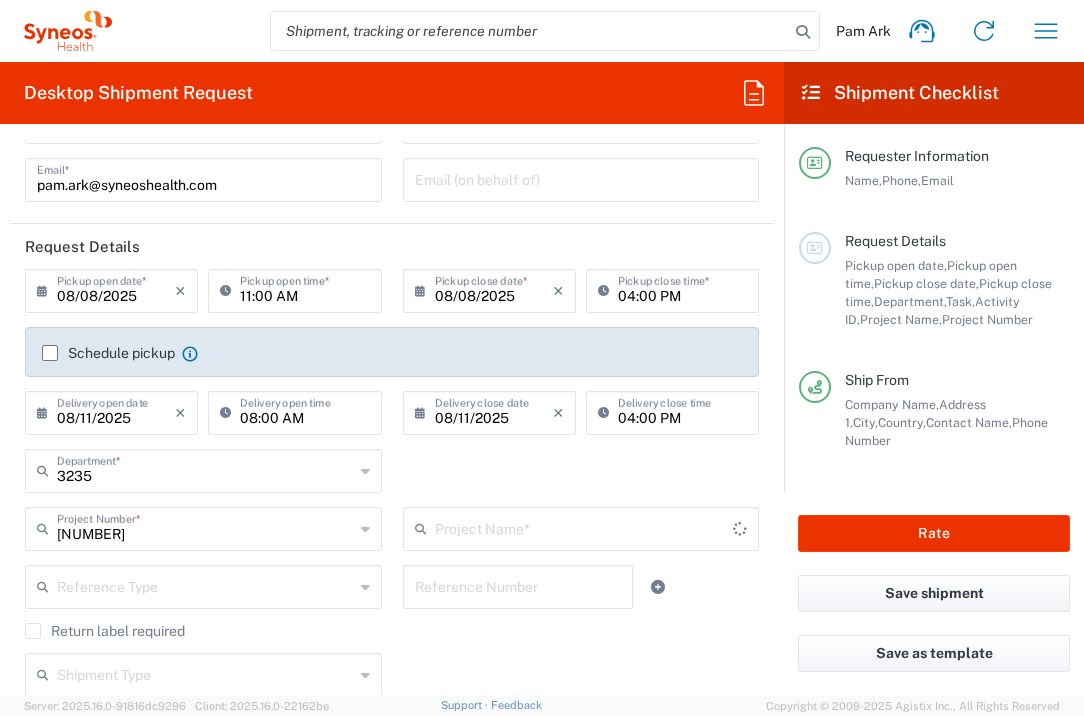 type on "[STUDY_ID]" 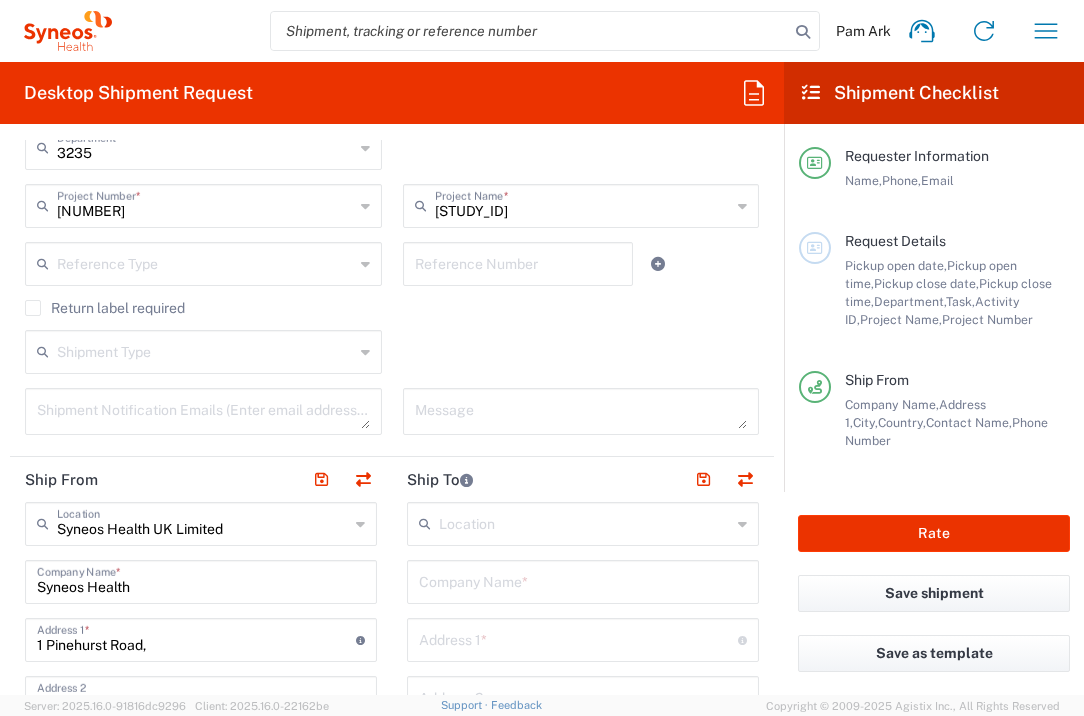 scroll, scrollTop: 479, scrollLeft: 0, axis: vertical 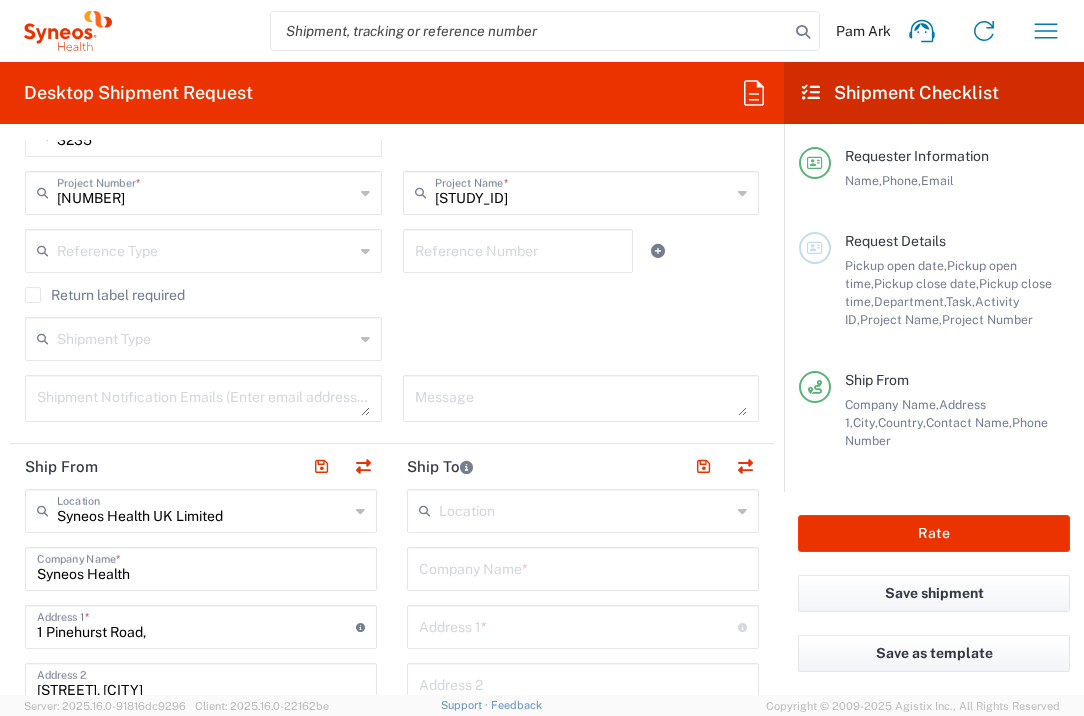 click at bounding box center (583, 567) 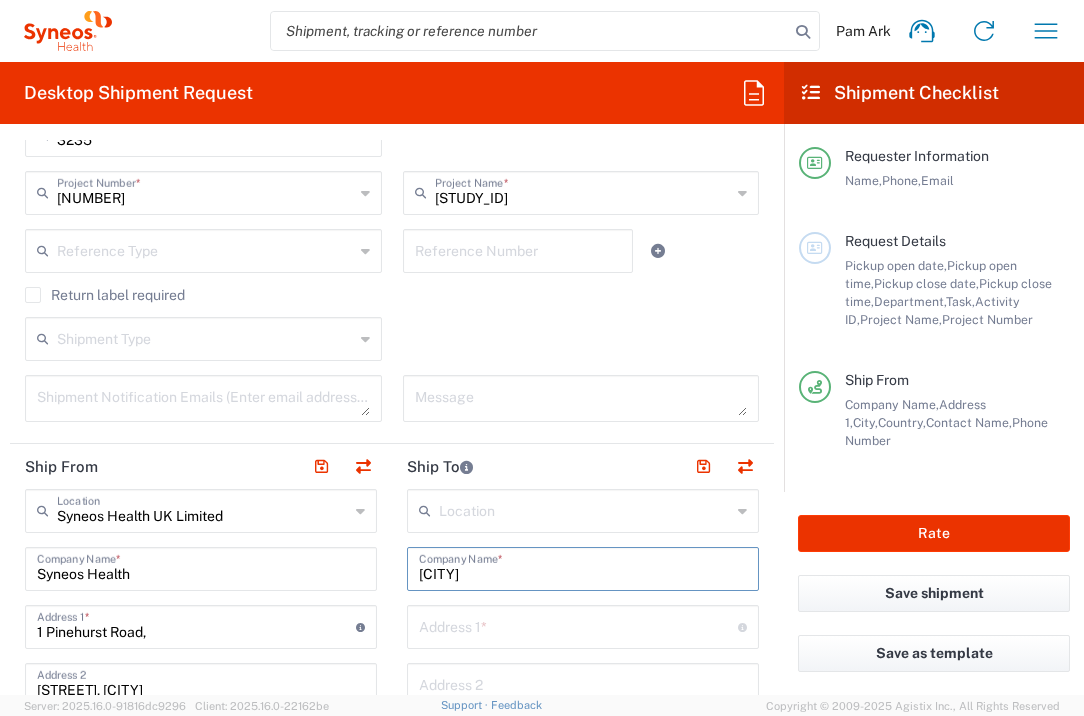 type on "[CITY]" 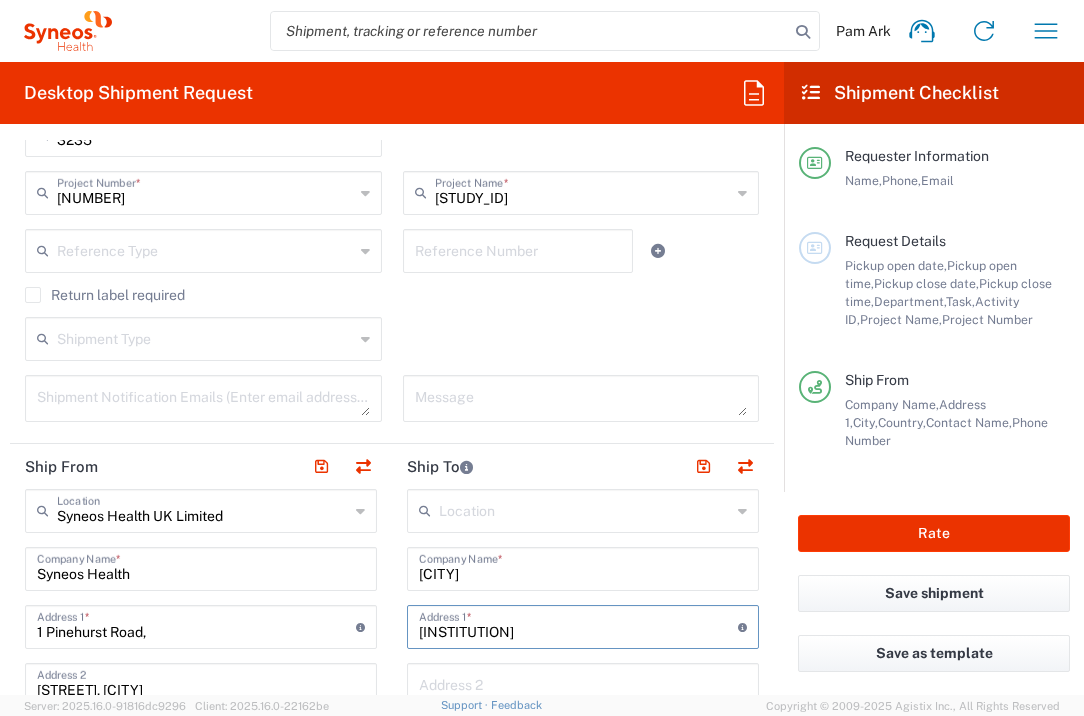 type on "[INSTITUTION]" 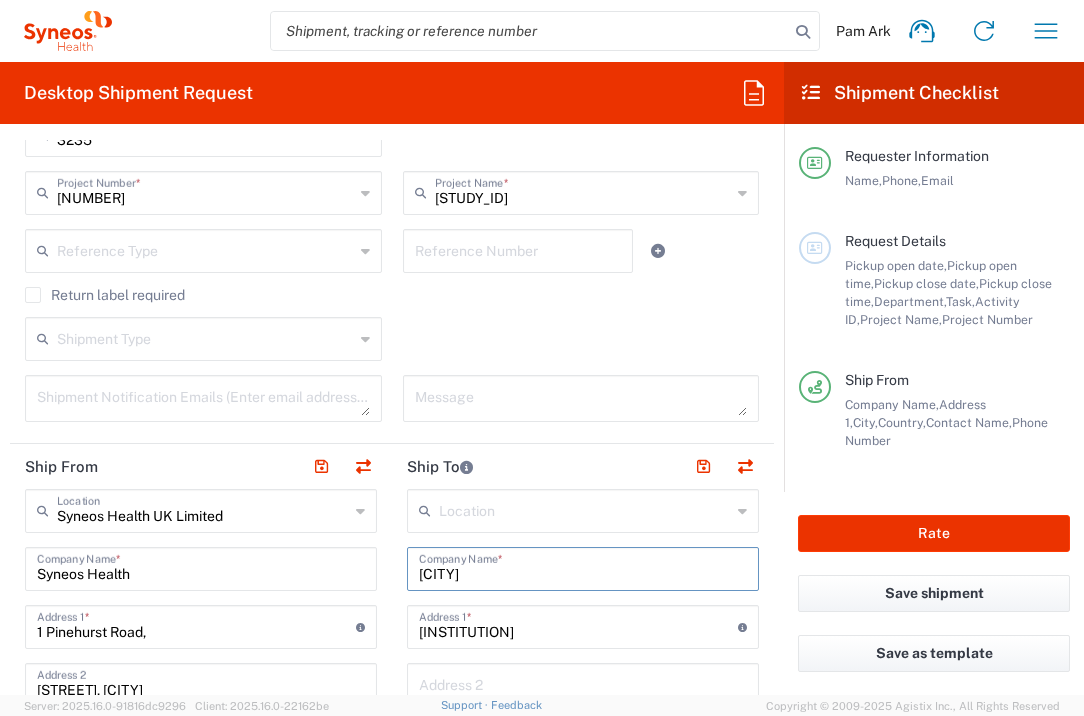 drag, startPoint x: 434, startPoint y: 576, endPoint x: 540, endPoint y: 578, distance: 106.01887 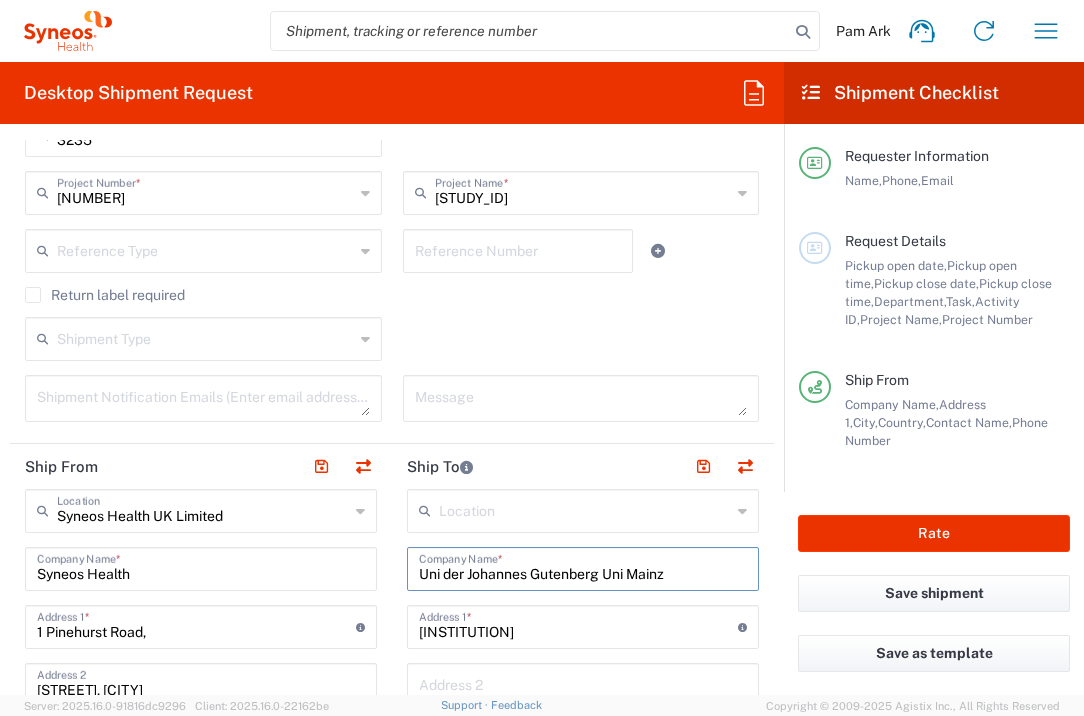 type on "Uni der Johannes Gutenberg Uni Mainz" 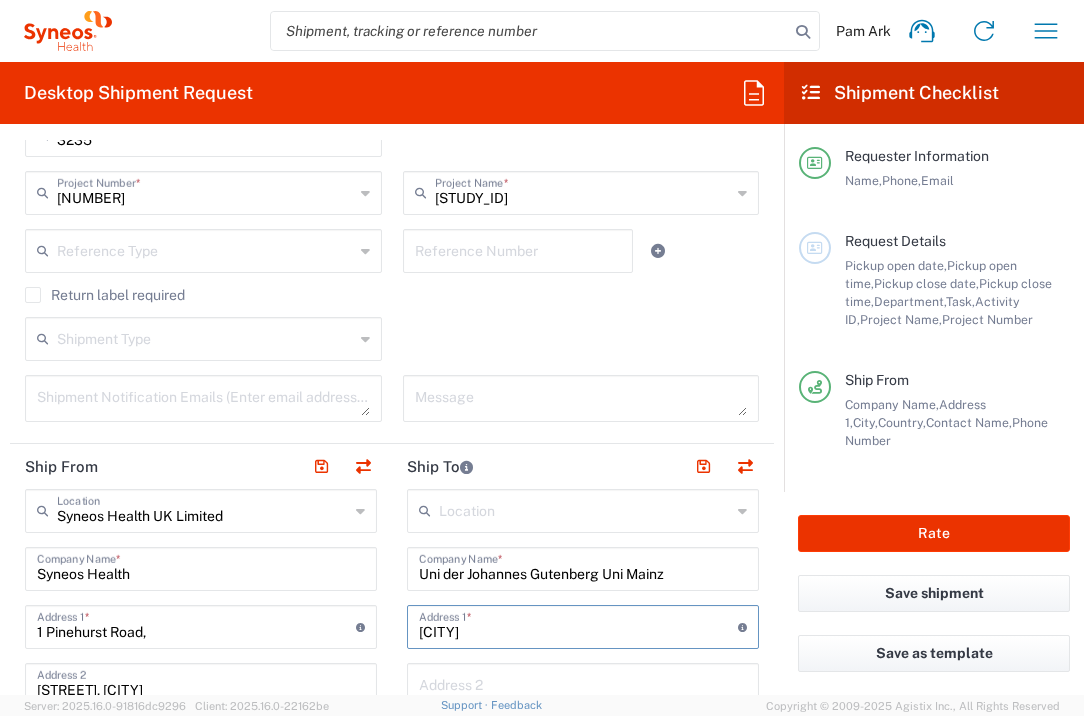 type on "[CITY]" 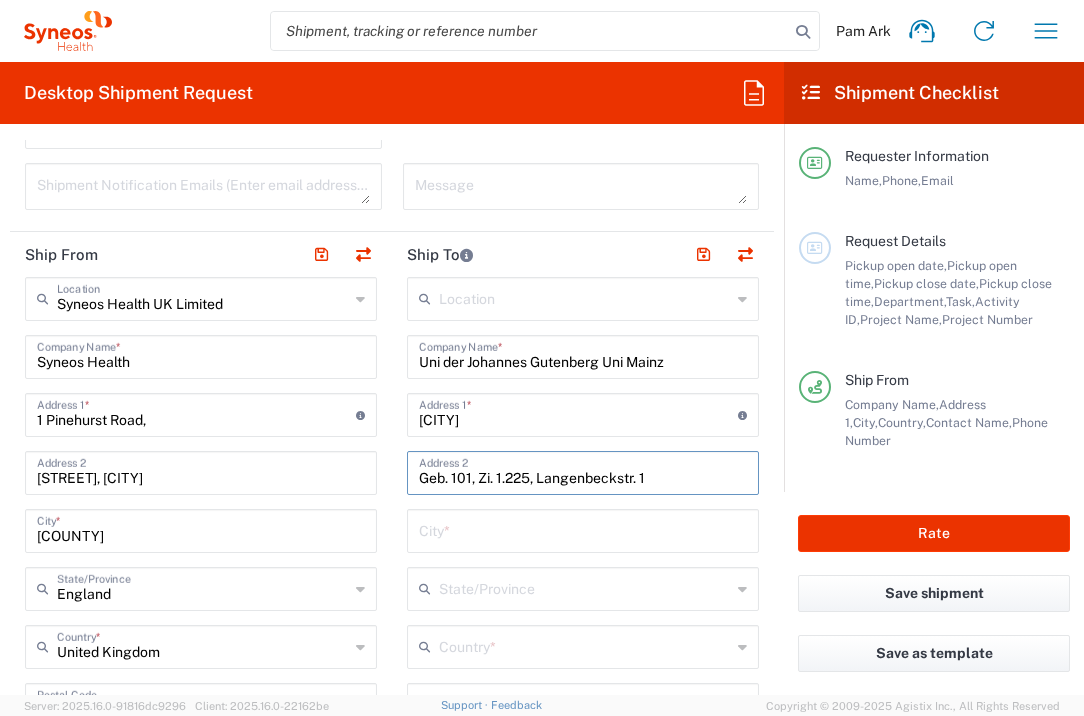 scroll, scrollTop: 858, scrollLeft: 0, axis: vertical 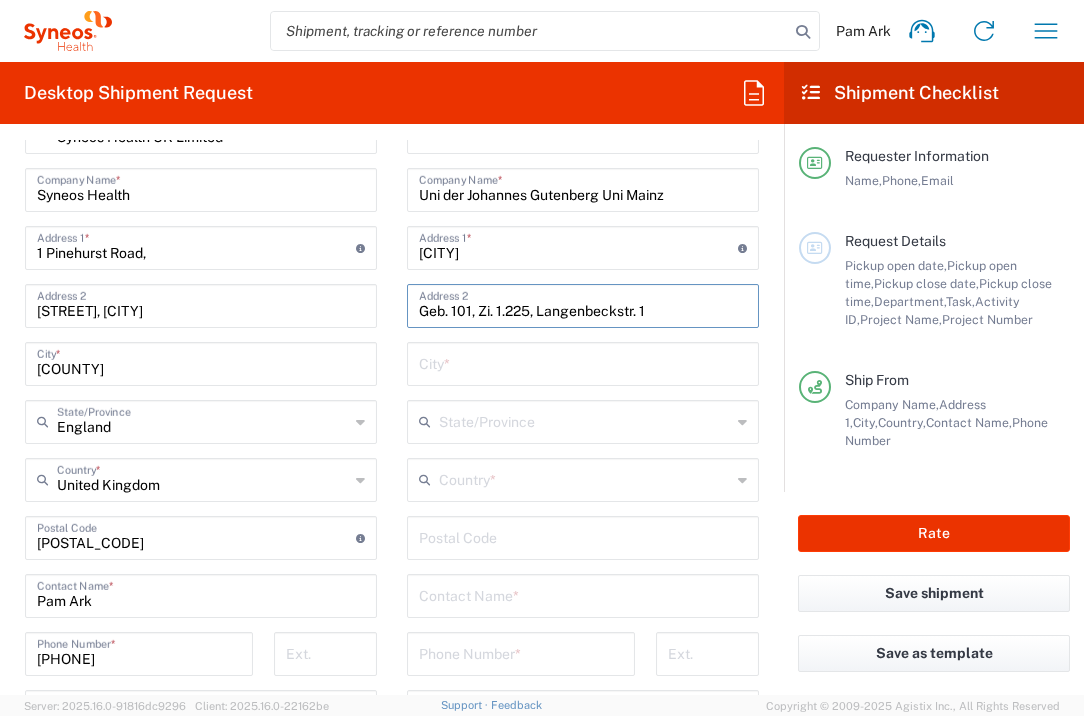 type on "Geb. 101, Zi. 1.225, Langenbeckstr. 1" 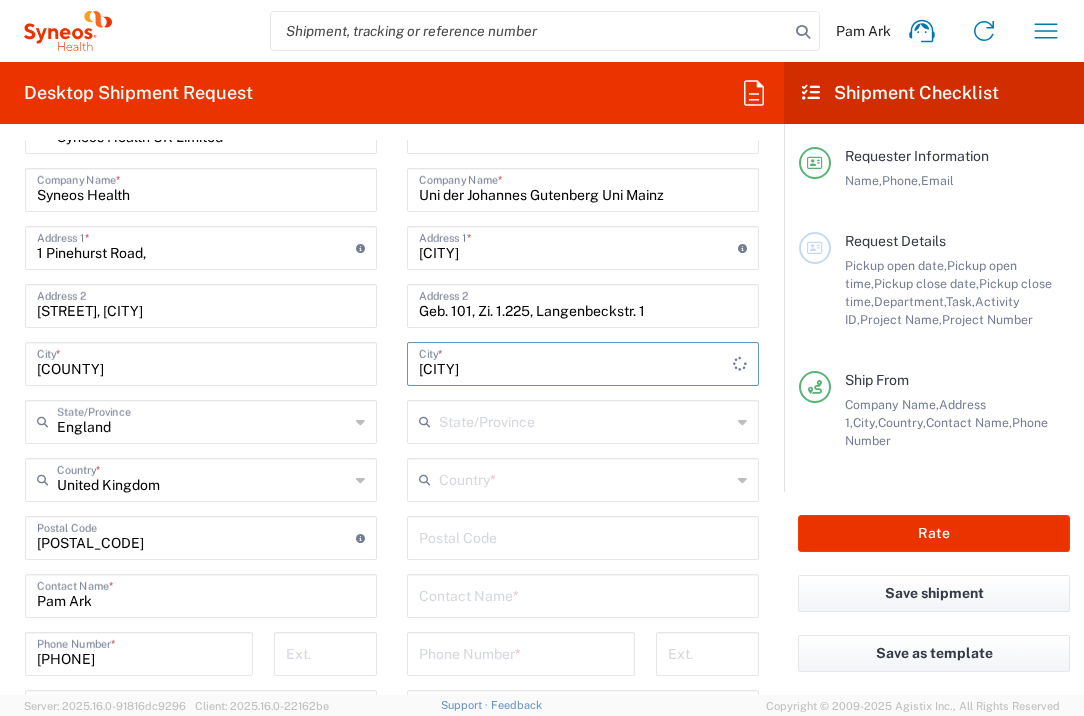type on "[CITY]" 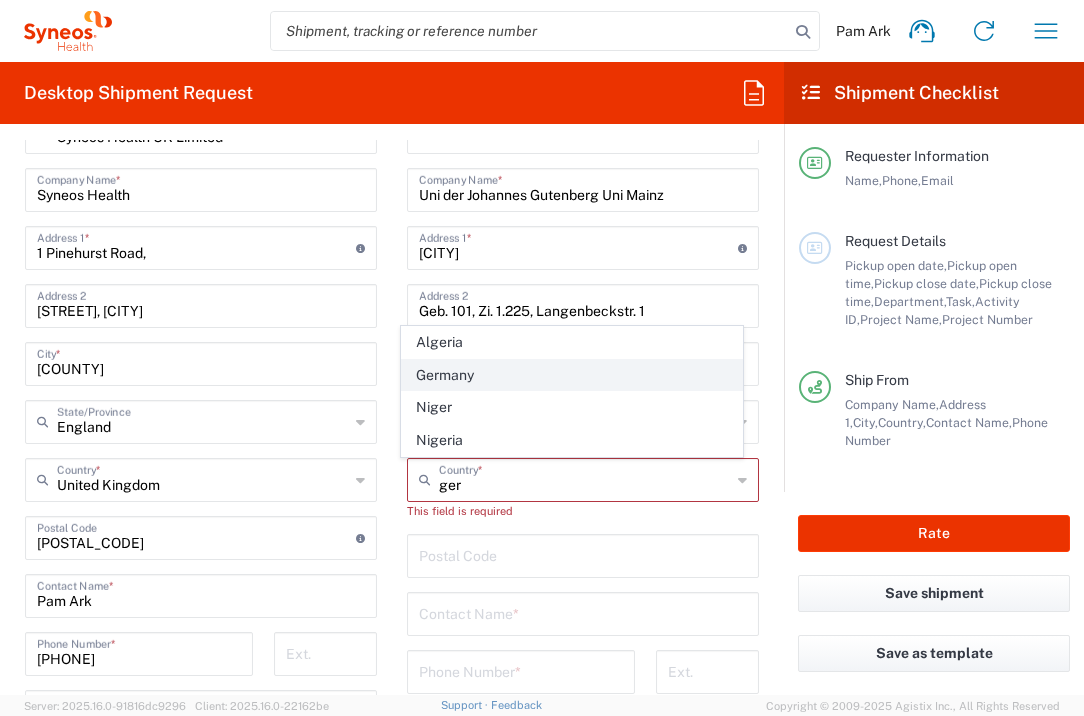 click on "Germany" 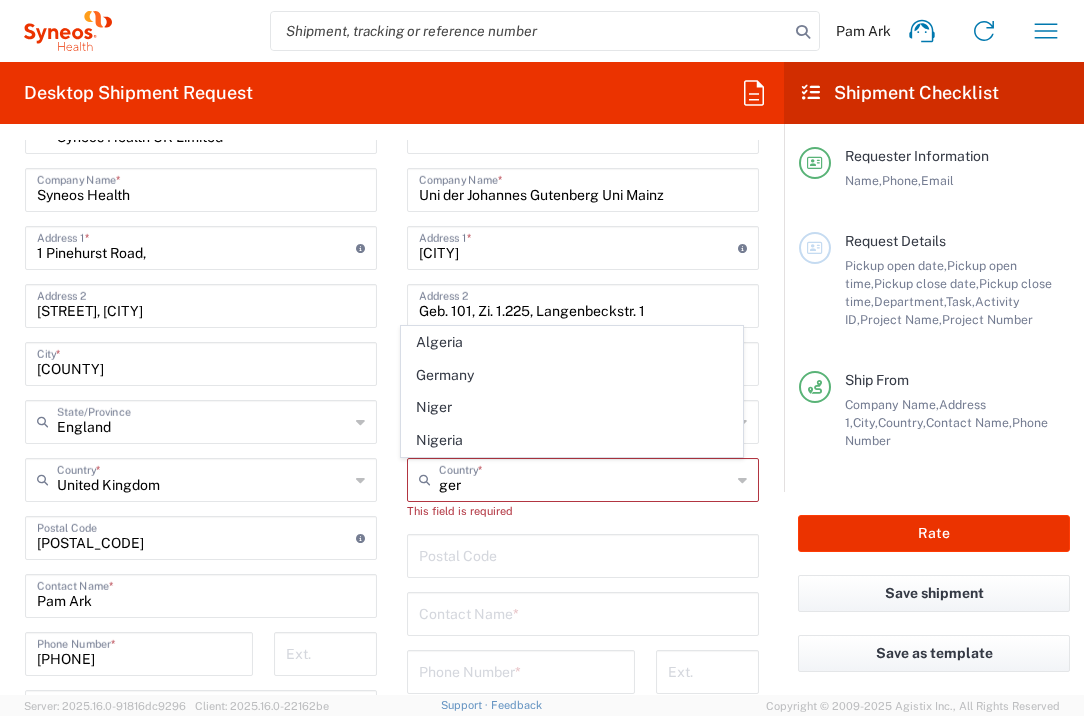 type on "Germany" 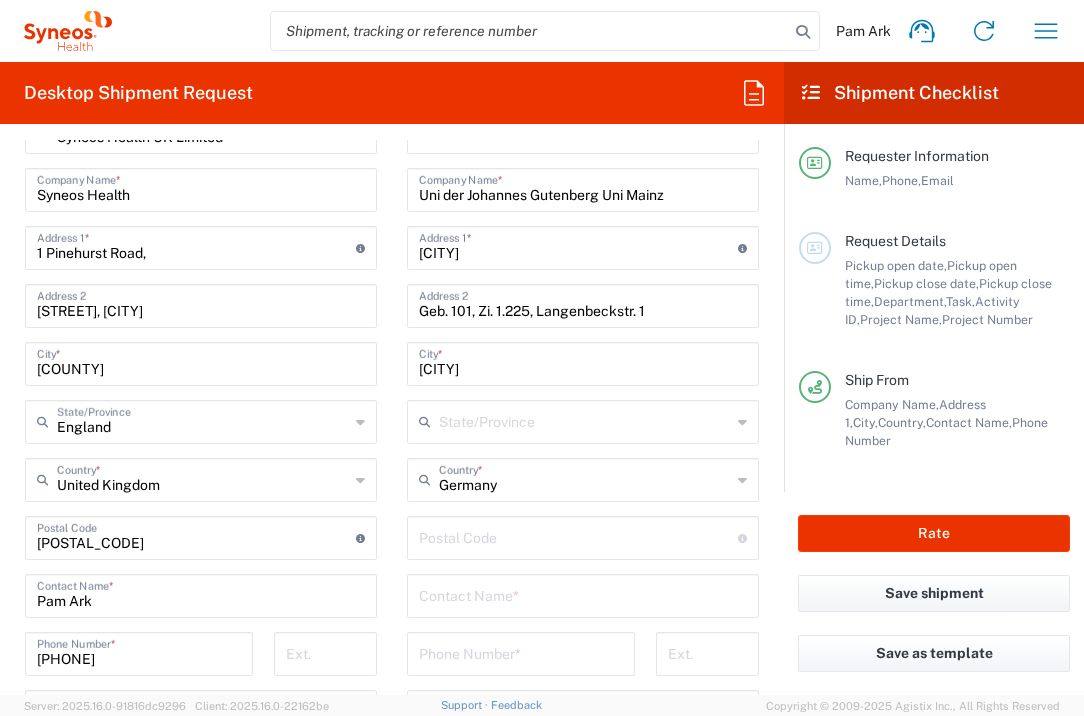 click at bounding box center (578, 536) 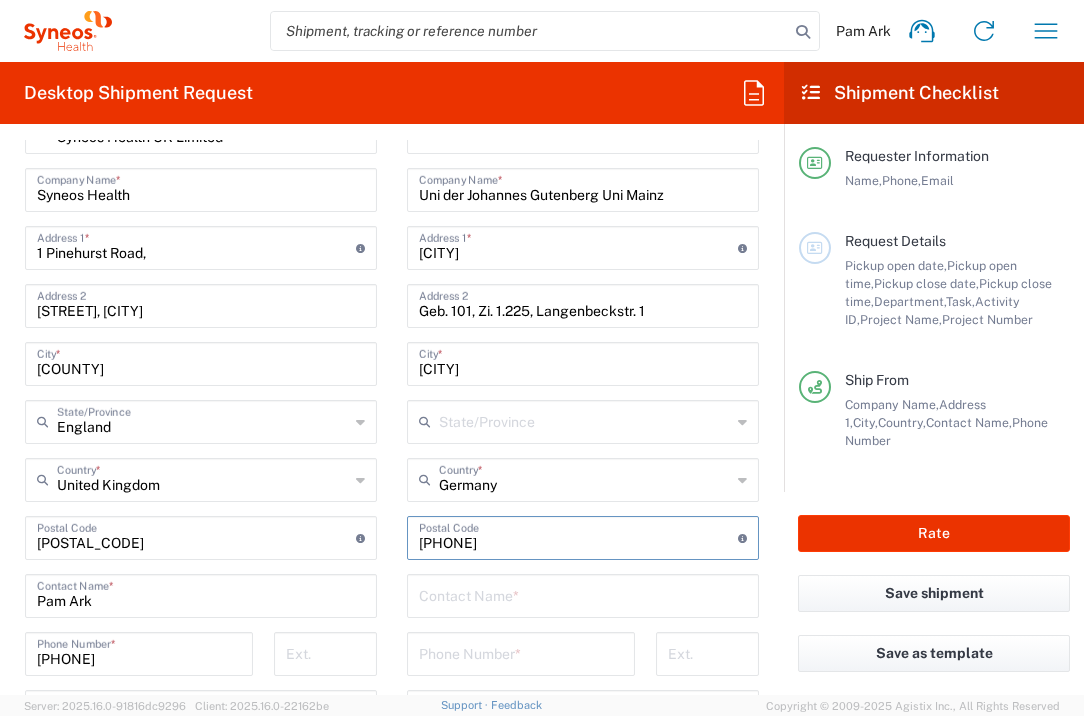 type on "[PHONE]" 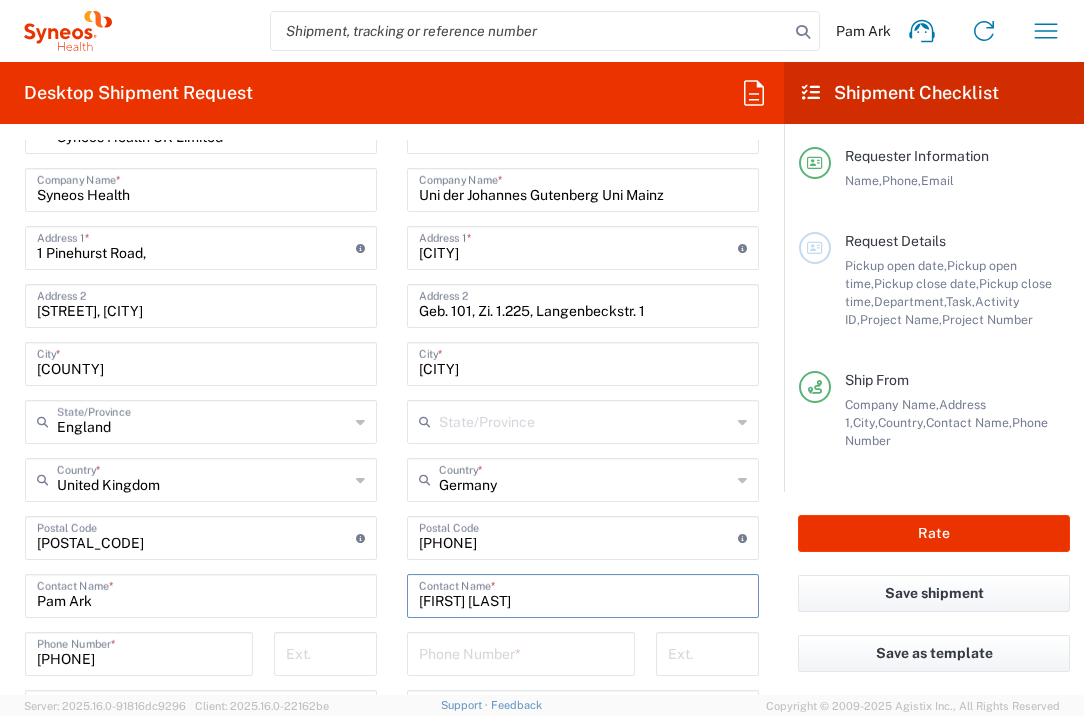 type on "[FIRST] [LAST]" 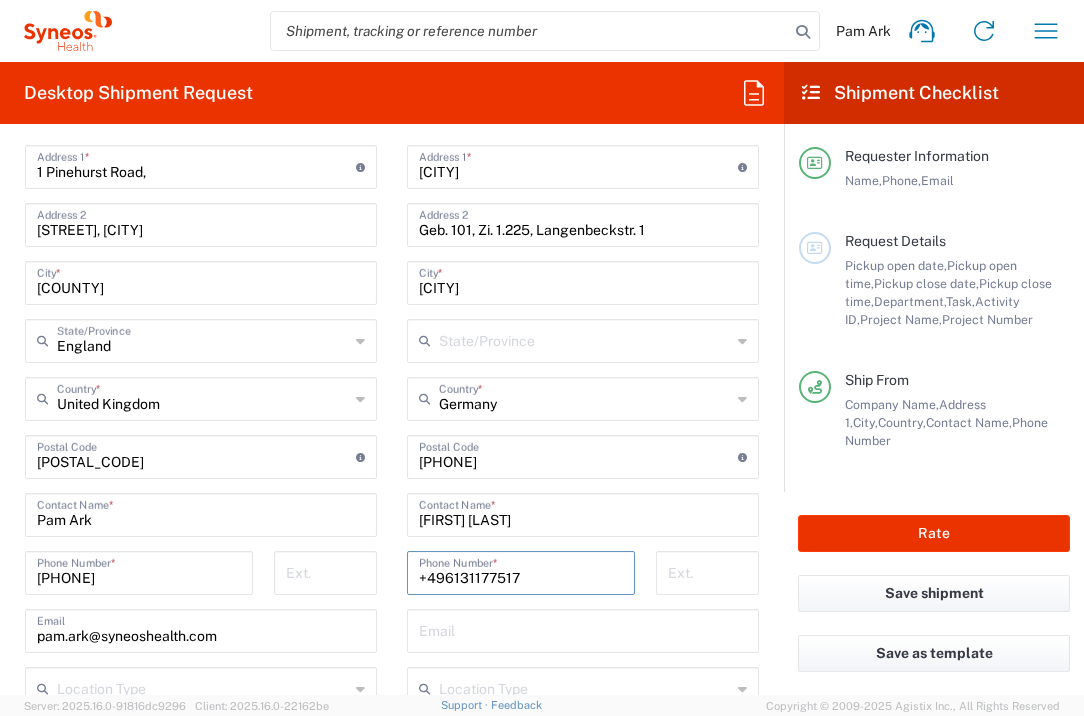 scroll, scrollTop: 1137, scrollLeft: 0, axis: vertical 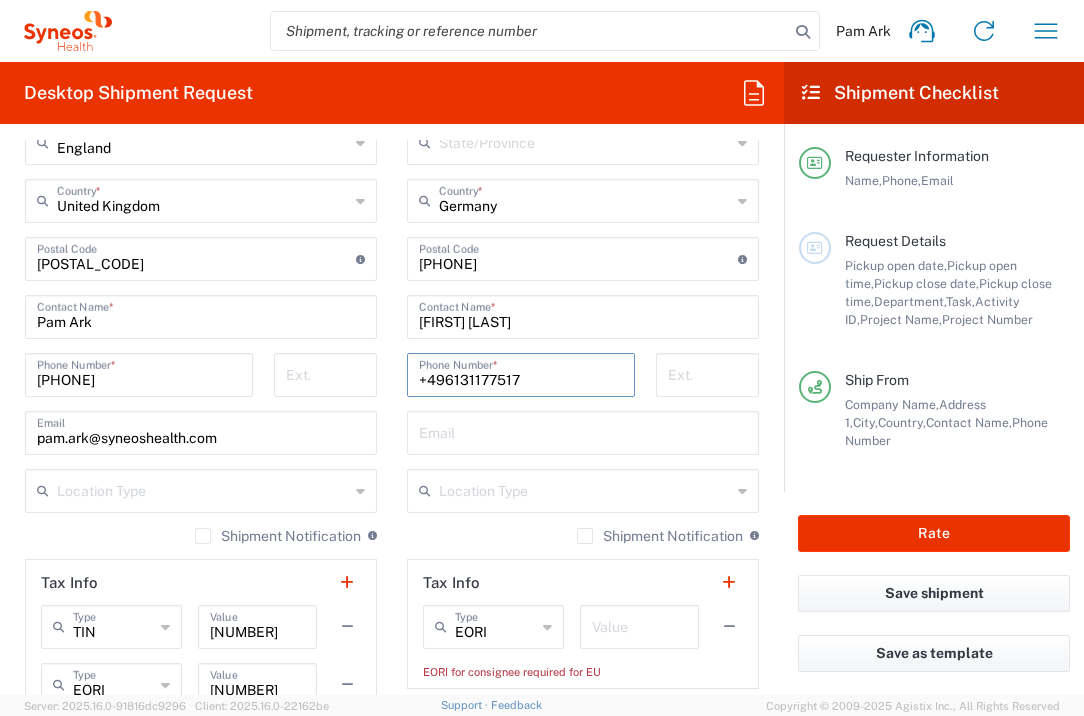 type on "+496131177517" 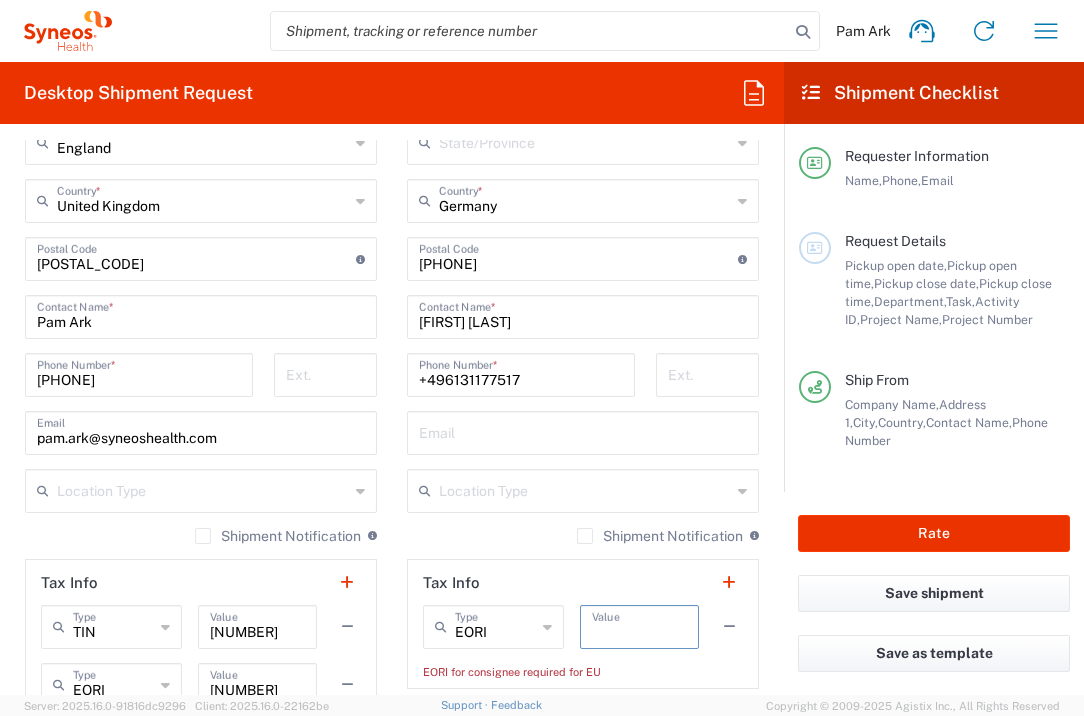 click at bounding box center (639, 625) 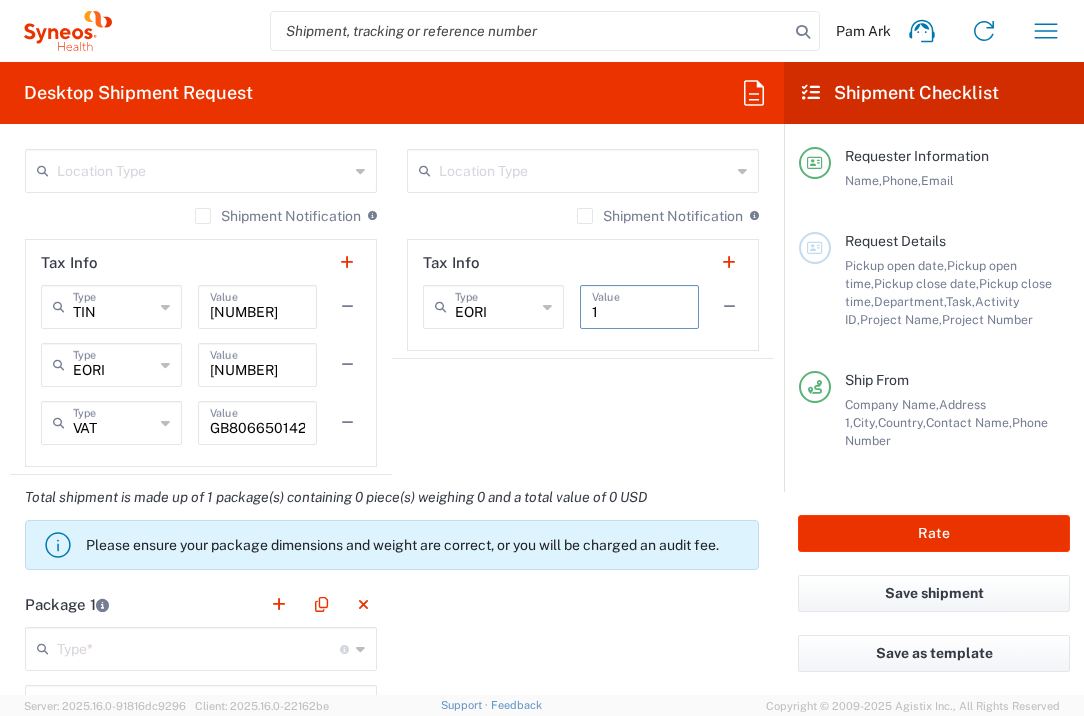 scroll, scrollTop: 1658, scrollLeft: 0, axis: vertical 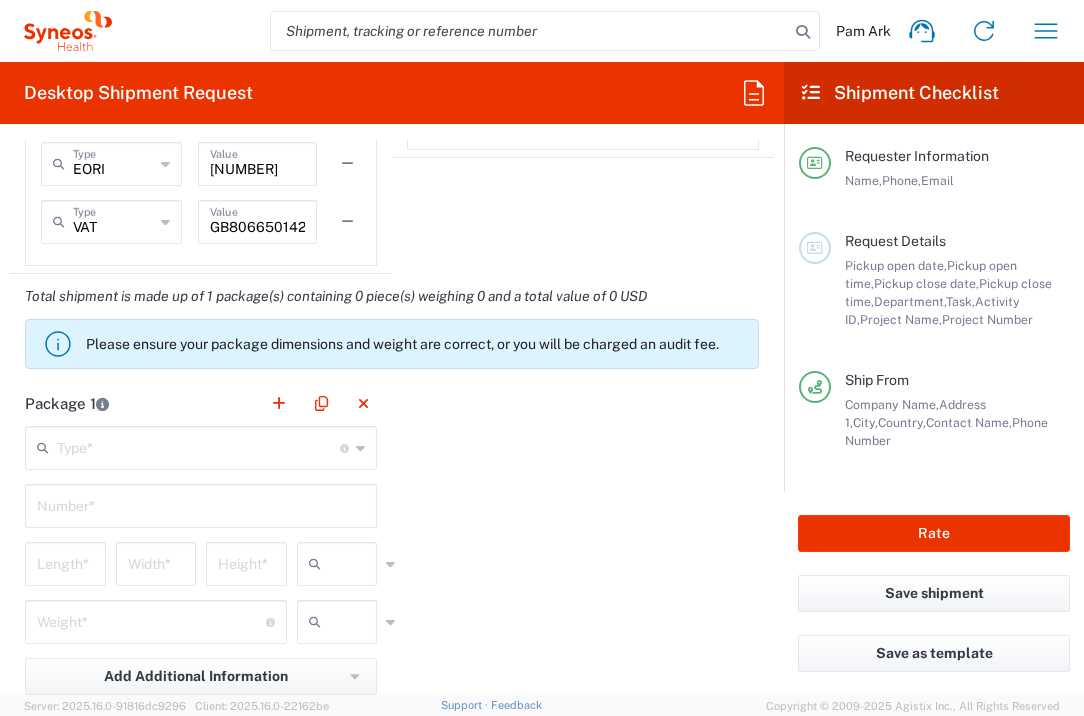 type on "1" 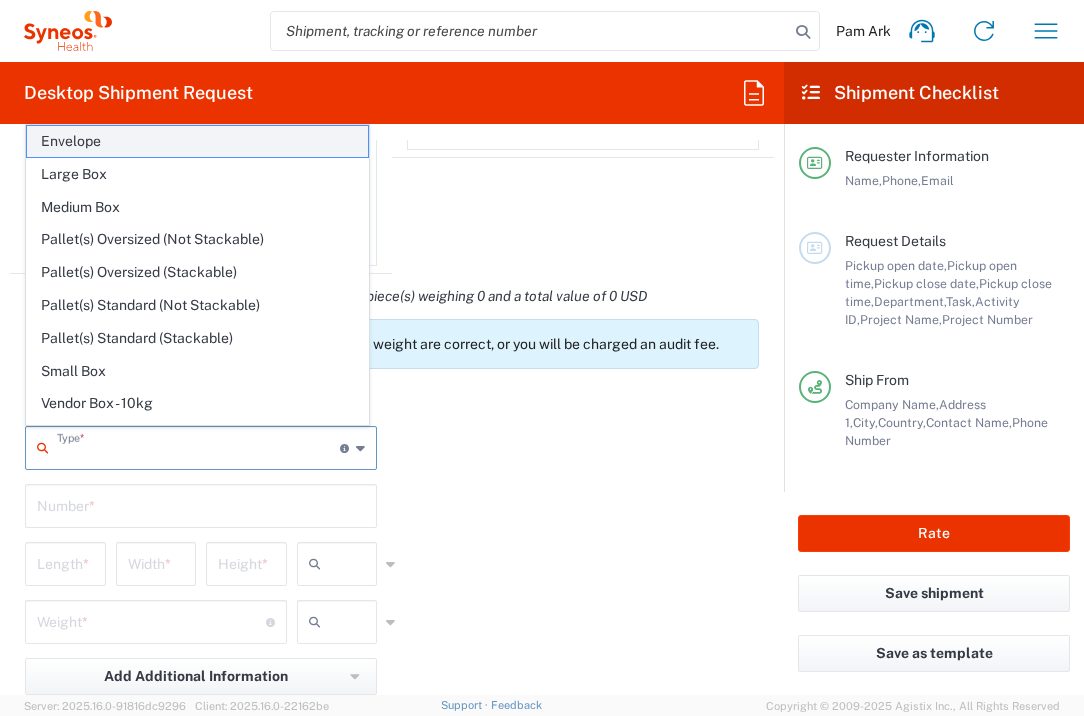 click on "Envelope" 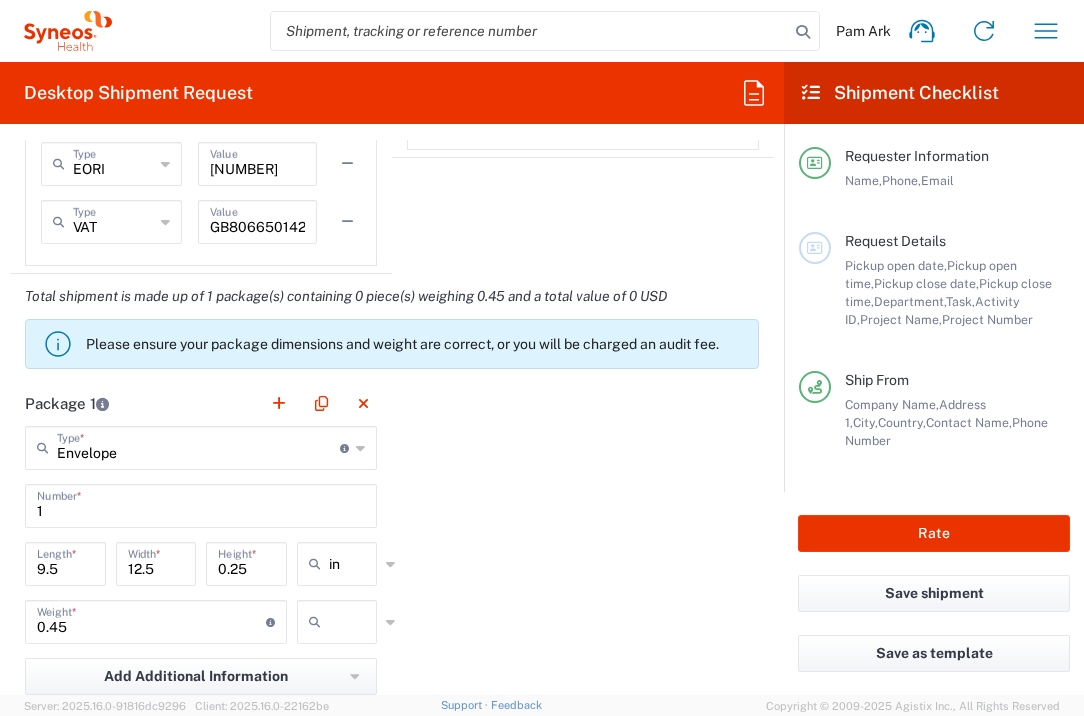 click 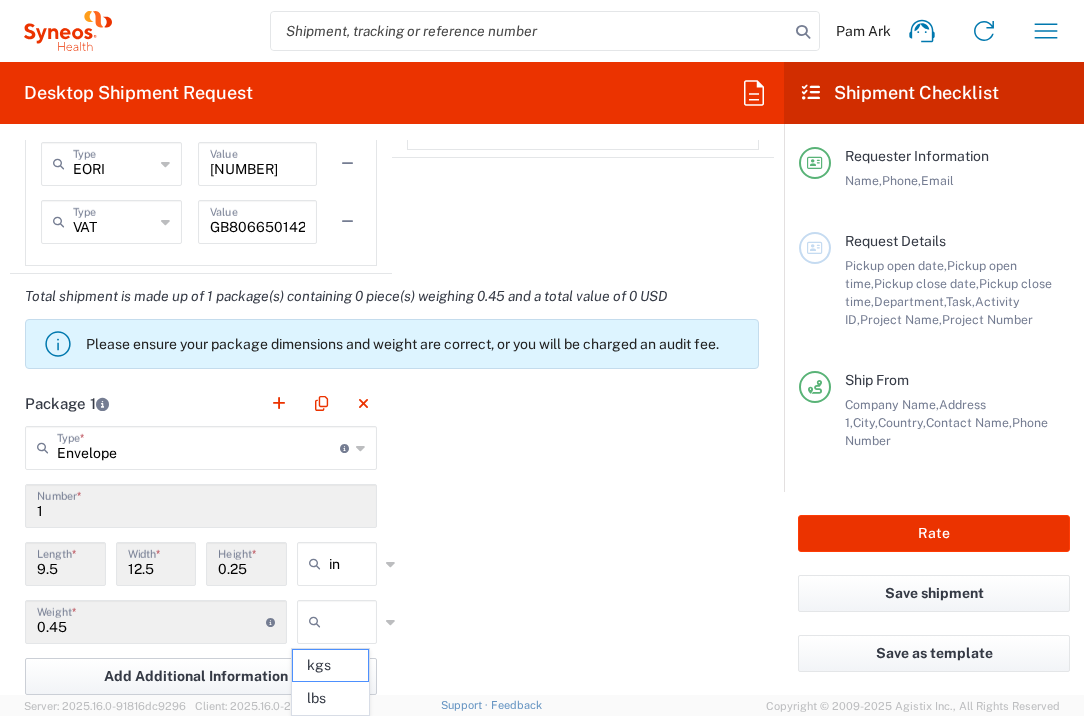 drag, startPoint x: 335, startPoint y: 690, endPoint x: 346, endPoint y: 689, distance: 11.045361 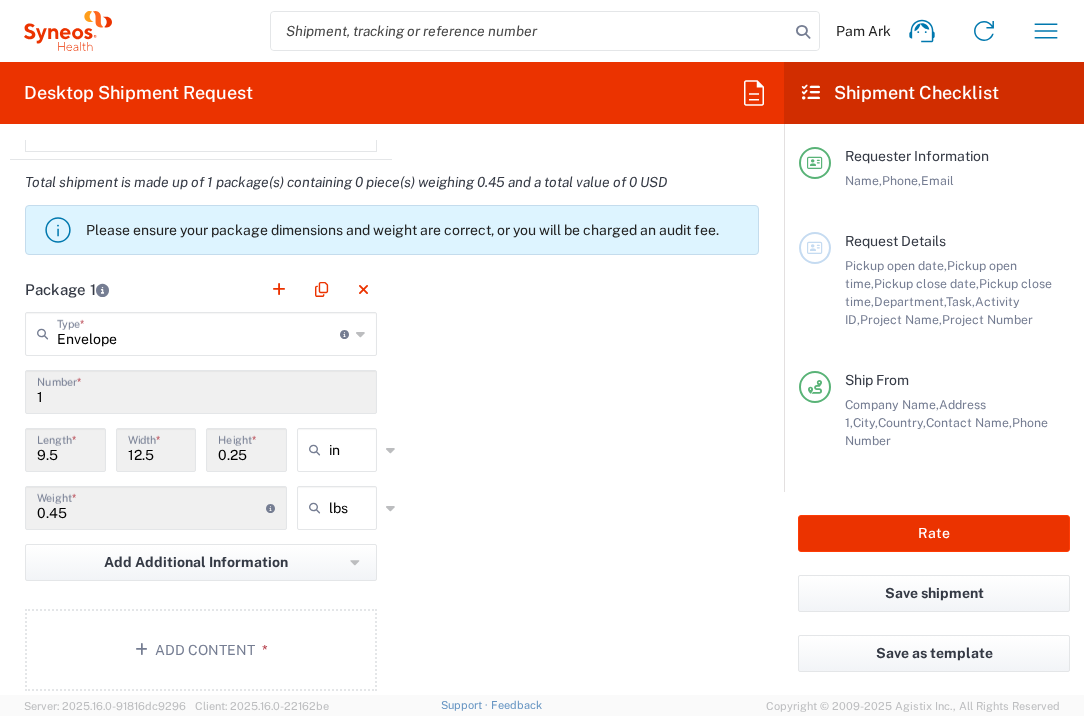 scroll, scrollTop: 1852, scrollLeft: 0, axis: vertical 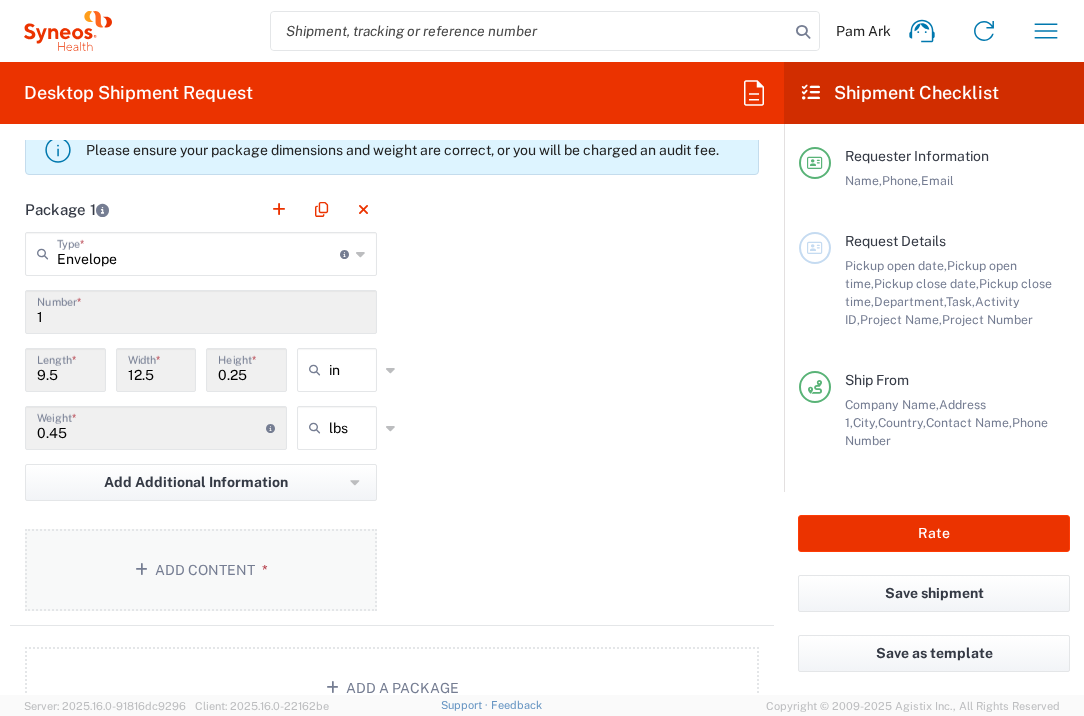 click on "Add Content *" 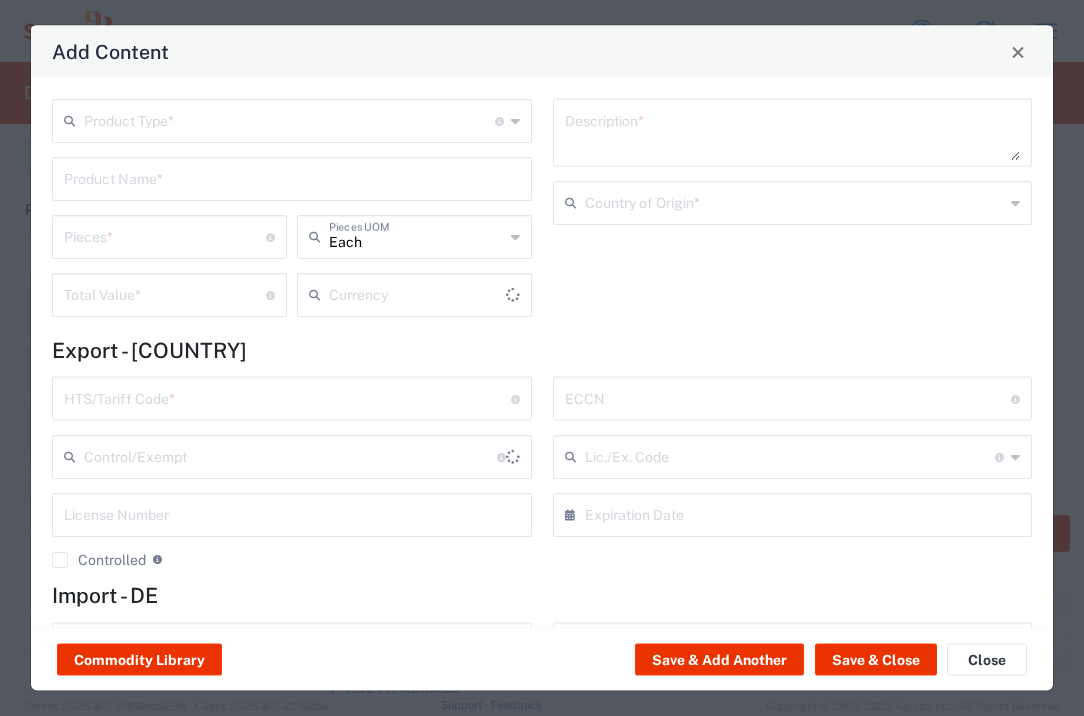 type on "US Dollar" 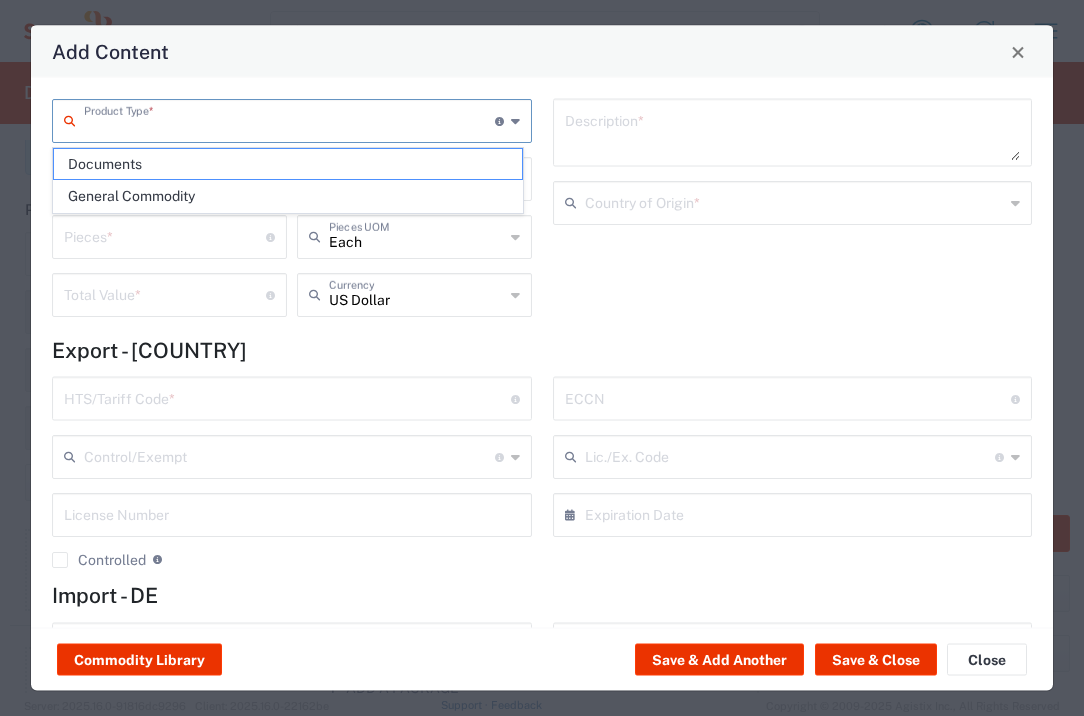 click at bounding box center (289, 119) 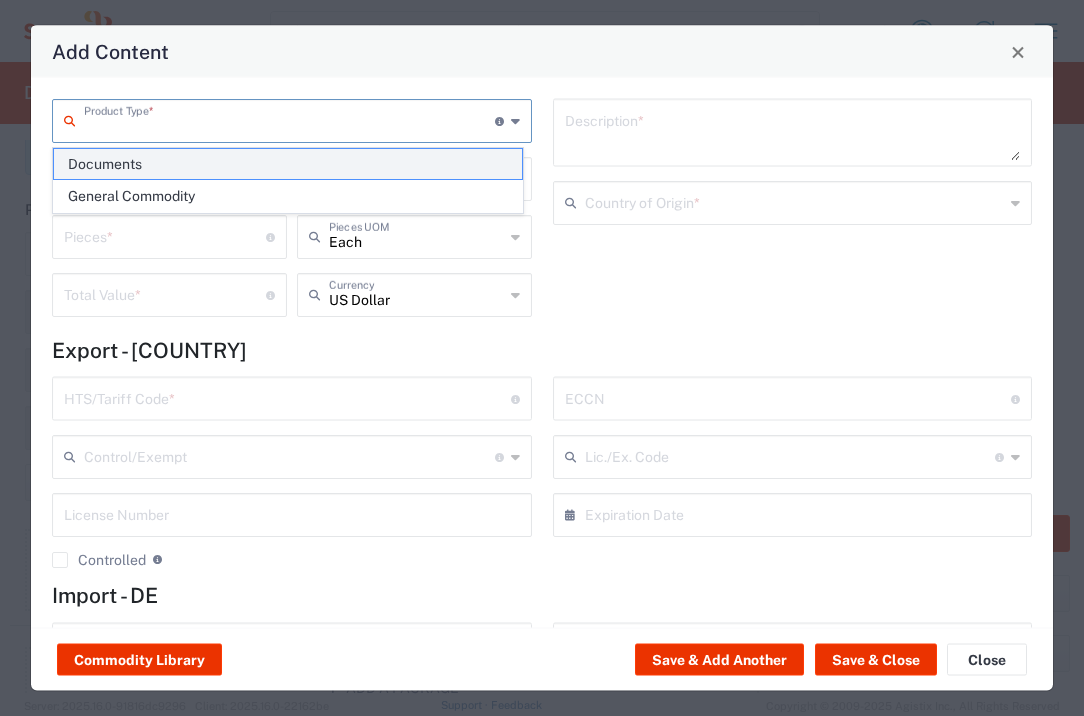 click on "Documents" 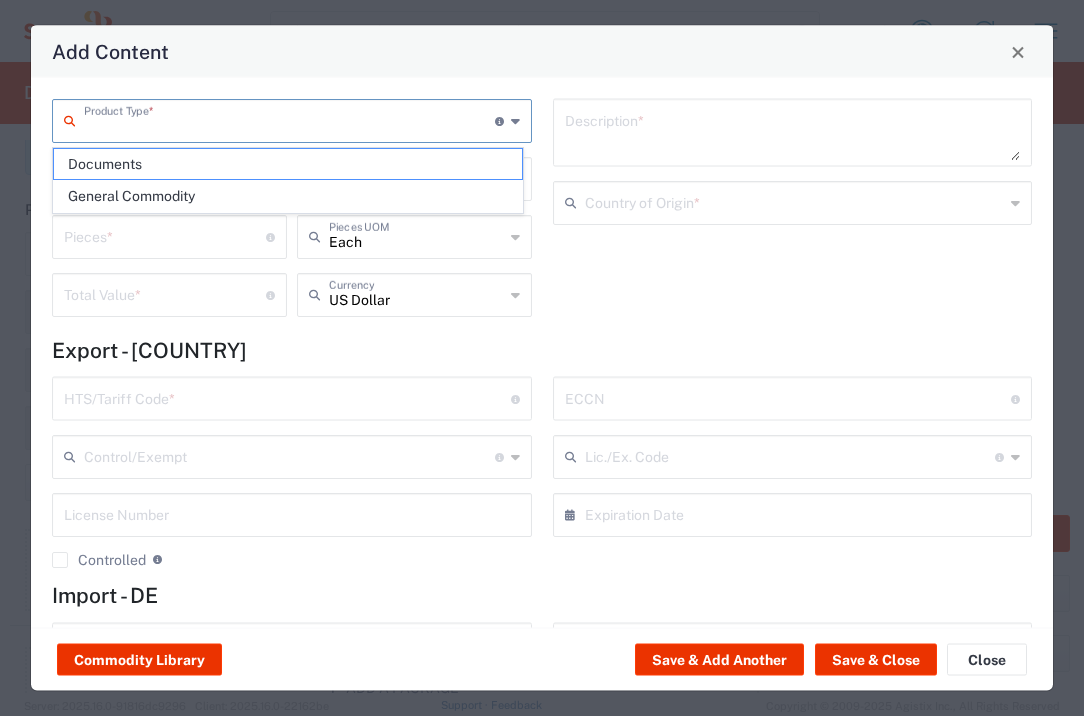 type on "Documents" 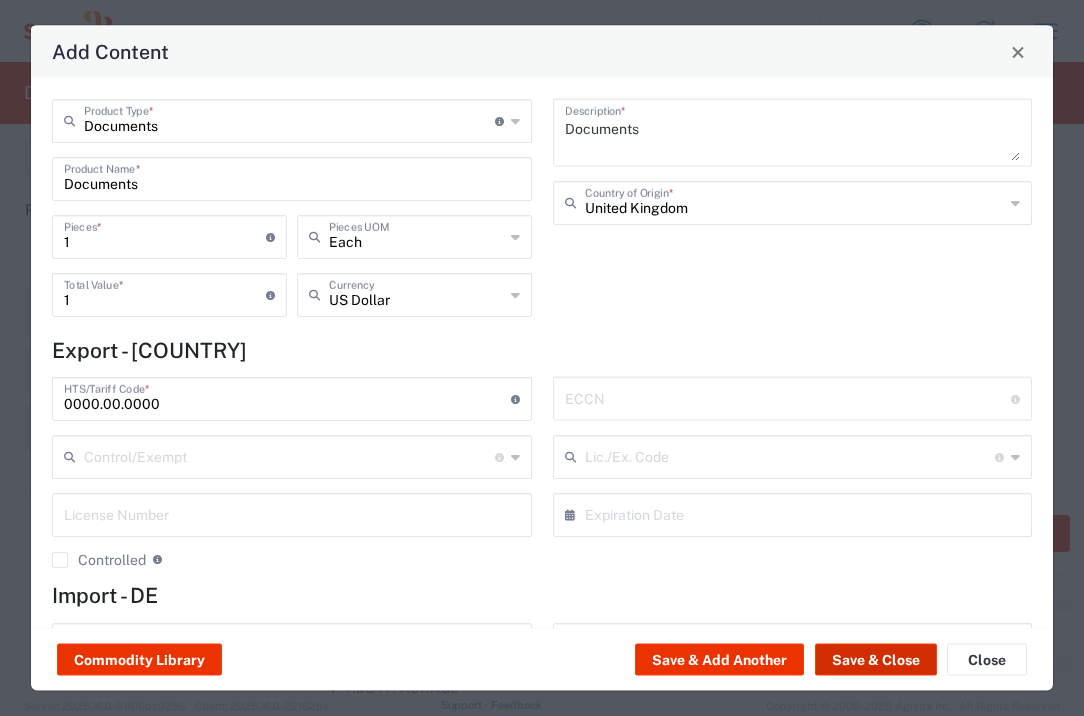 click on "Save & Close" 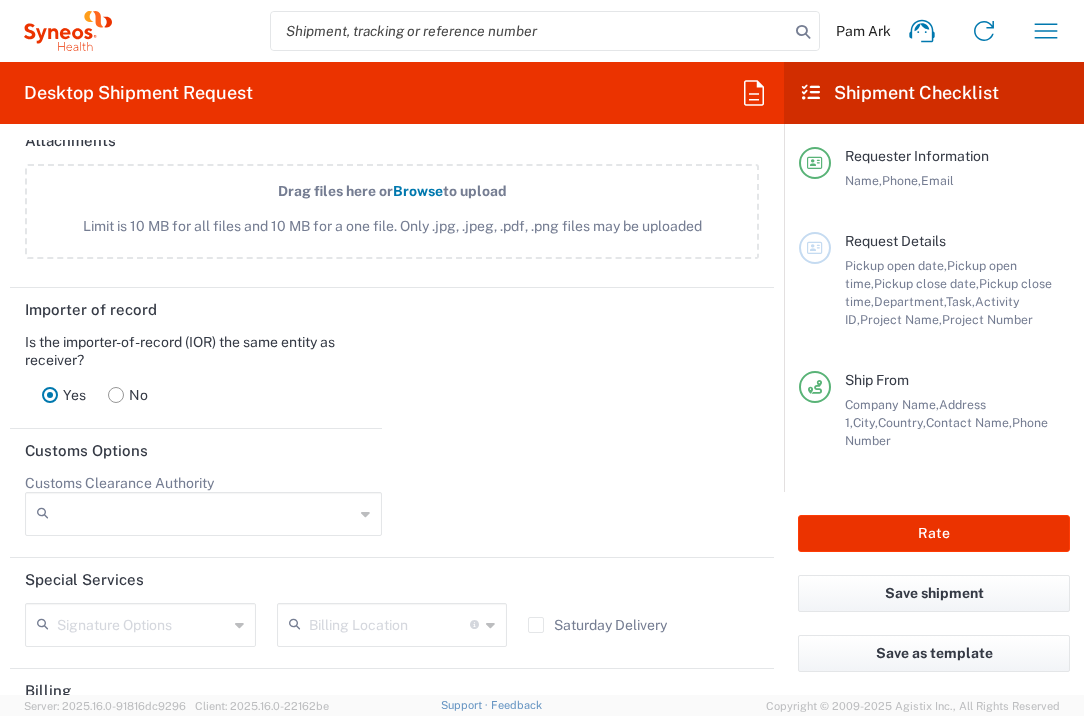 scroll, scrollTop: 2827, scrollLeft: 0, axis: vertical 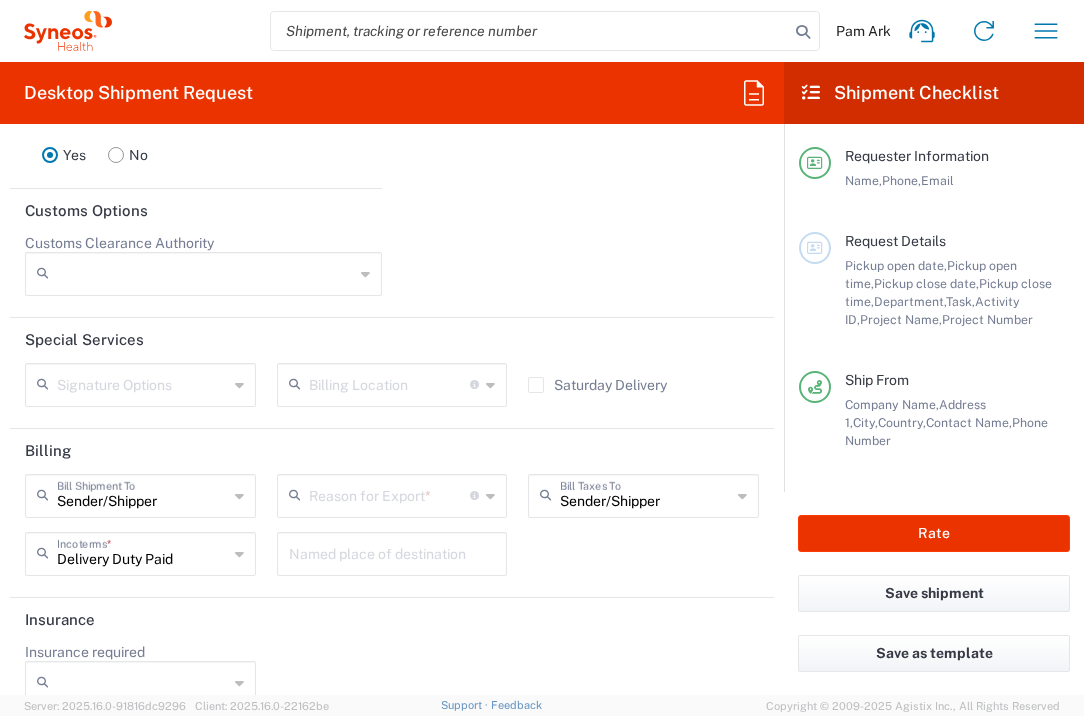 click at bounding box center (390, 494) 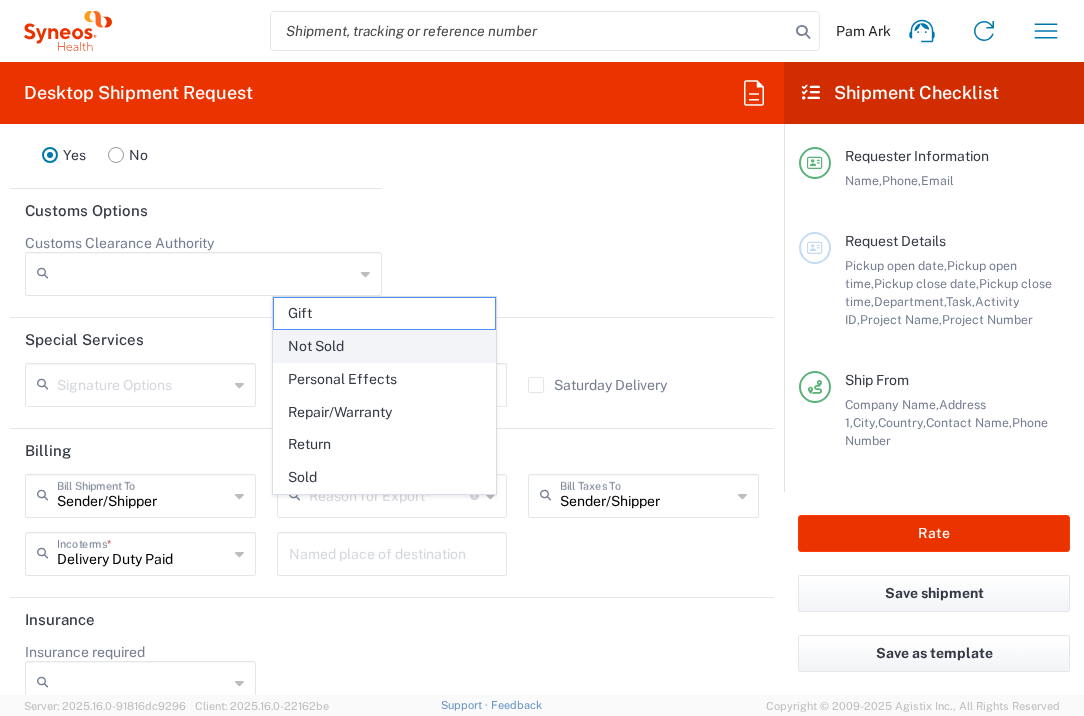 click on "Not Sold" 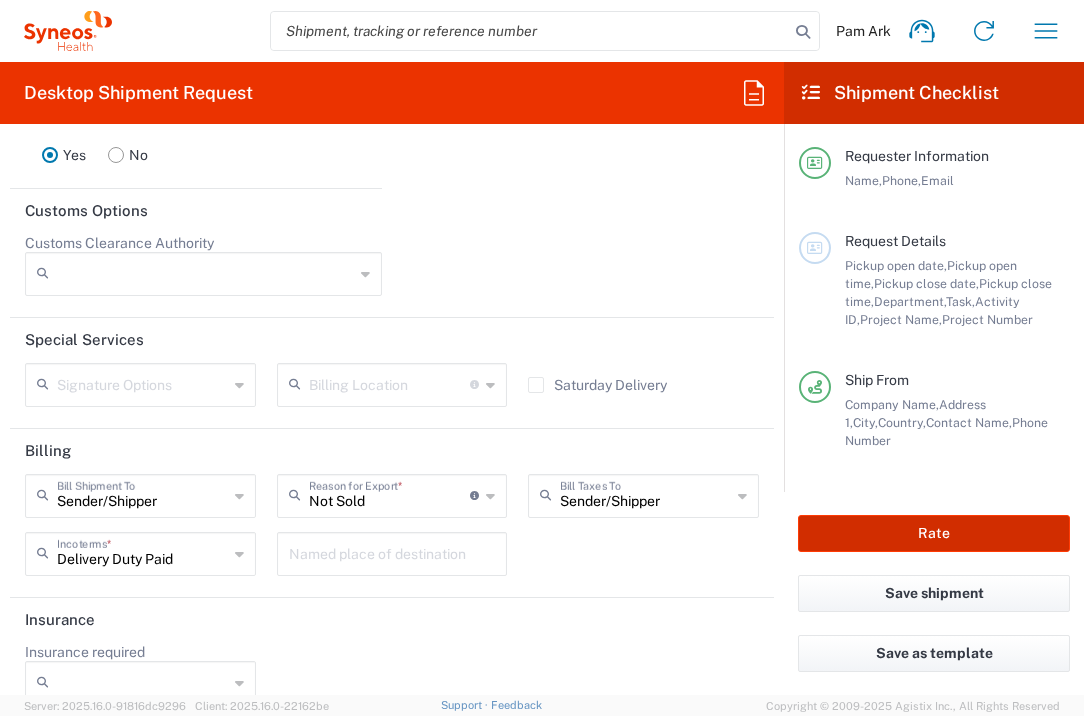 click on "Rate" 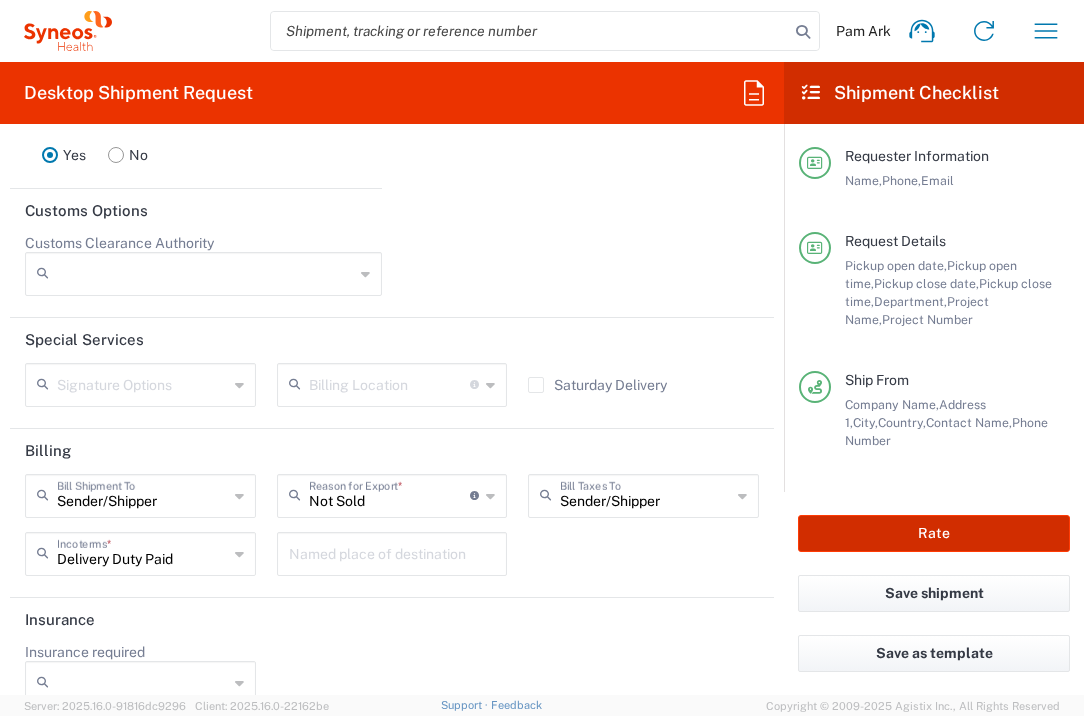 type on "[NUMBER]" 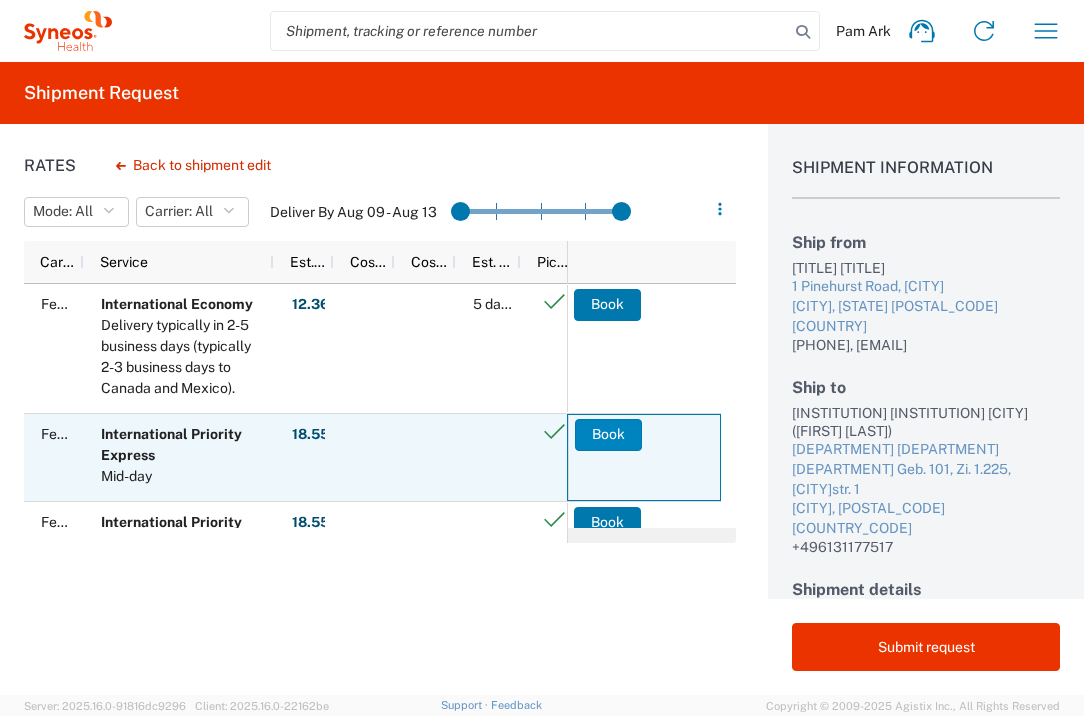 click on "Book" 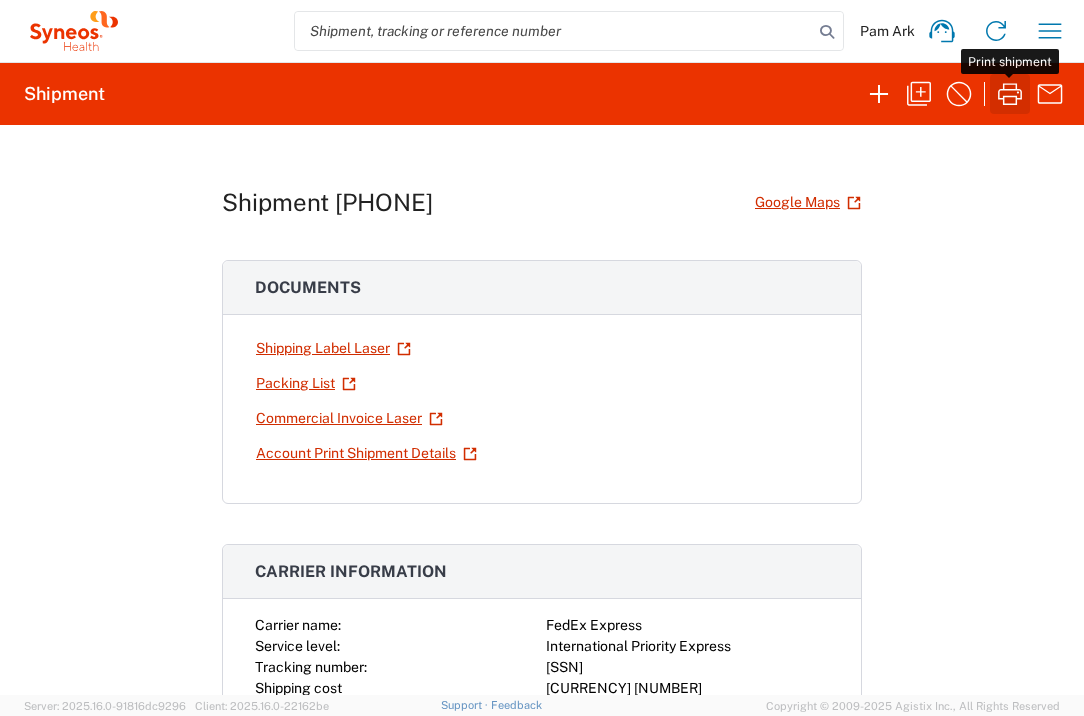 click 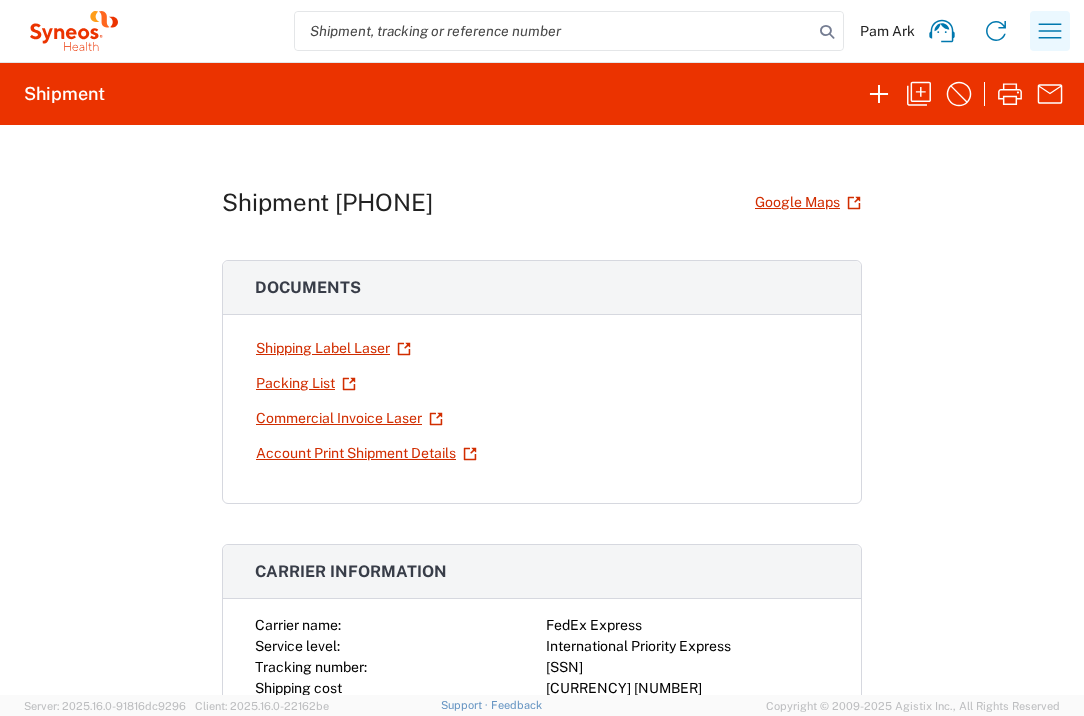 click 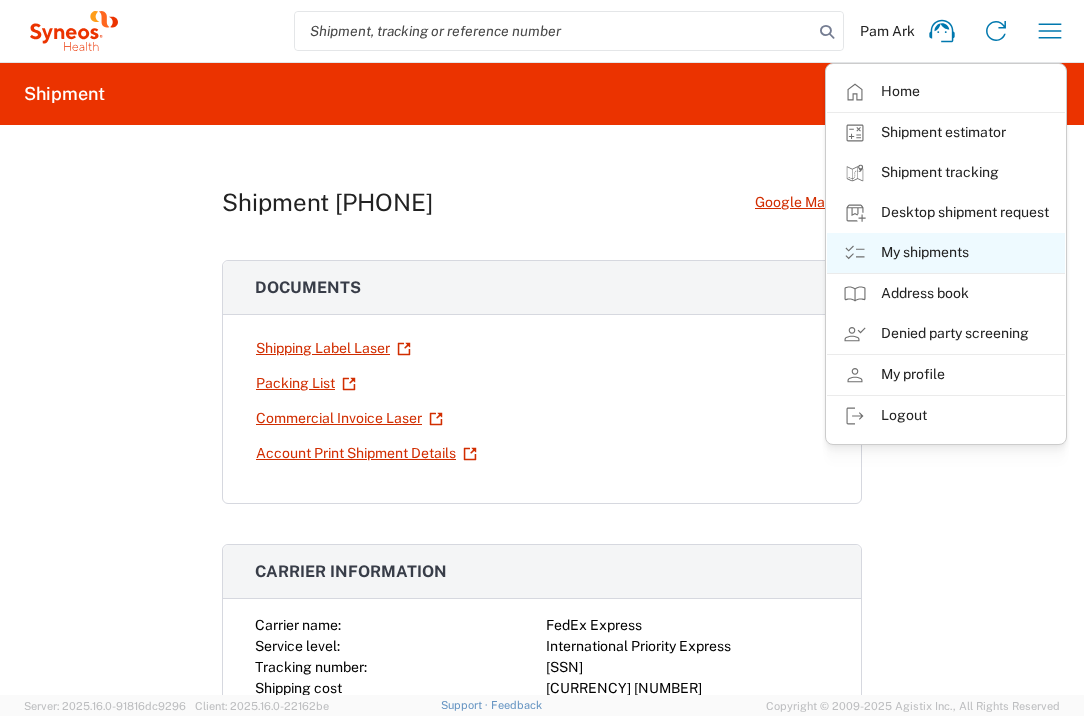click on "My shipments" 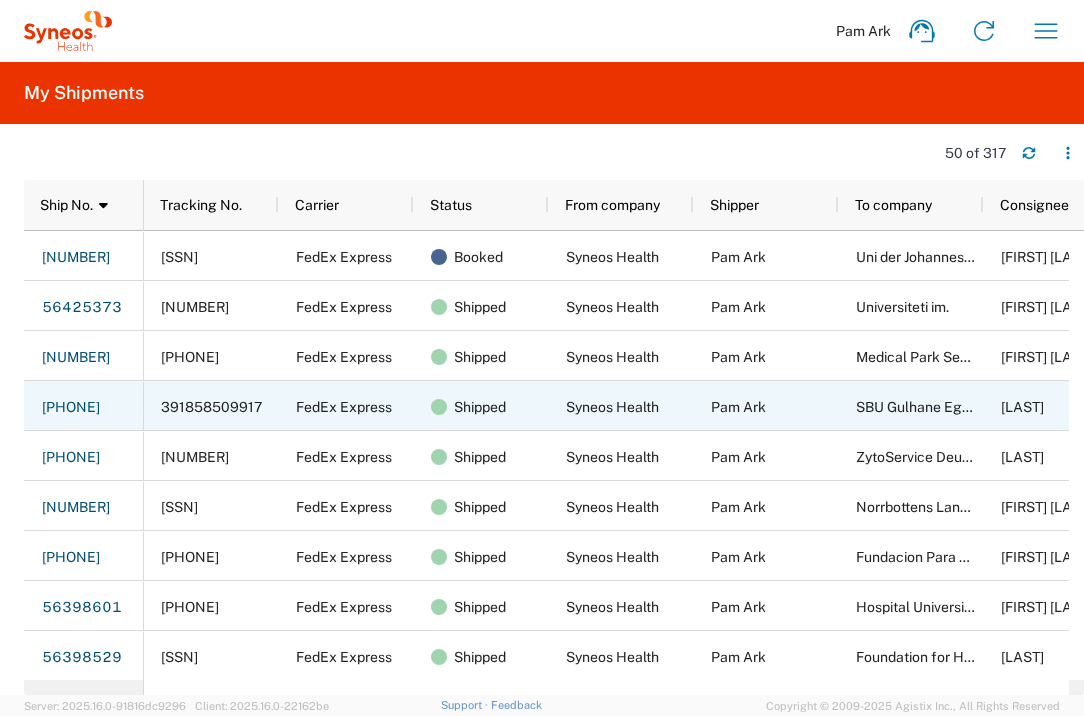 scroll, scrollTop: 3, scrollLeft: 0, axis: vertical 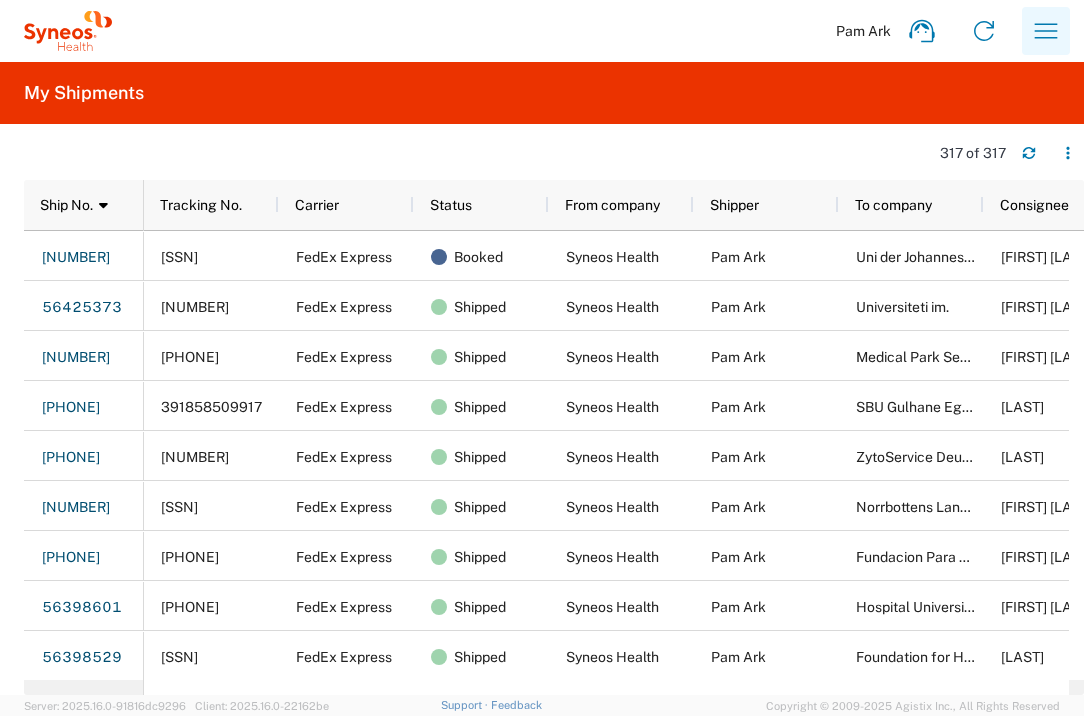 click 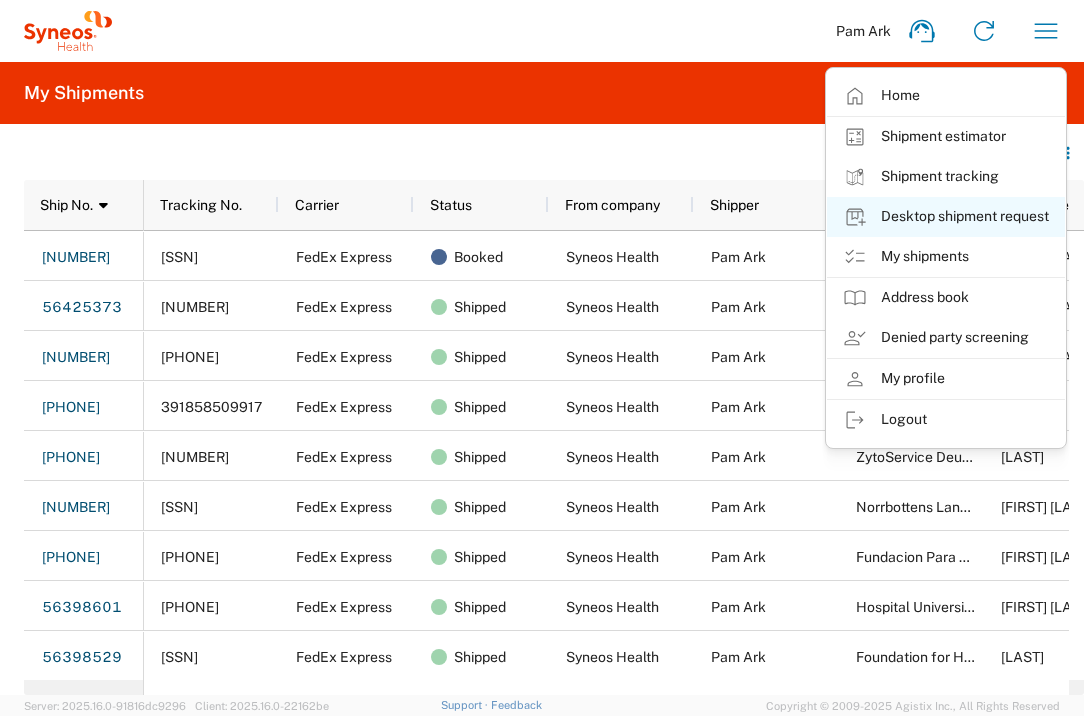 click on "Desktop shipment request" 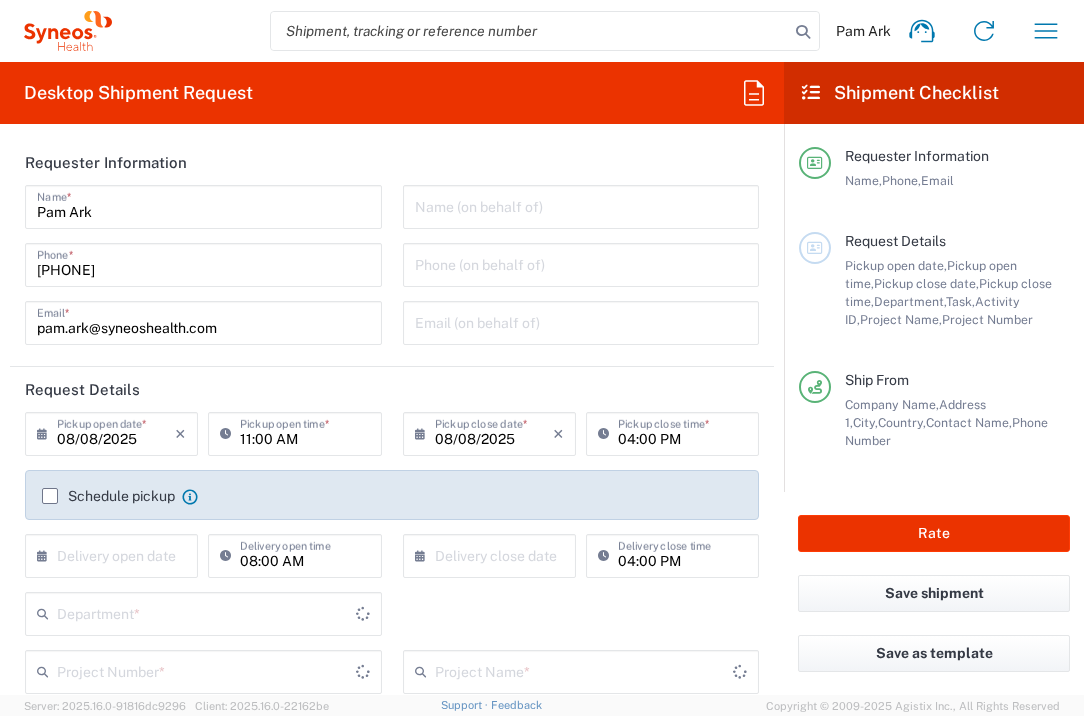 type on "England" 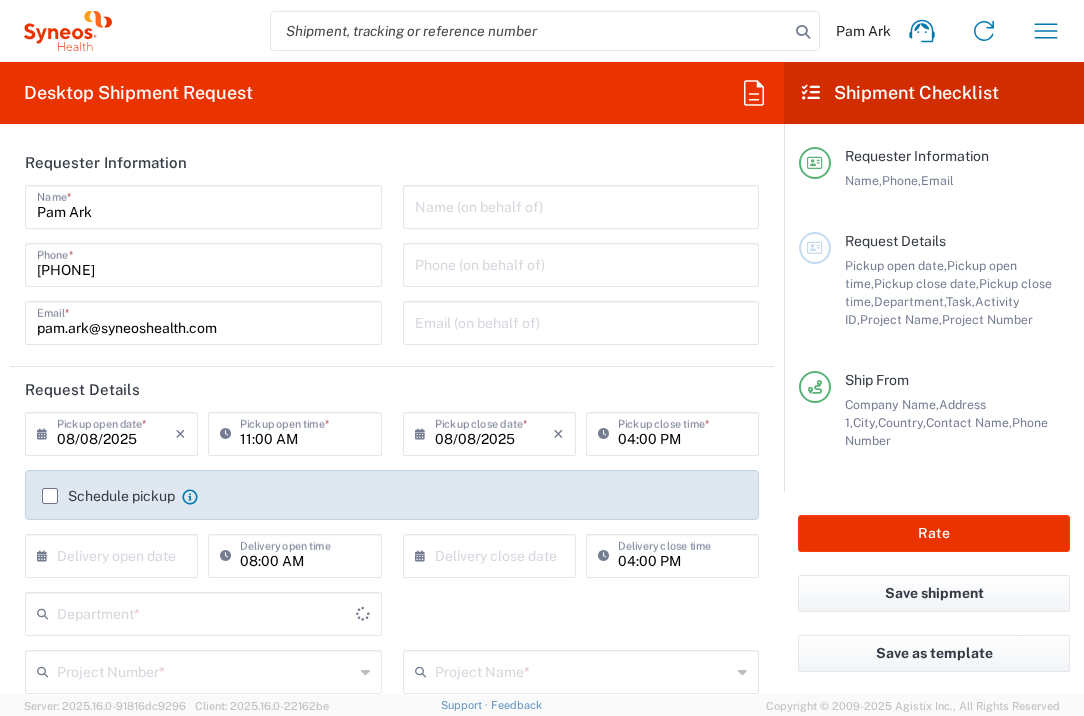 type on "3235" 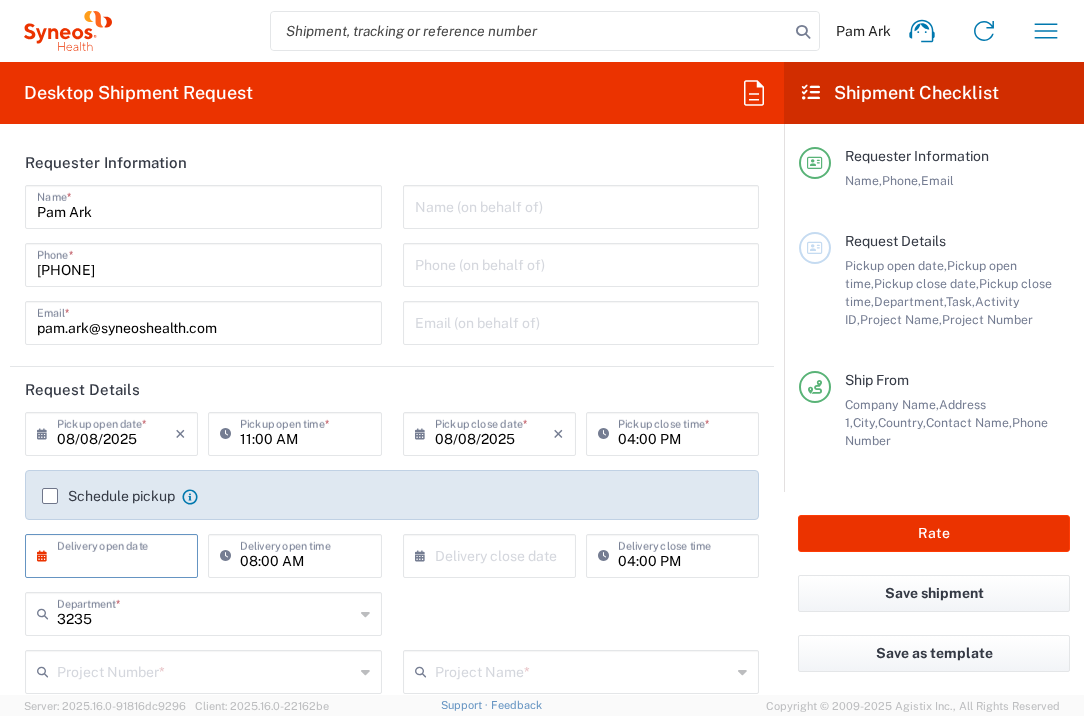 click at bounding box center [116, 554] 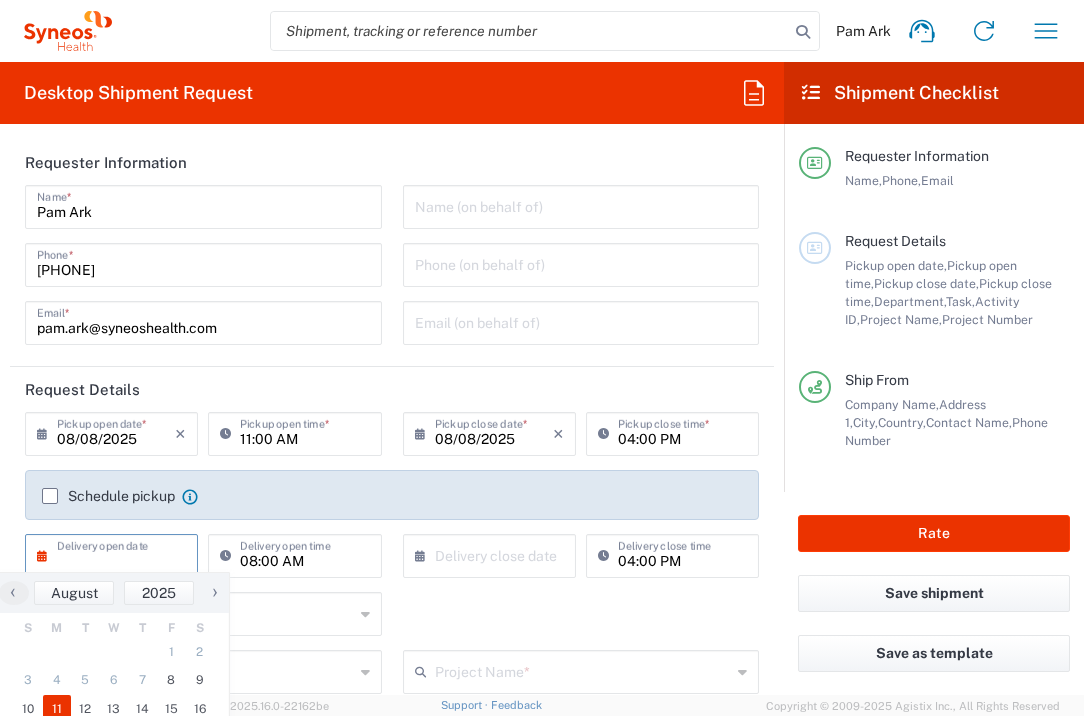 click on "11" 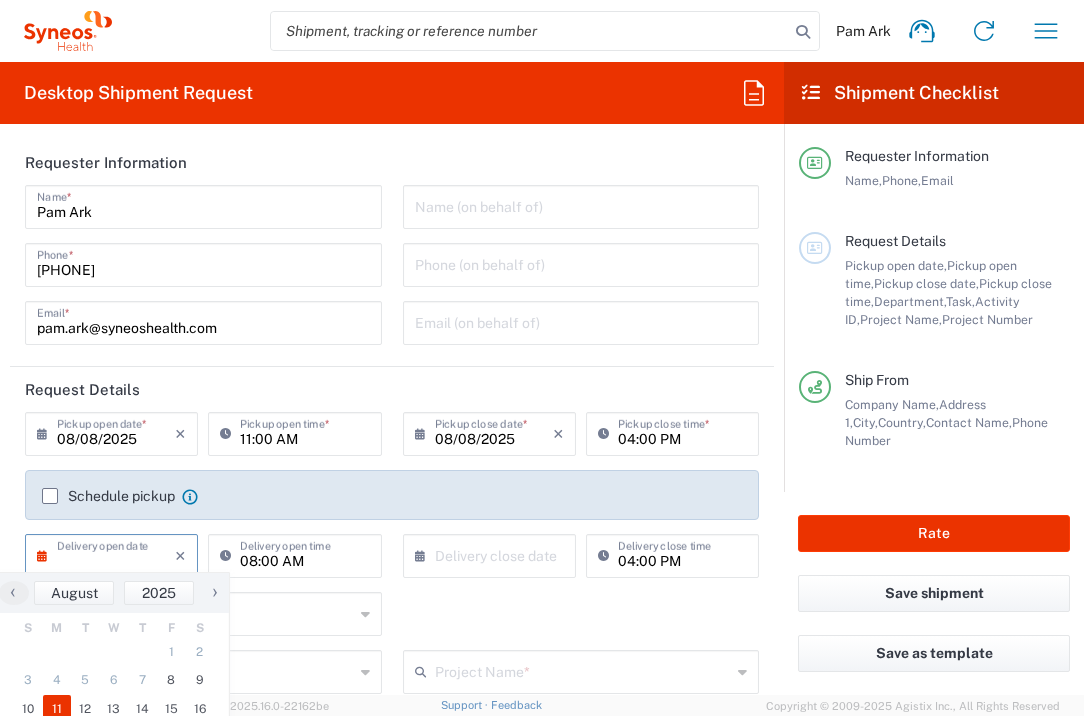 type on "08/11/2025" 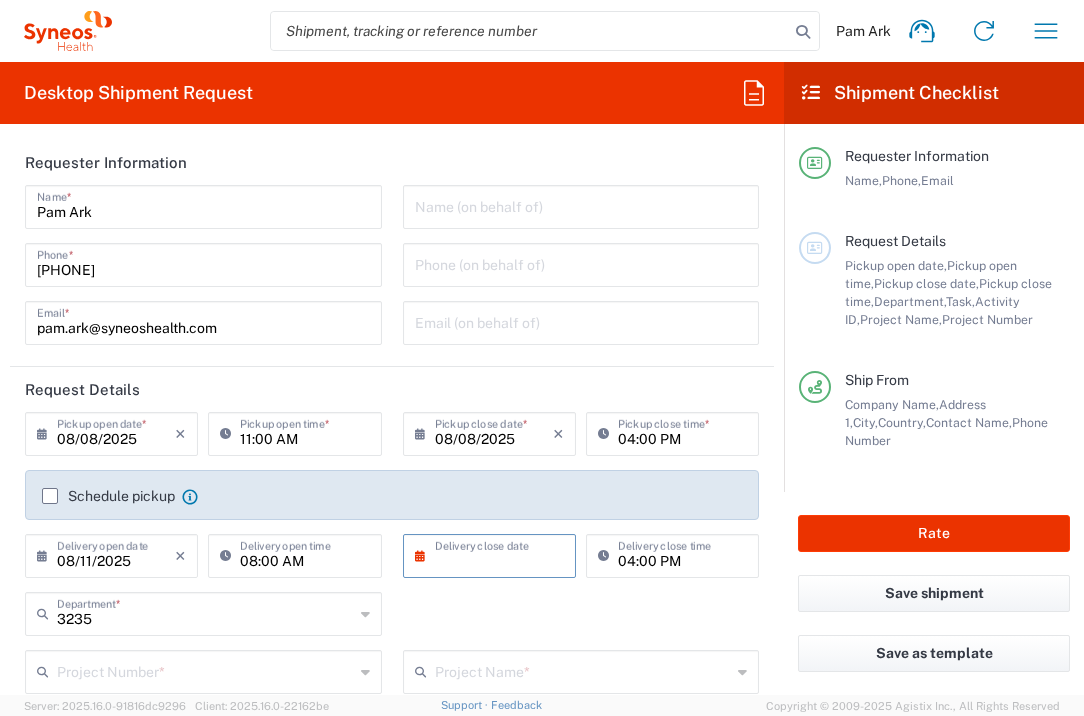click at bounding box center (494, 554) 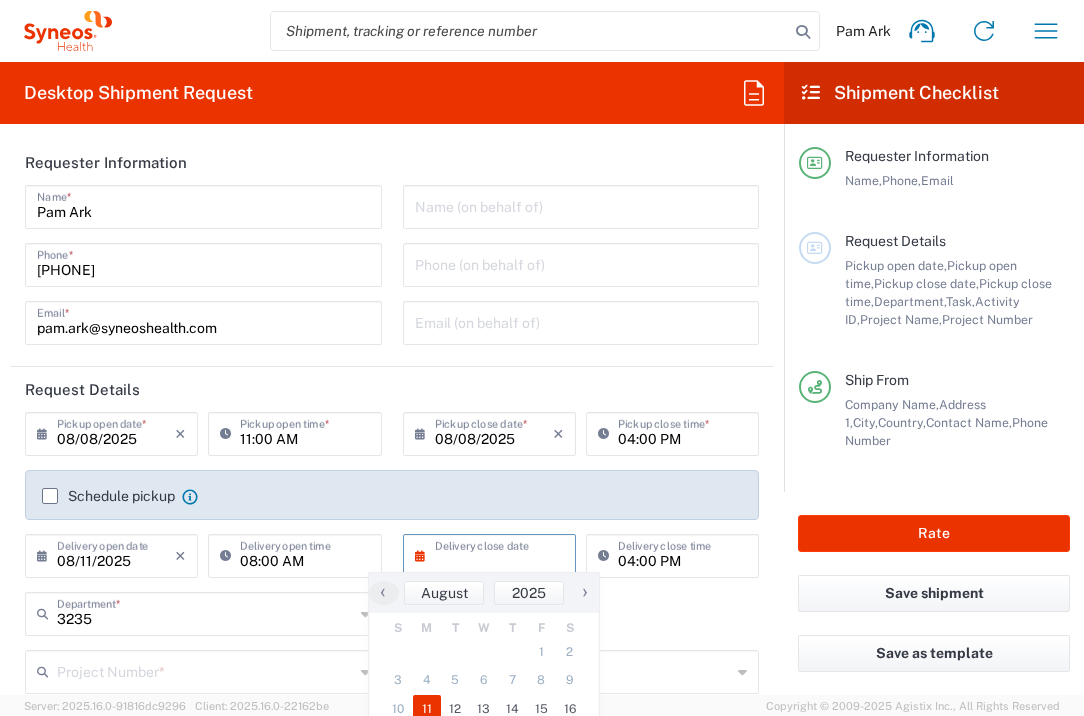 click on "11" 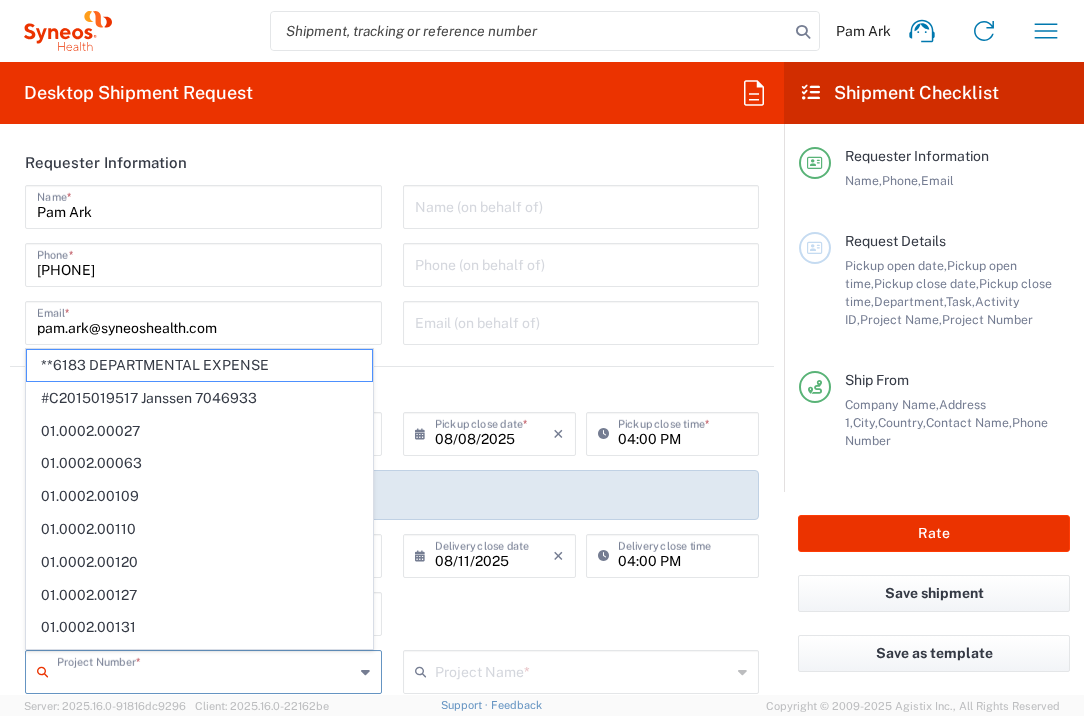 click at bounding box center (205, 670) 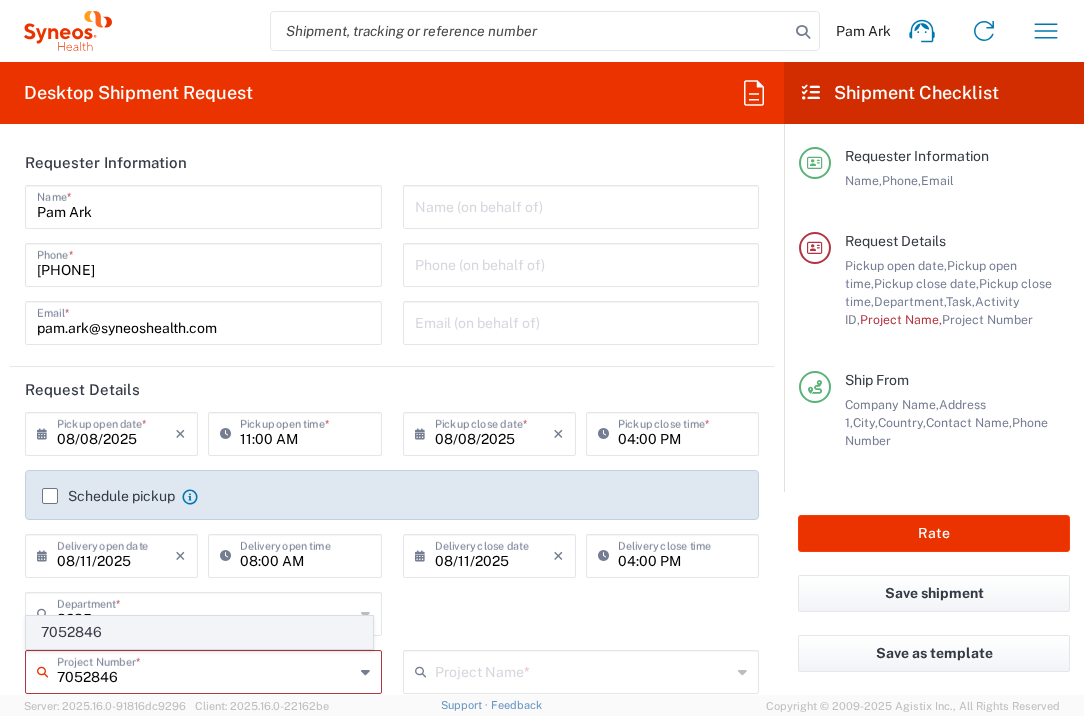 type on "7052846" 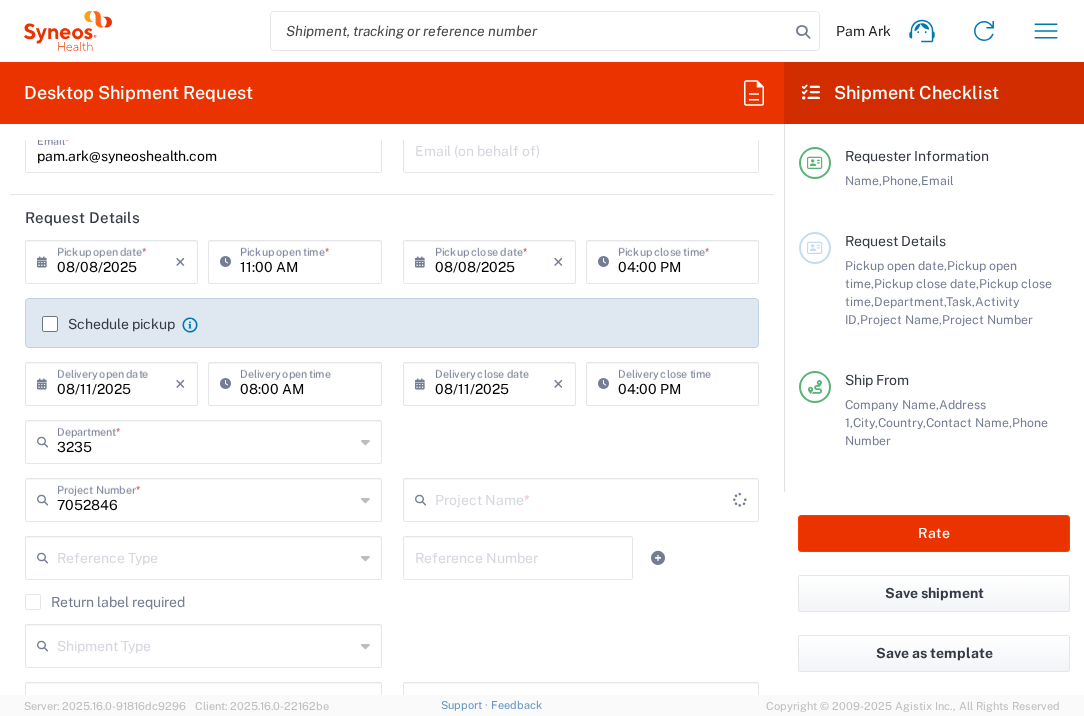 type on "[TITLE] [NUMBER]" 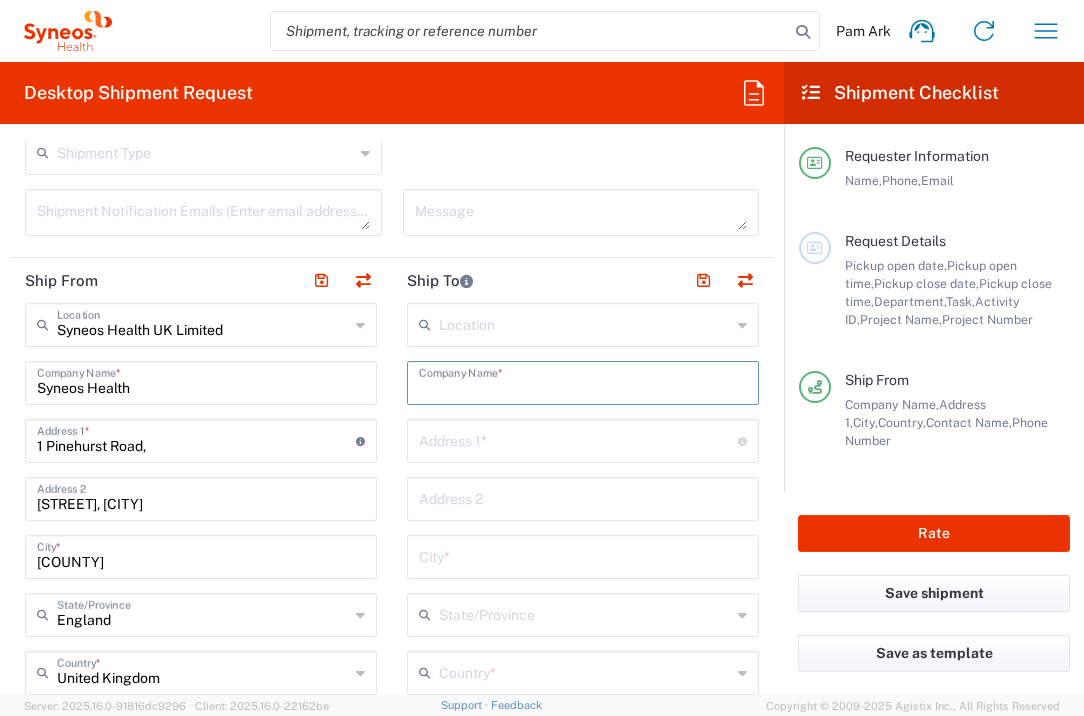 click at bounding box center [583, 381] 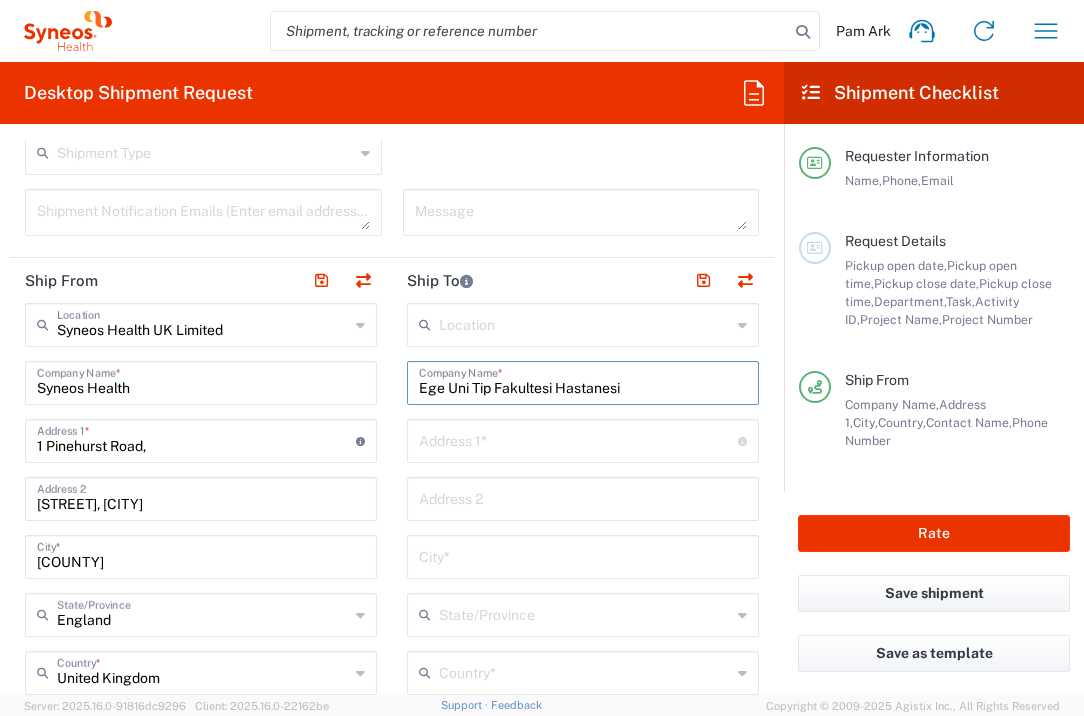 type on "Ege Uni Tip Fakultesi Hastanesi" 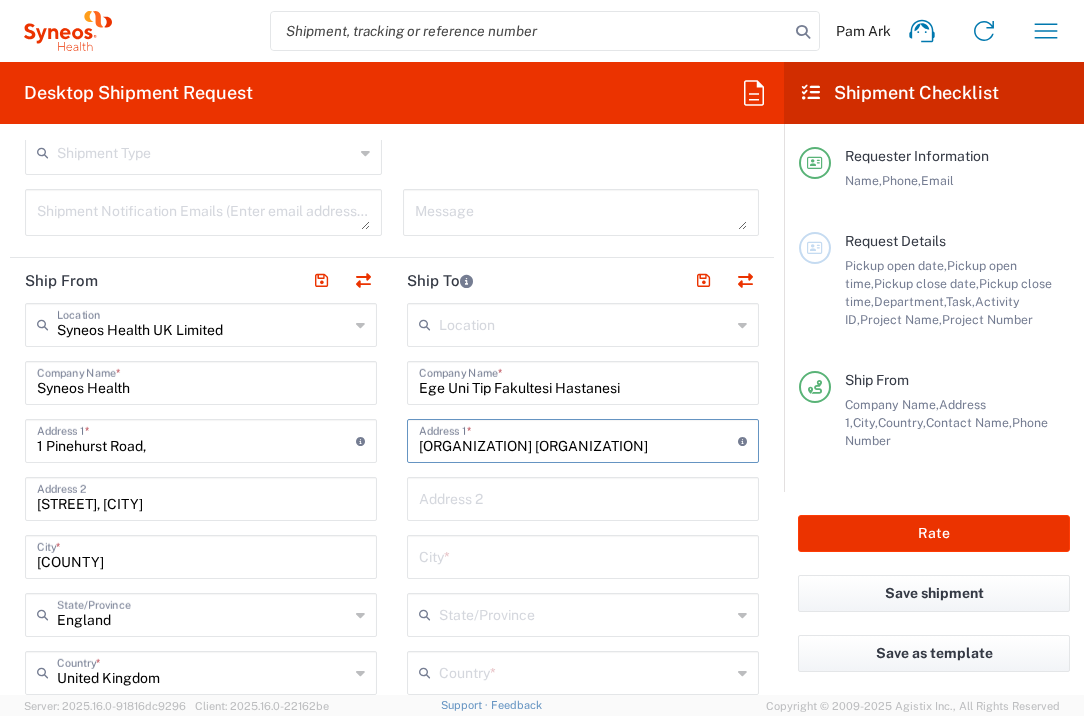 click on "[ORGANIZATION] [ORGANIZATION]" at bounding box center (578, 439) 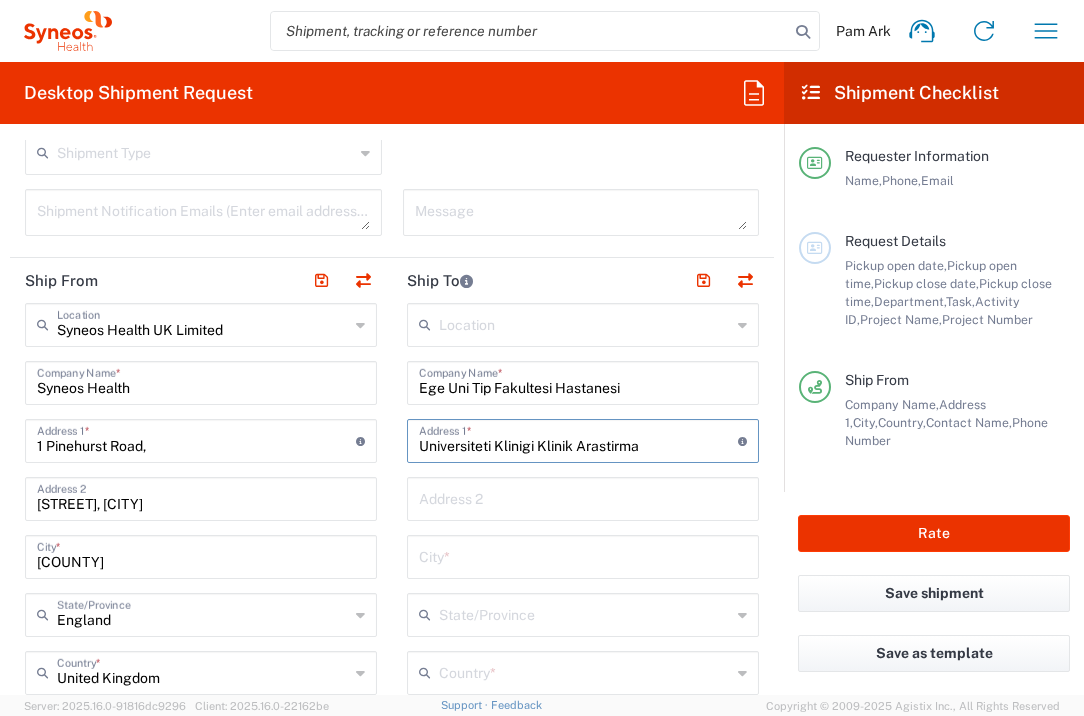 type on "Universiteti Klinigi Klinik Arastirma" 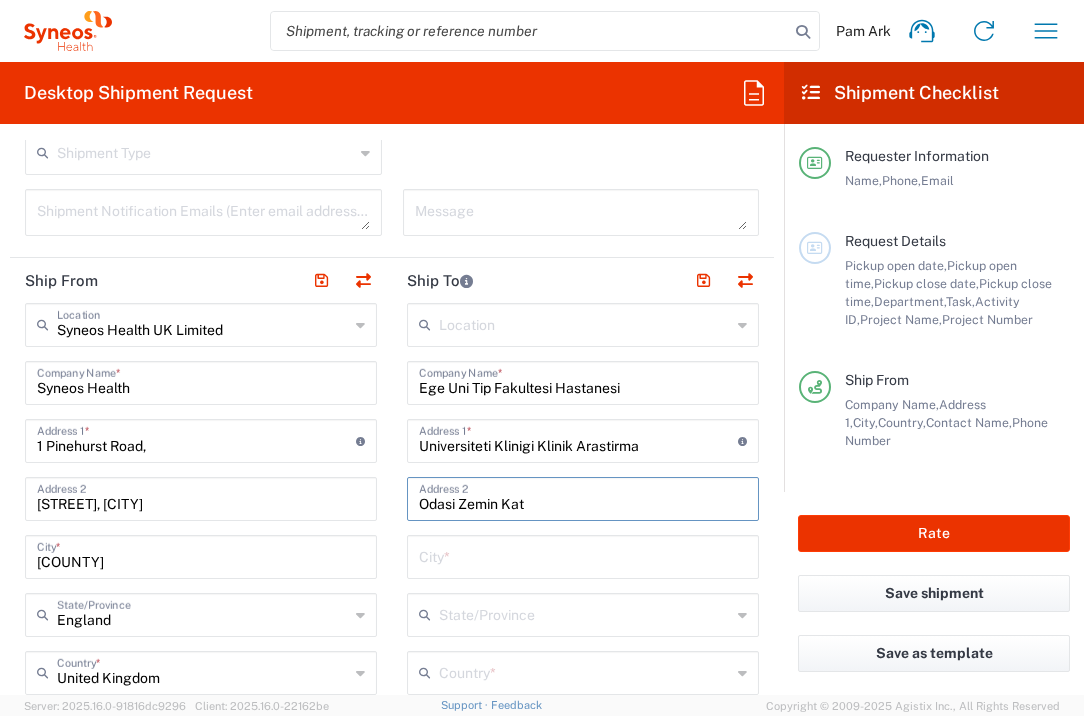type on "Odasi Zemin Kat" 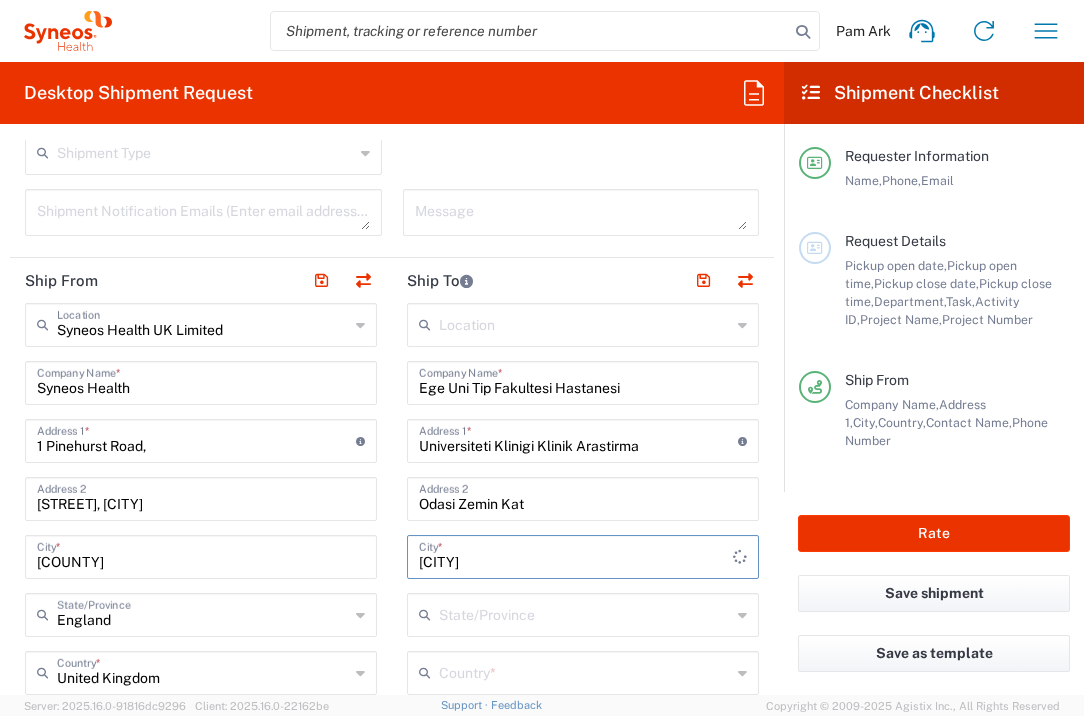 type on "[CITY]" 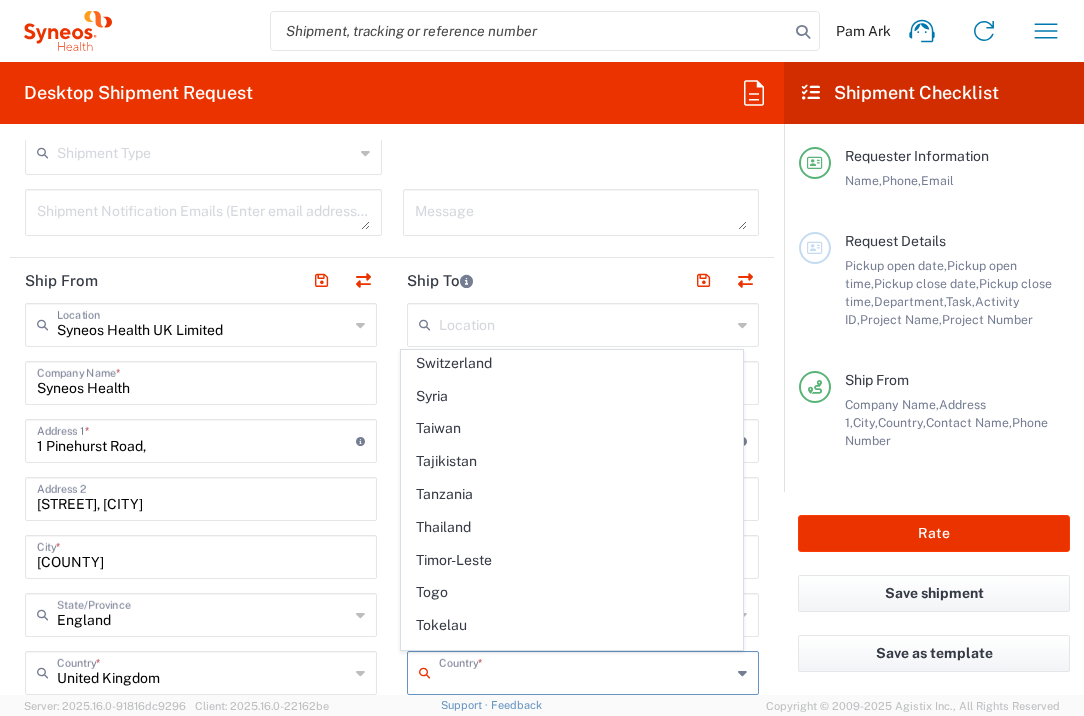 scroll, scrollTop: 7244, scrollLeft: 0, axis: vertical 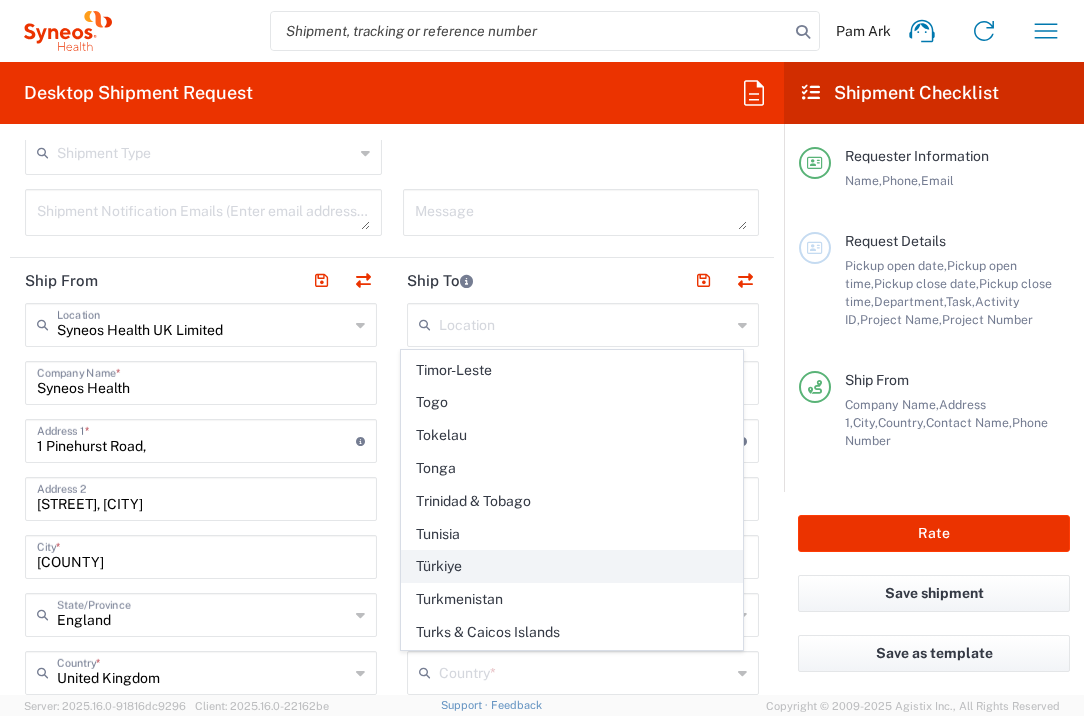 click on "Türkiye" 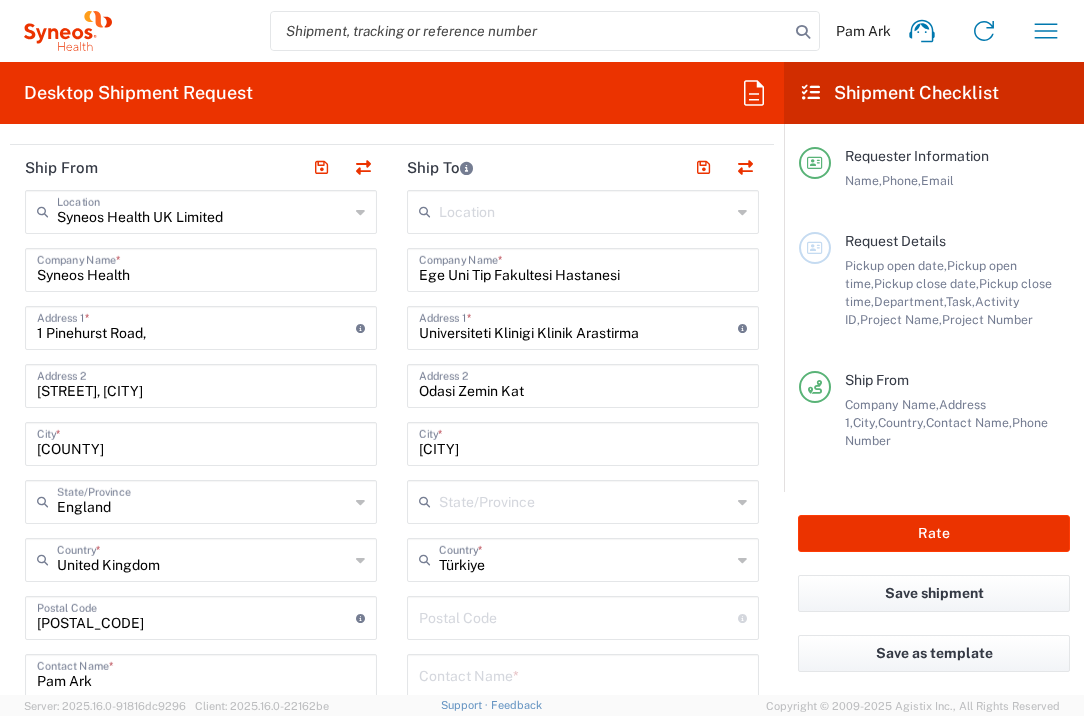 scroll, scrollTop: 781, scrollLeft: 0, axis: vertical 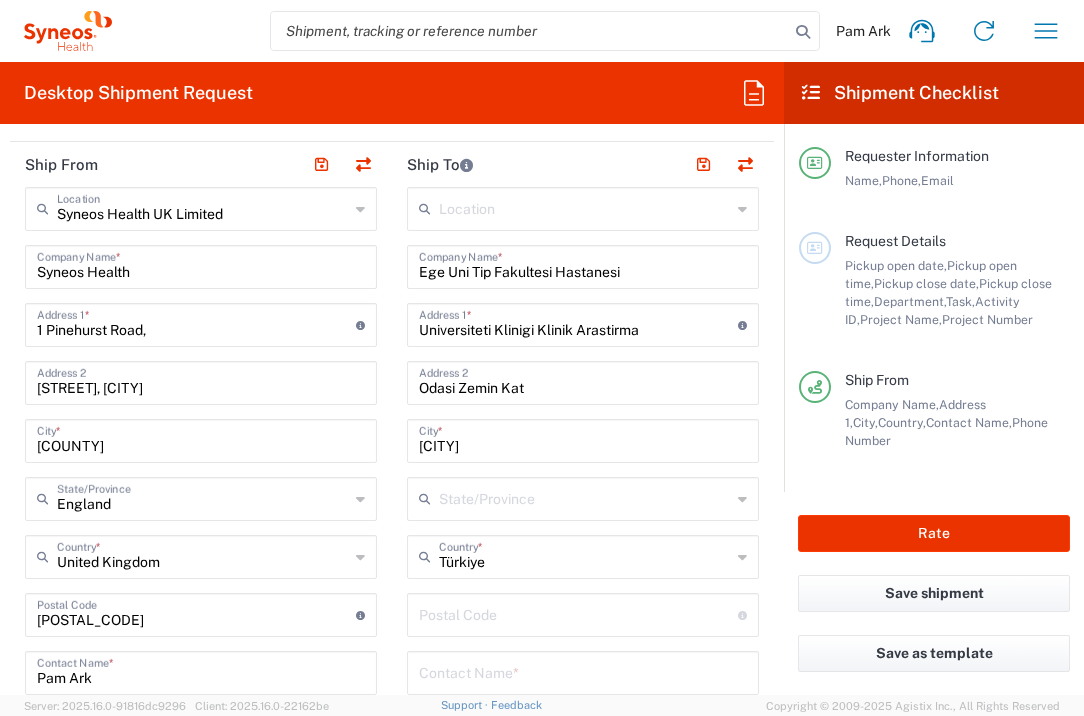 click at bounding box center [578, 613] 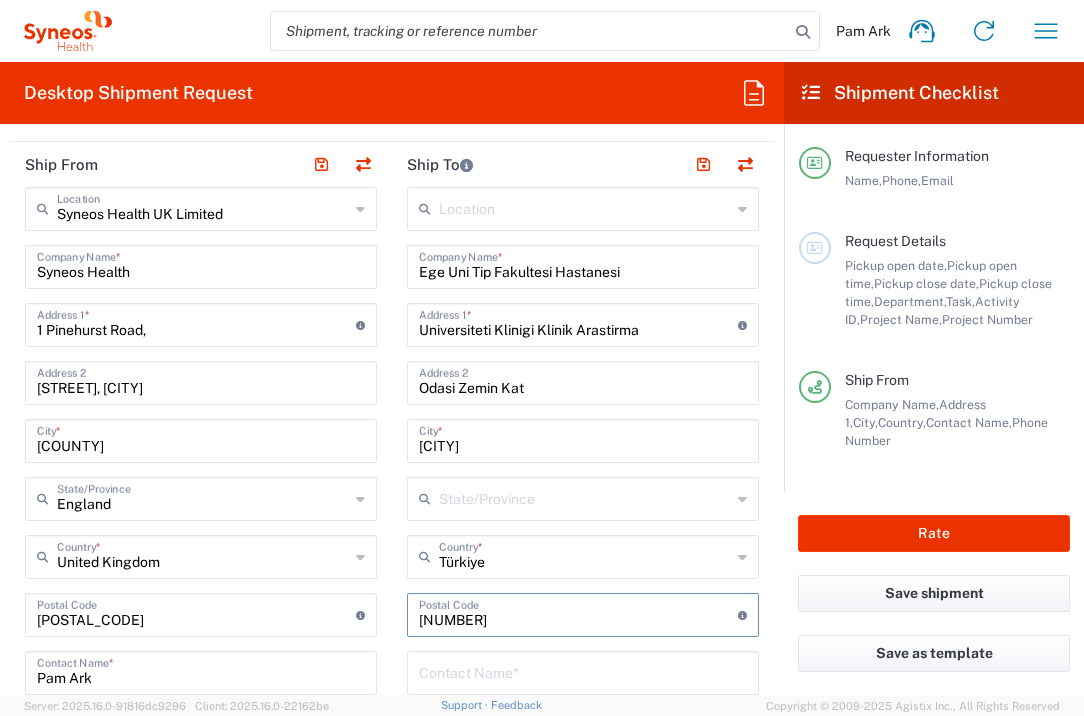 type on "[NUMBER]" 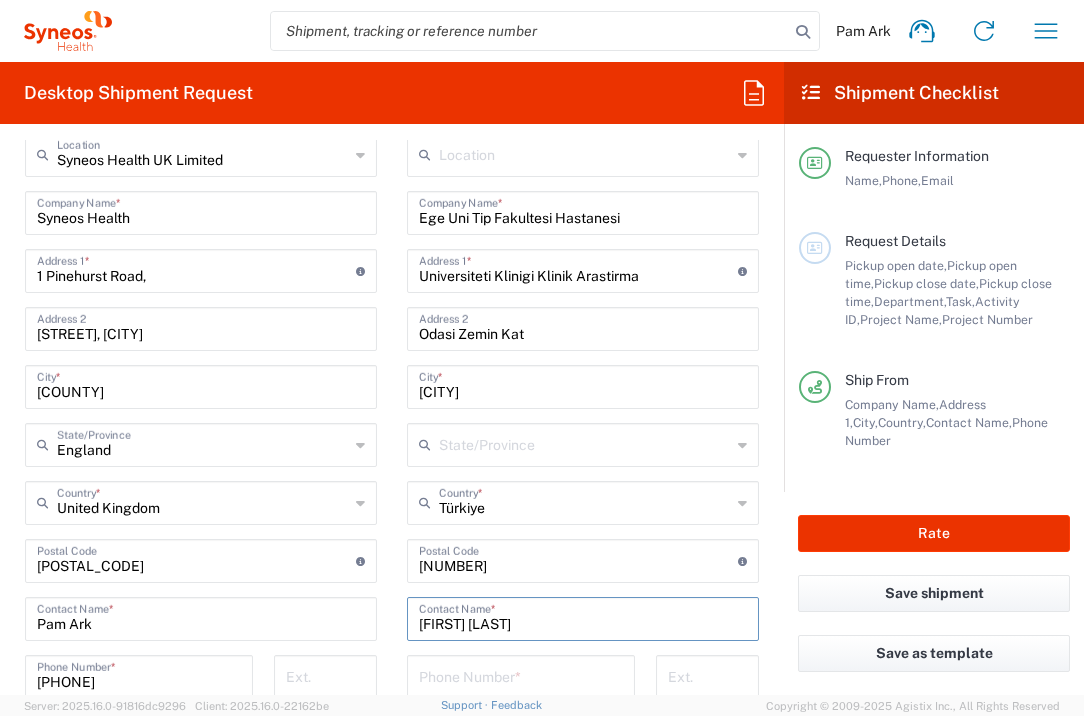 scroll, scrollTop: 1174, scrollLeft: 0, axis: vertical 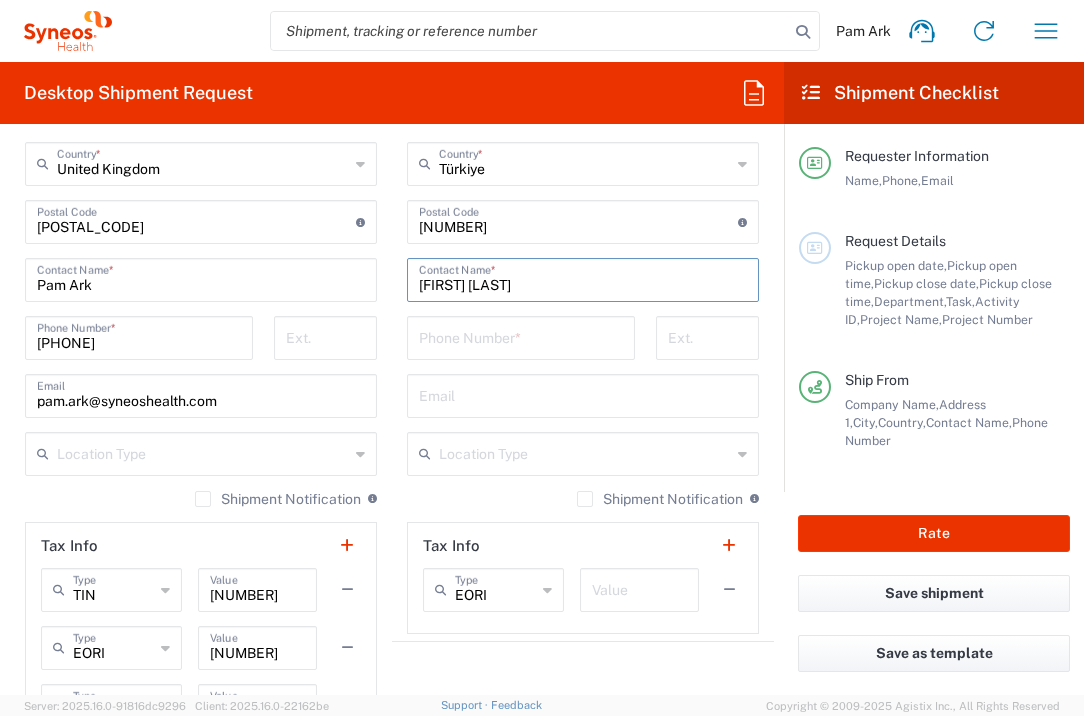type on "[FIRST] [LAST]" 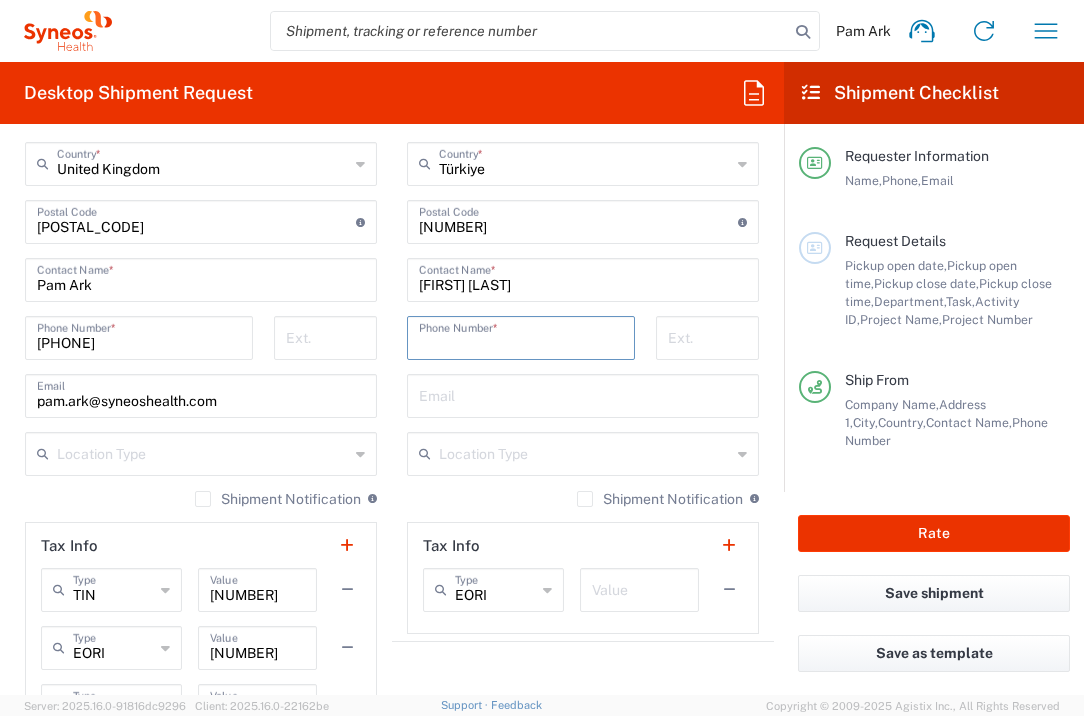 click at bounding box center (521, 336) 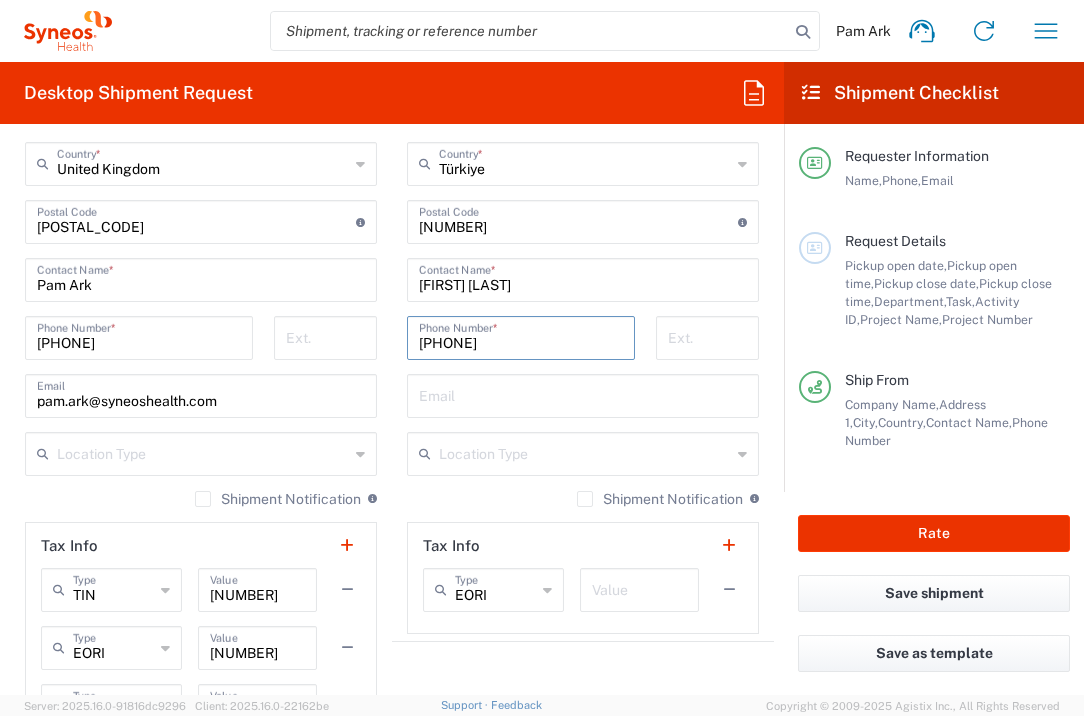 type on "[PHONE]" 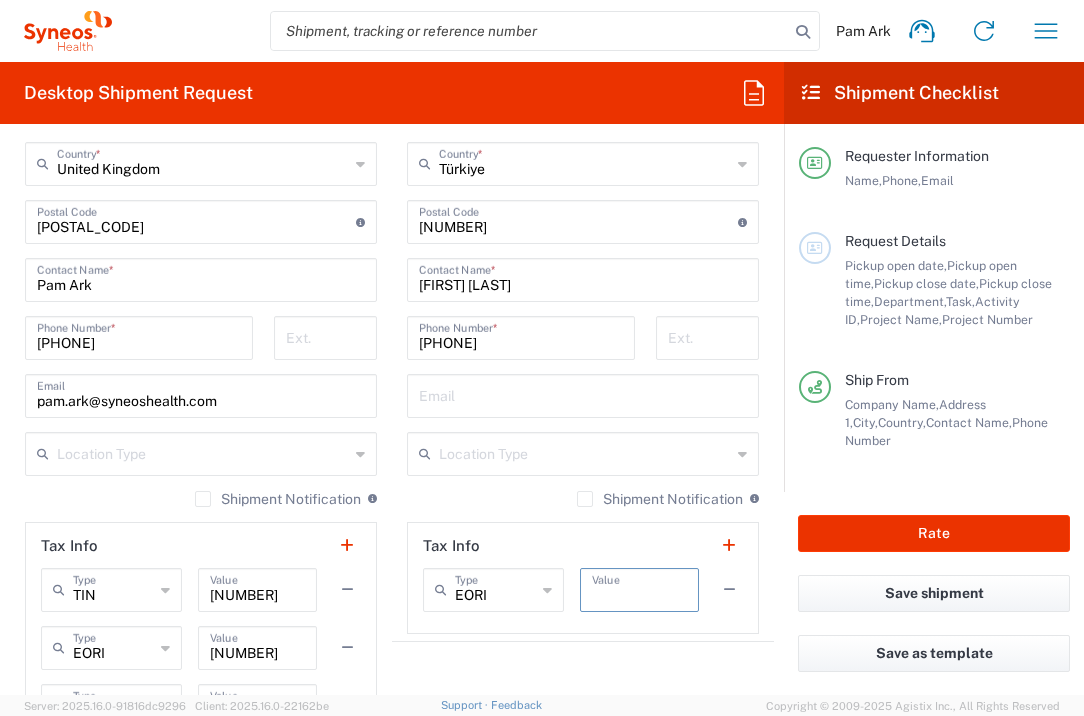 click at bounding box center [639, 588] 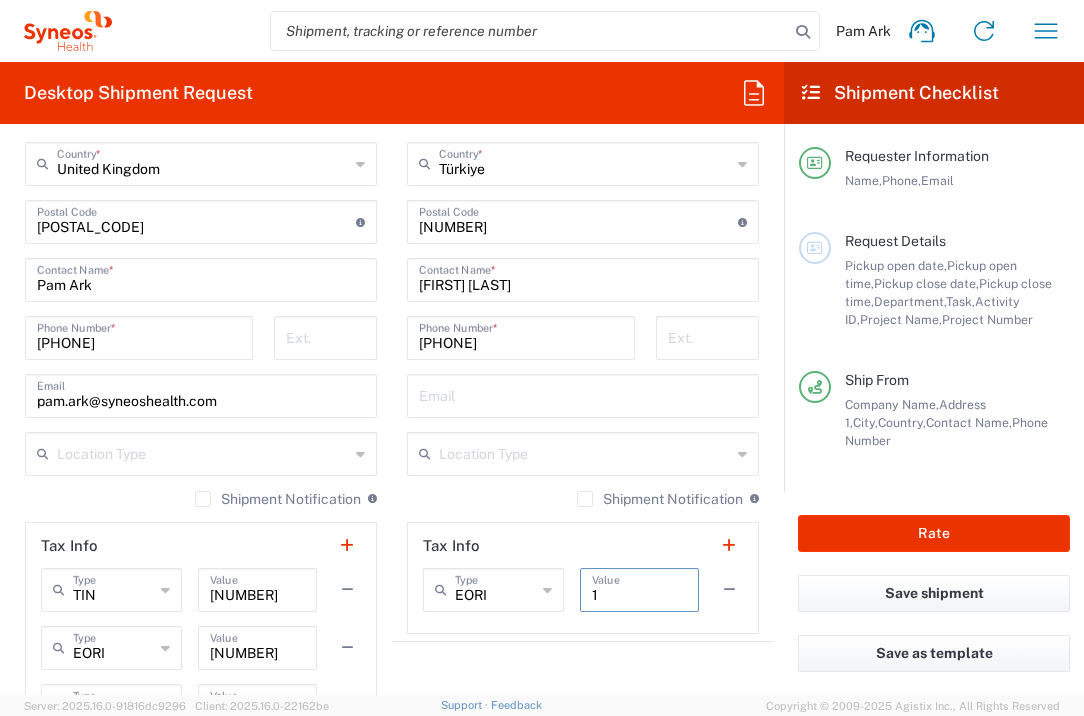 scroll, scrollTop: 1454, scrollLeft: 0, axis: vertical 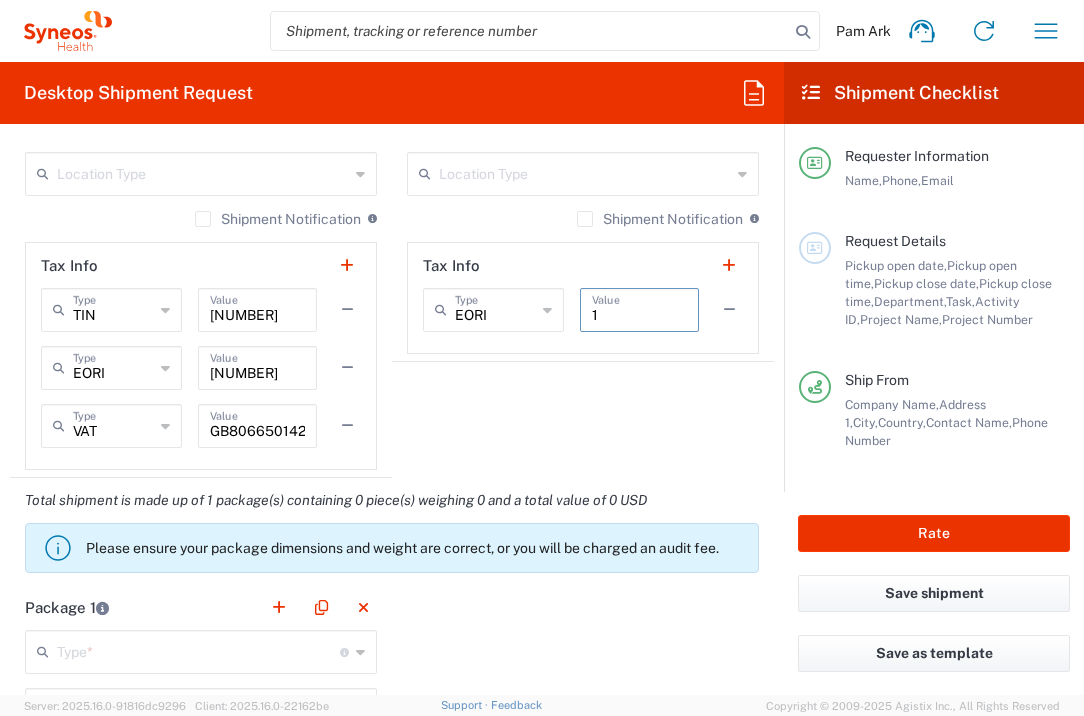 type on "1" 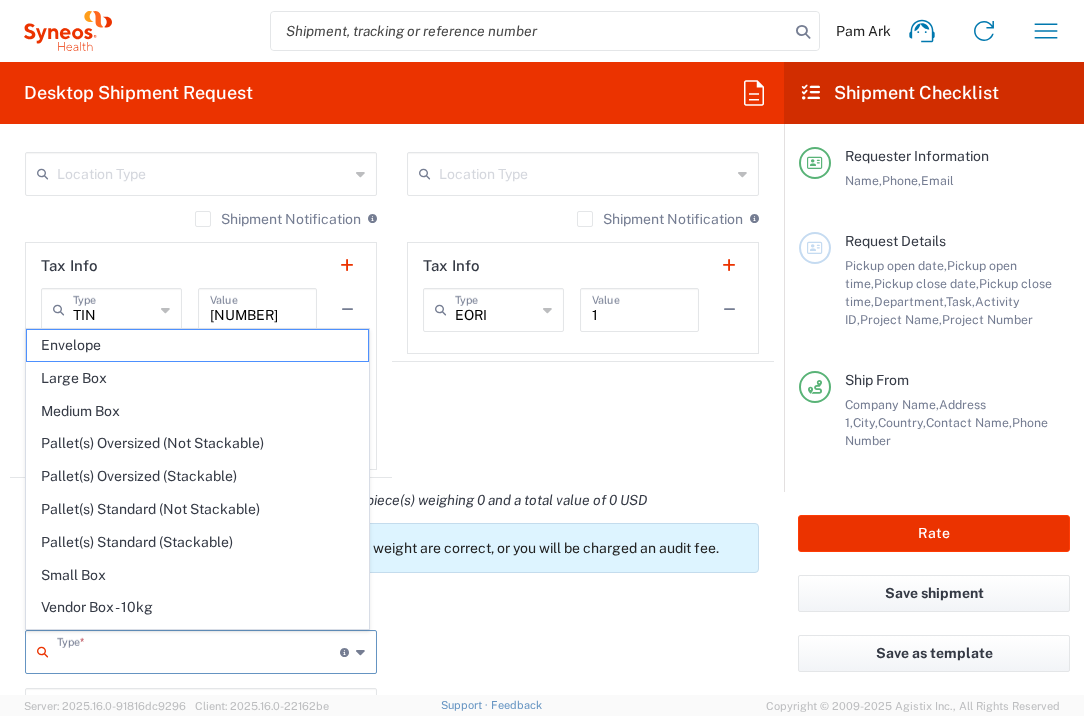 click at bounding box center [198, 650] 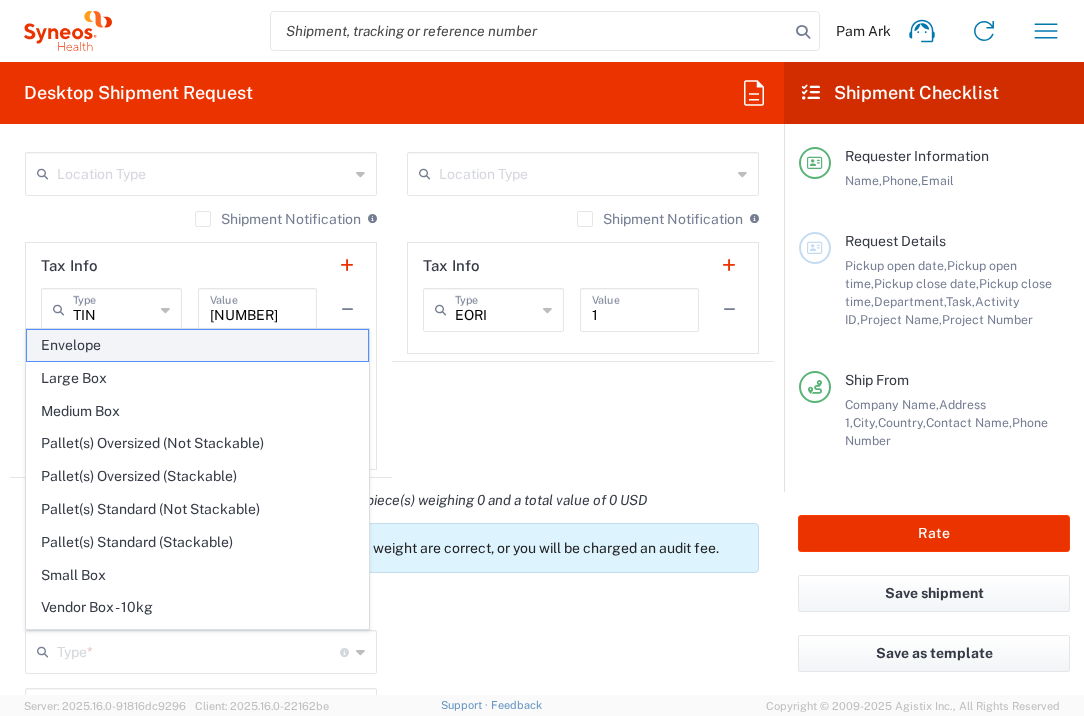 click on "Envelope" 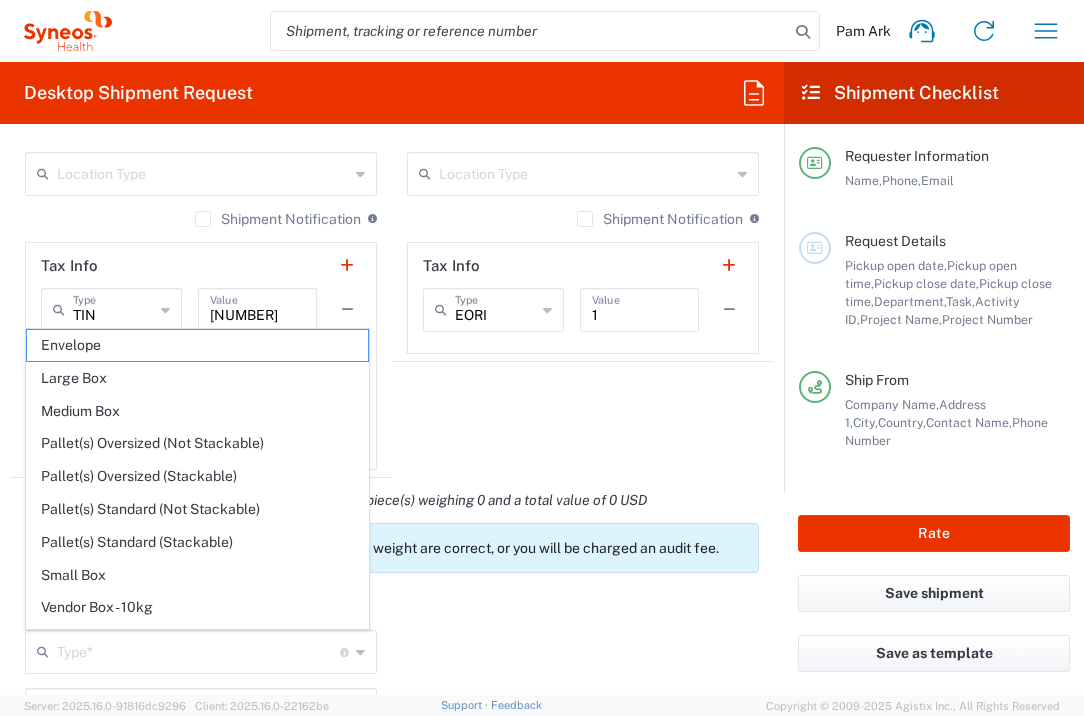 type on "Envelope" 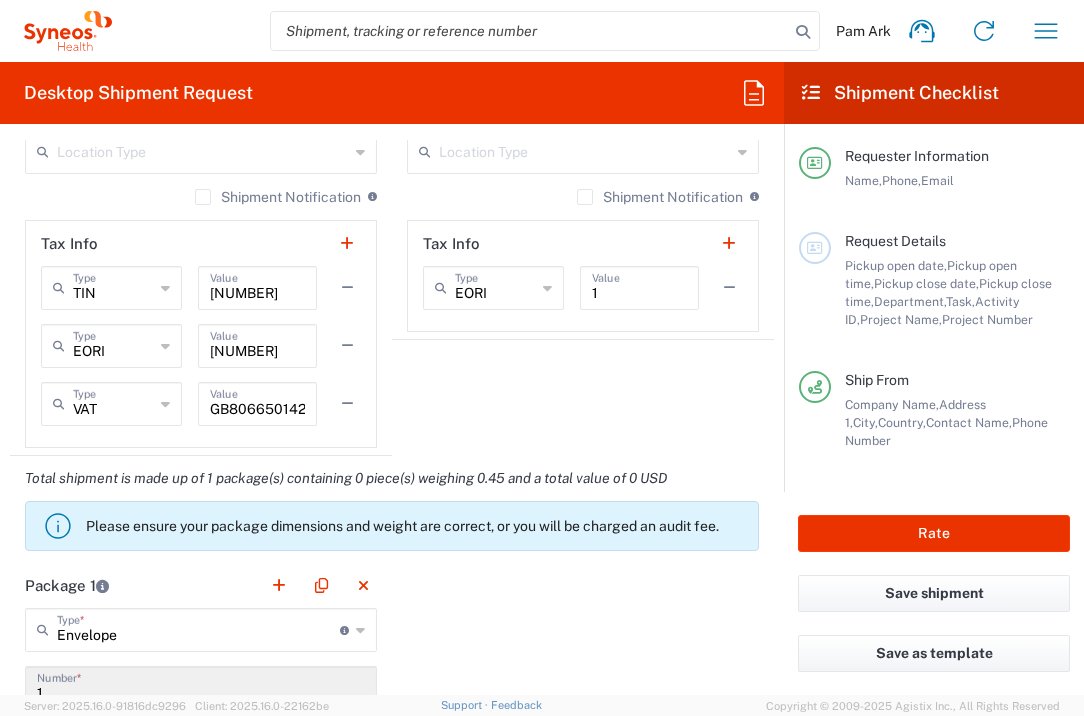 scroll, scrollTop: 1664, scrollLeft: 0, axis: vertical 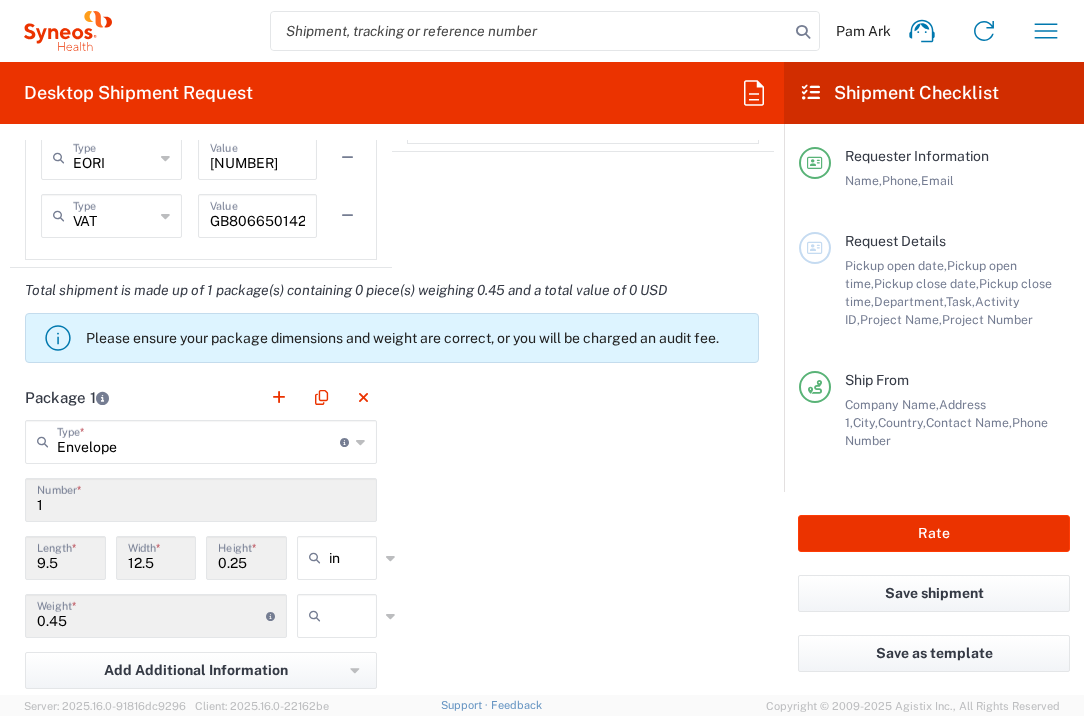 click 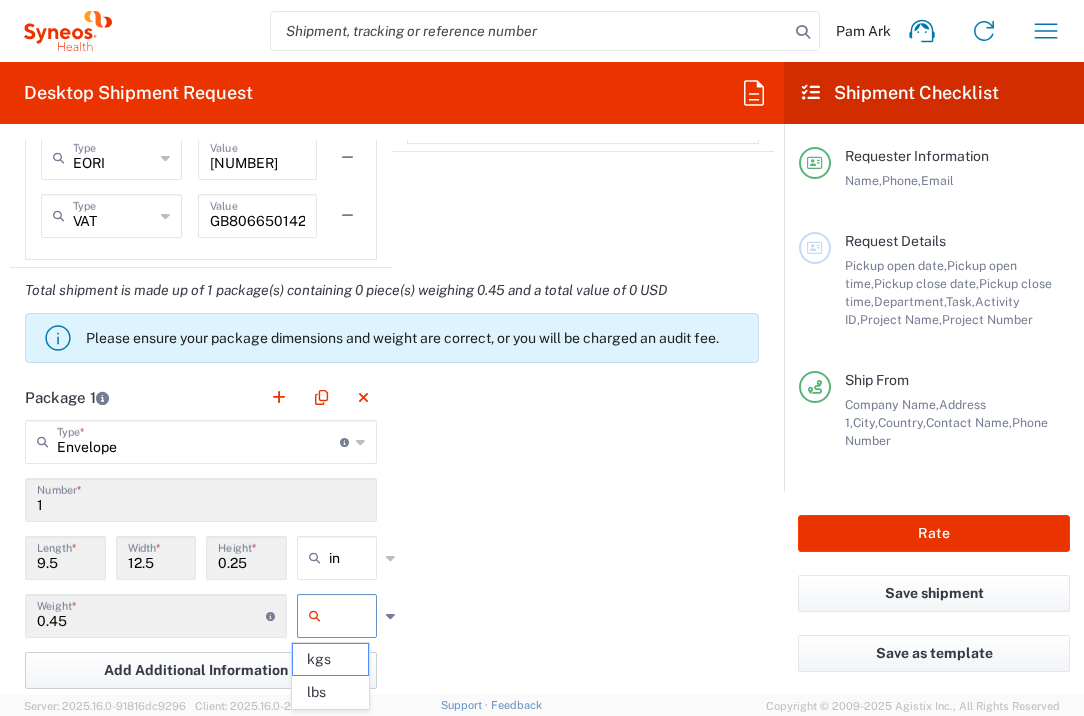 click on "lbs" 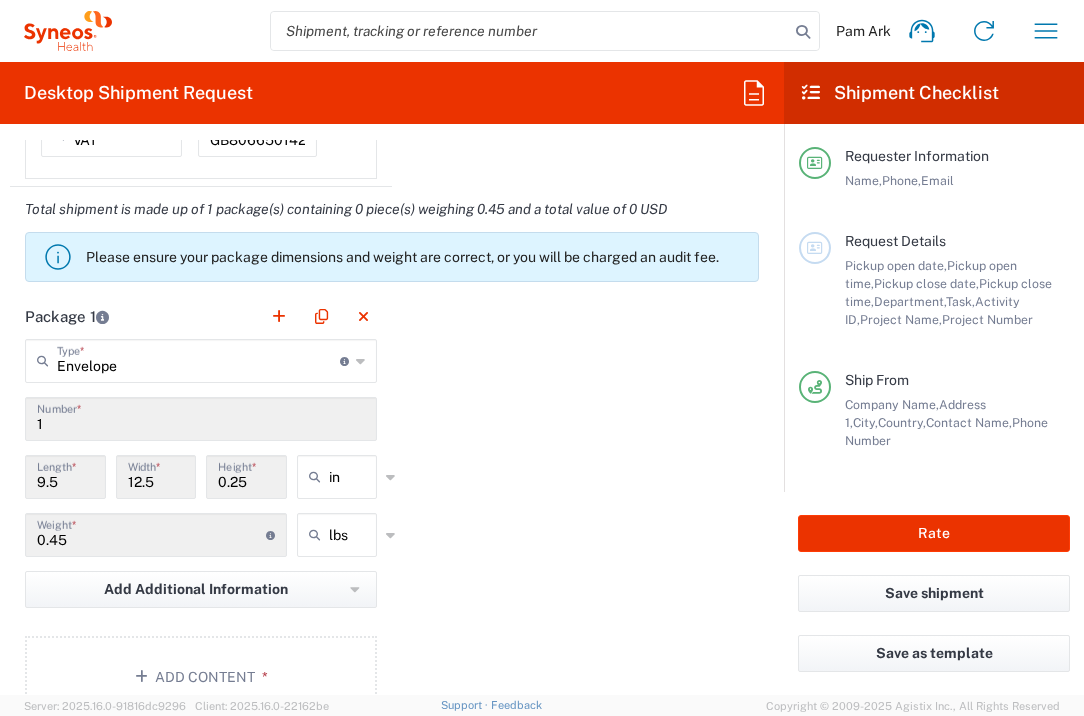 scroll, scrollTop: 1937, scrollLeft: 0, axis: vertical 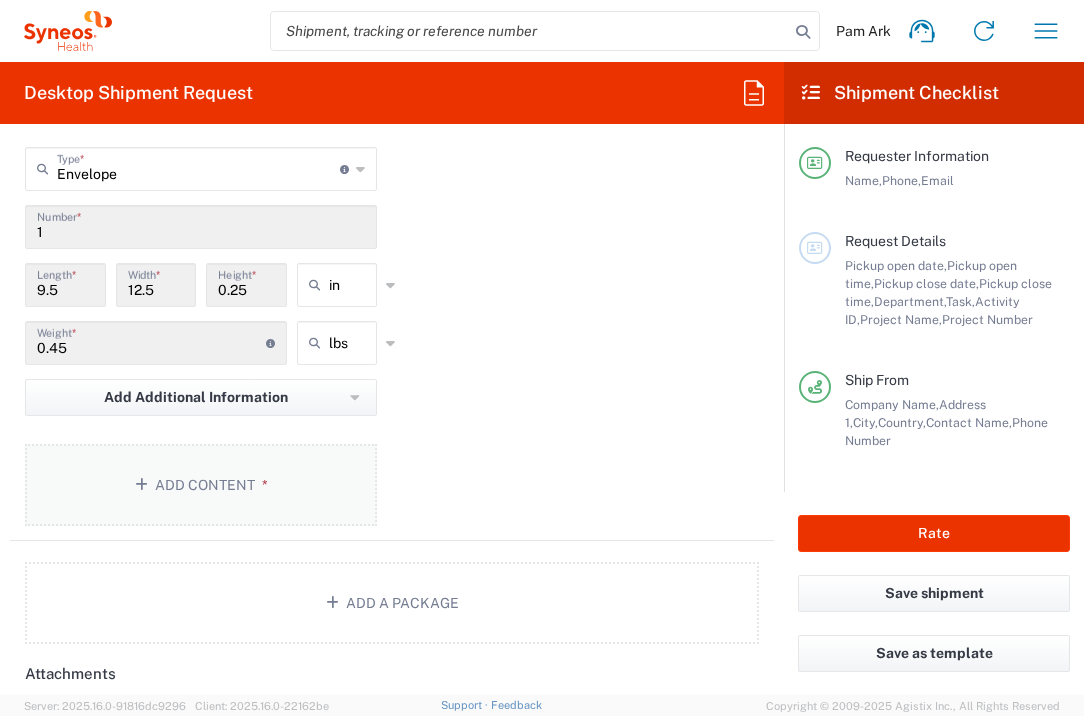click on "Add Content *" 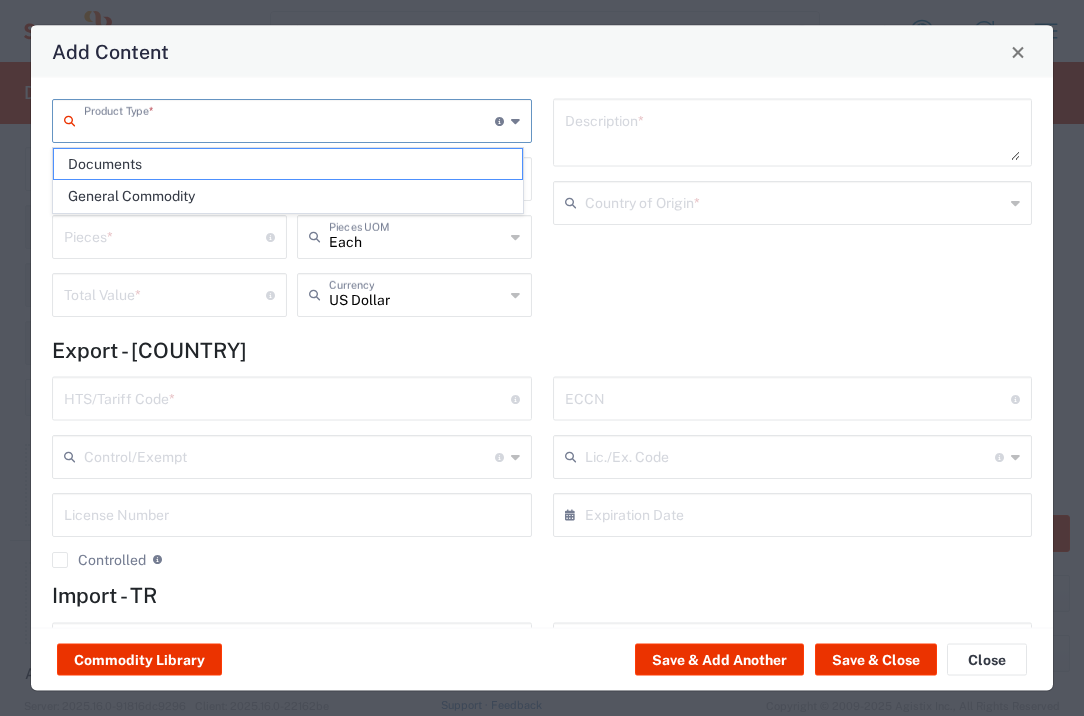 click at bounding box center (289, 119) 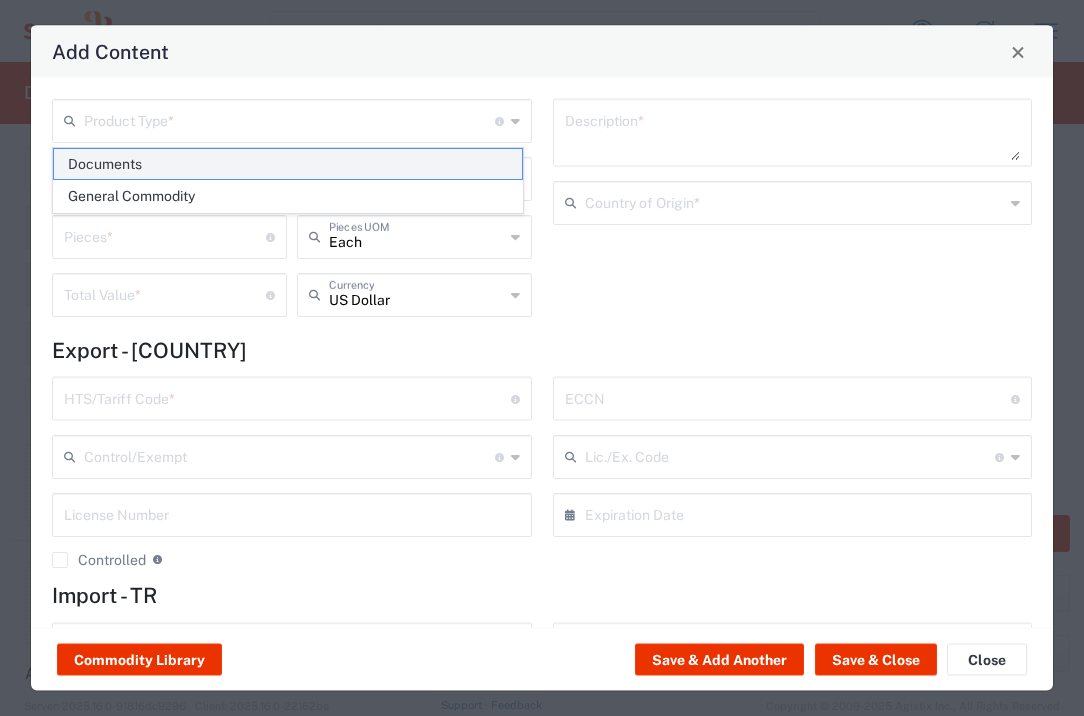 click on "Documents" 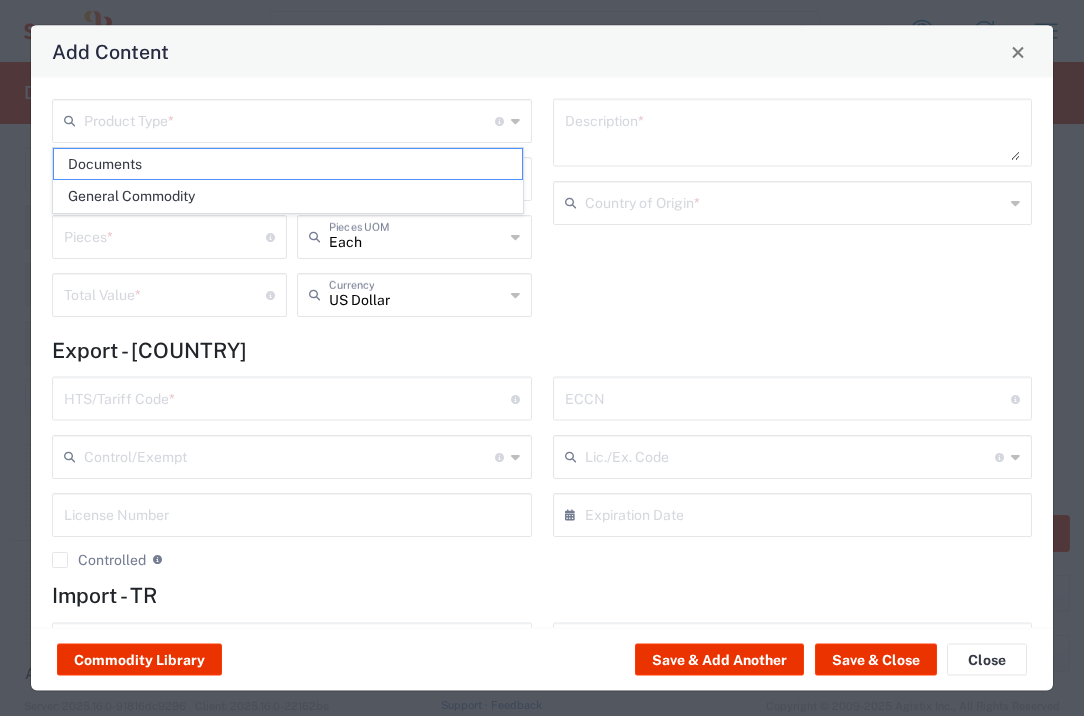 type on "Documents" 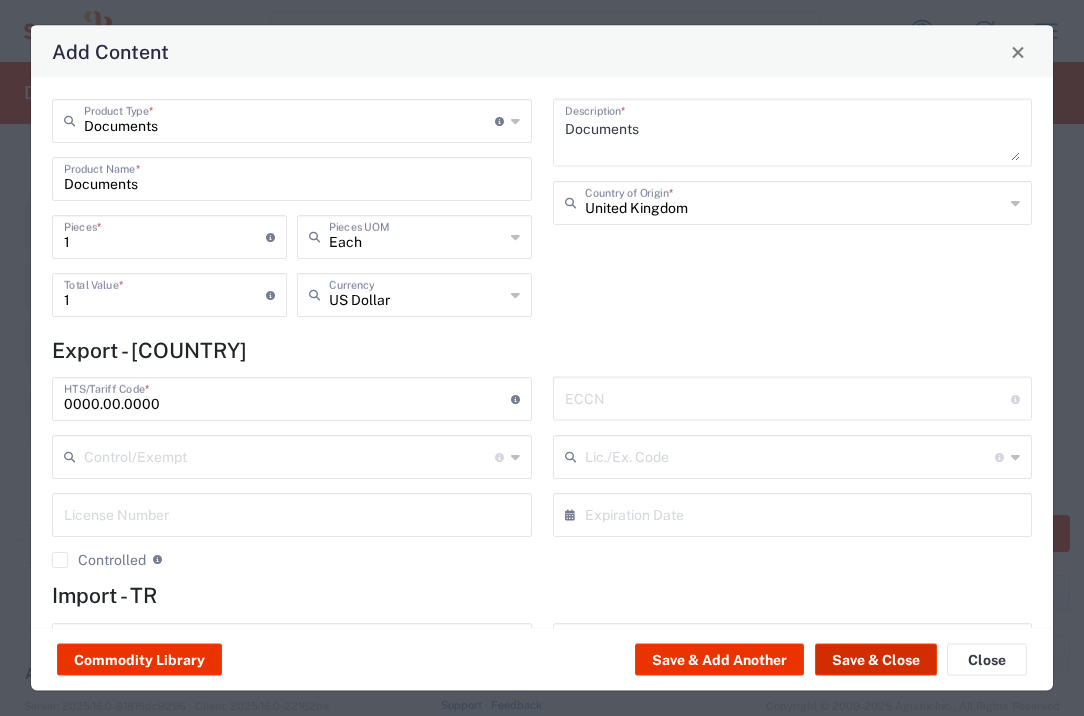 click on "Save & Close" 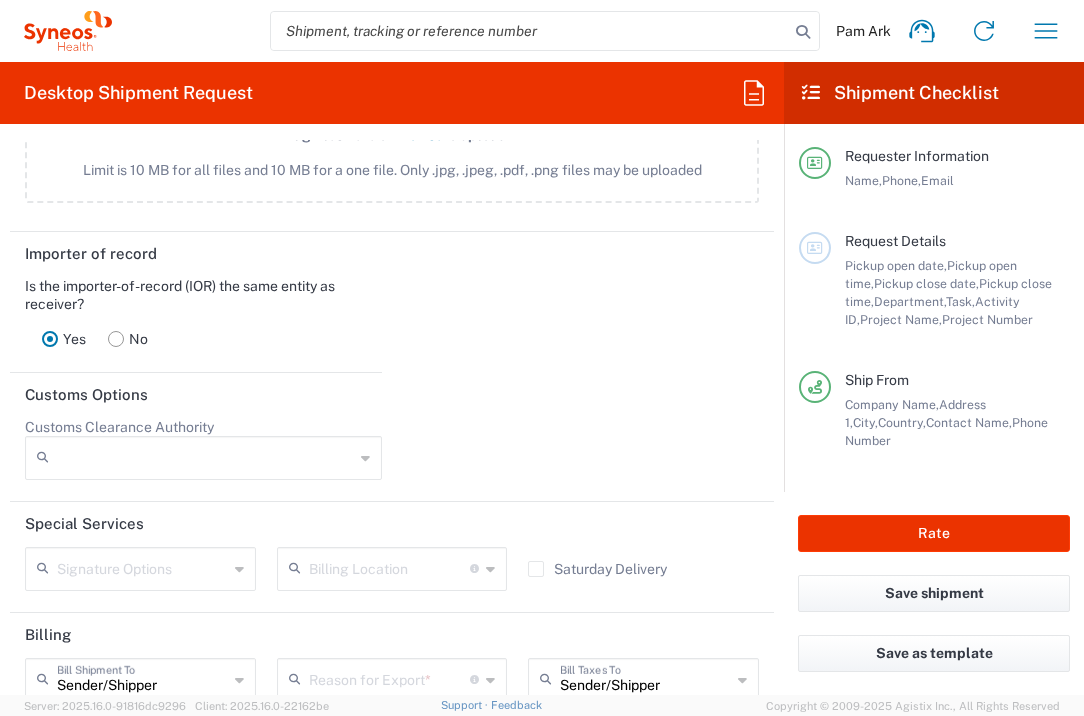 scroll, scrollTop: 2767, scrollLeft: 0, axis: vertical 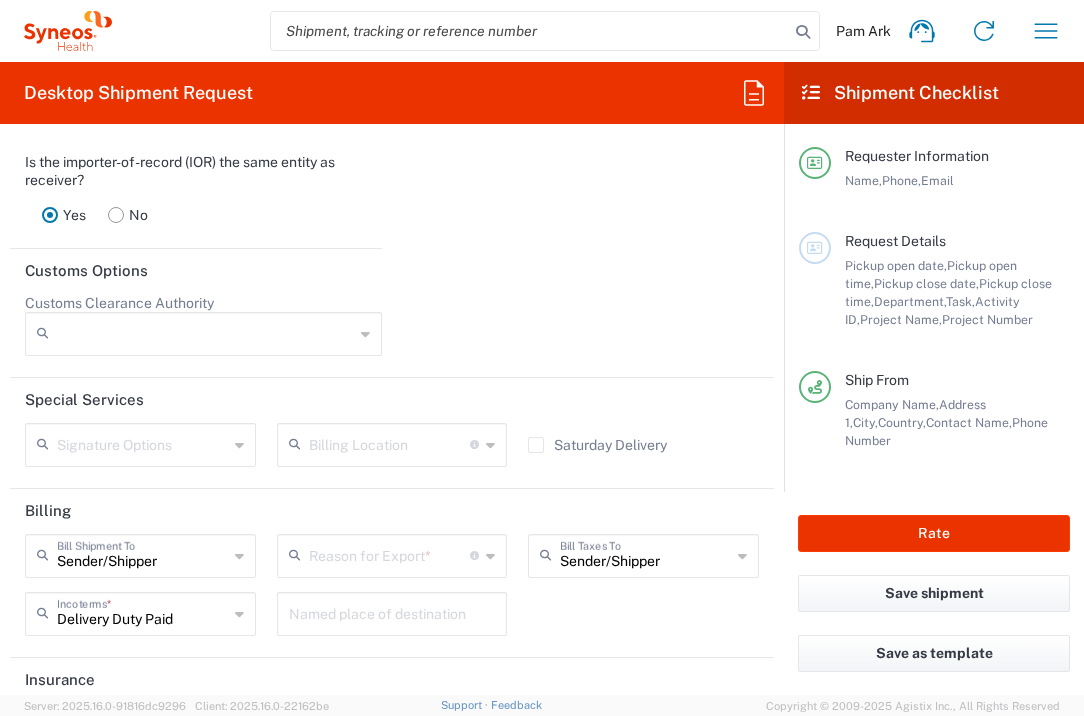 click at bounding box center [390, 554] 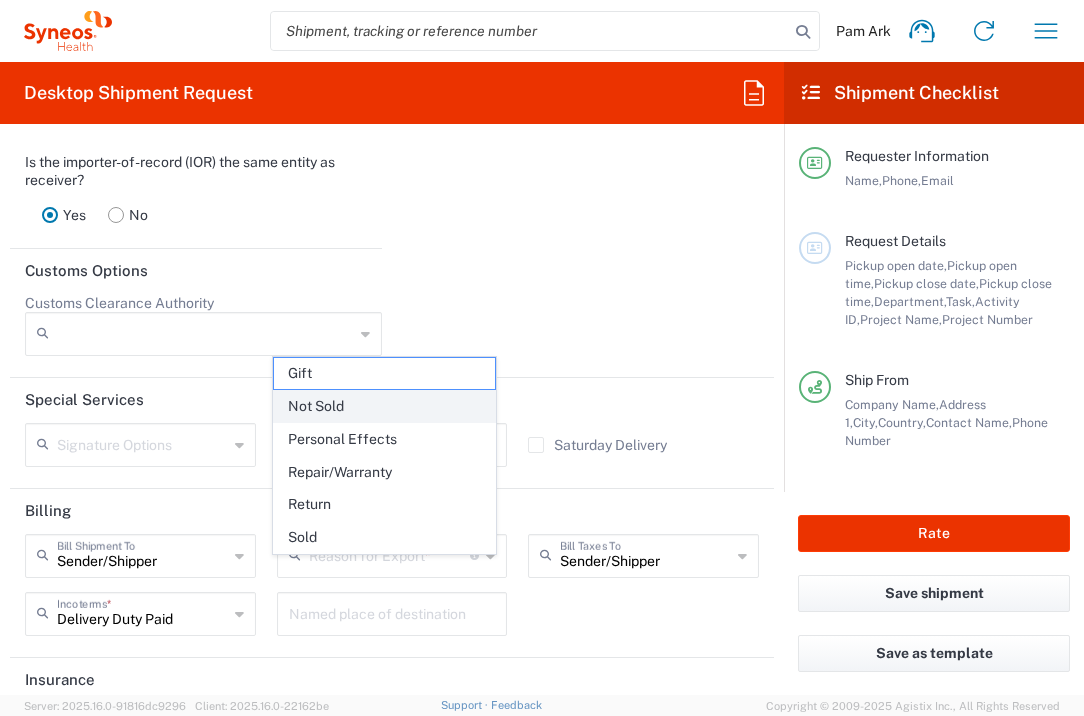 click on "Not Sold" 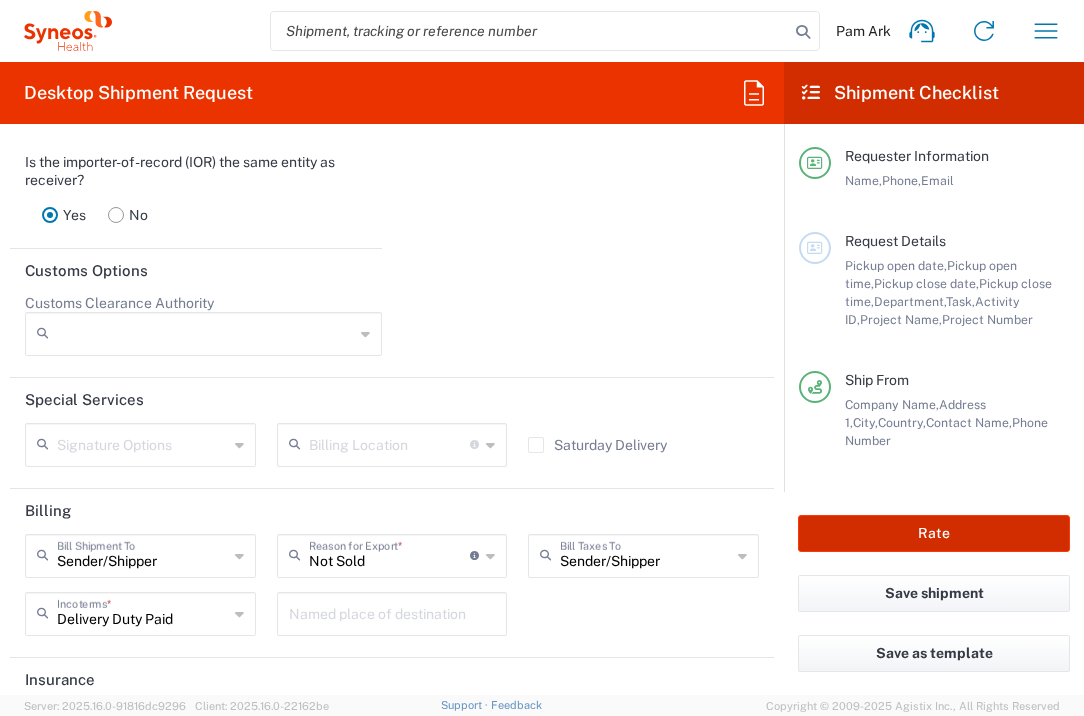 click on "Rate" 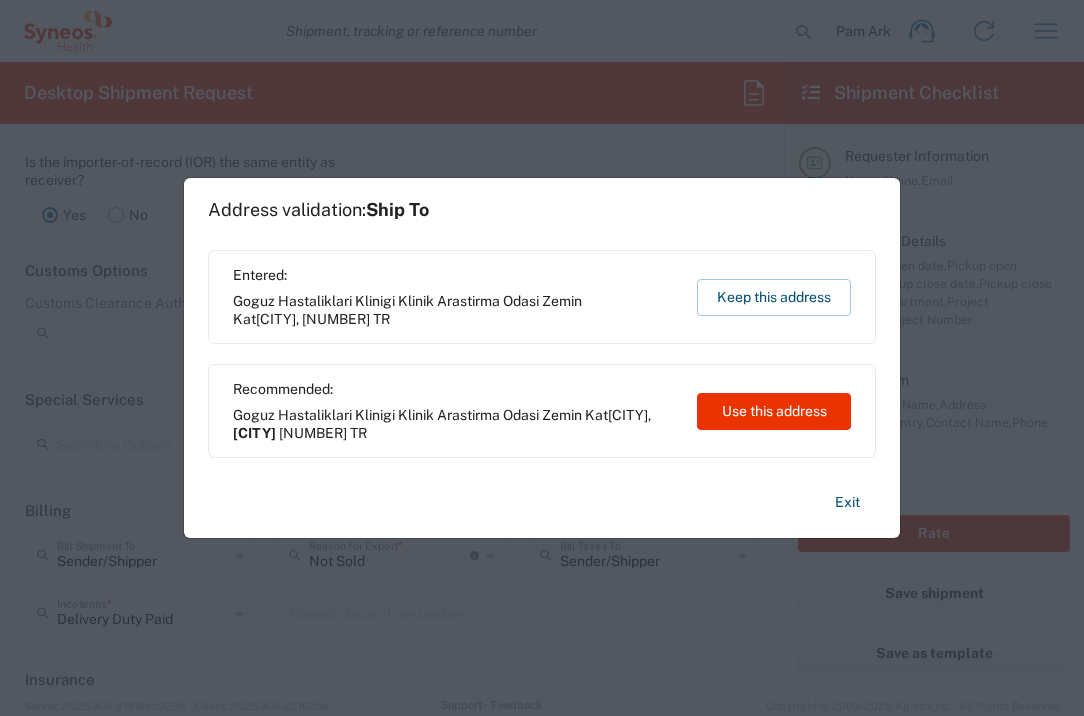 type on "7052846" 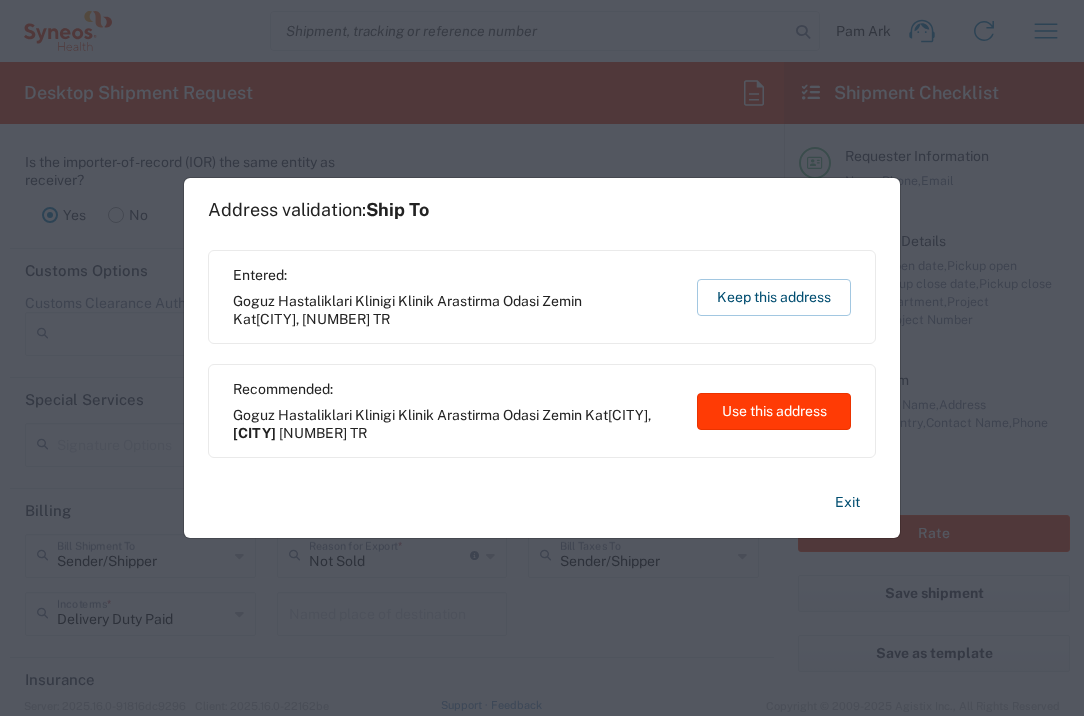 click on "Use this address" 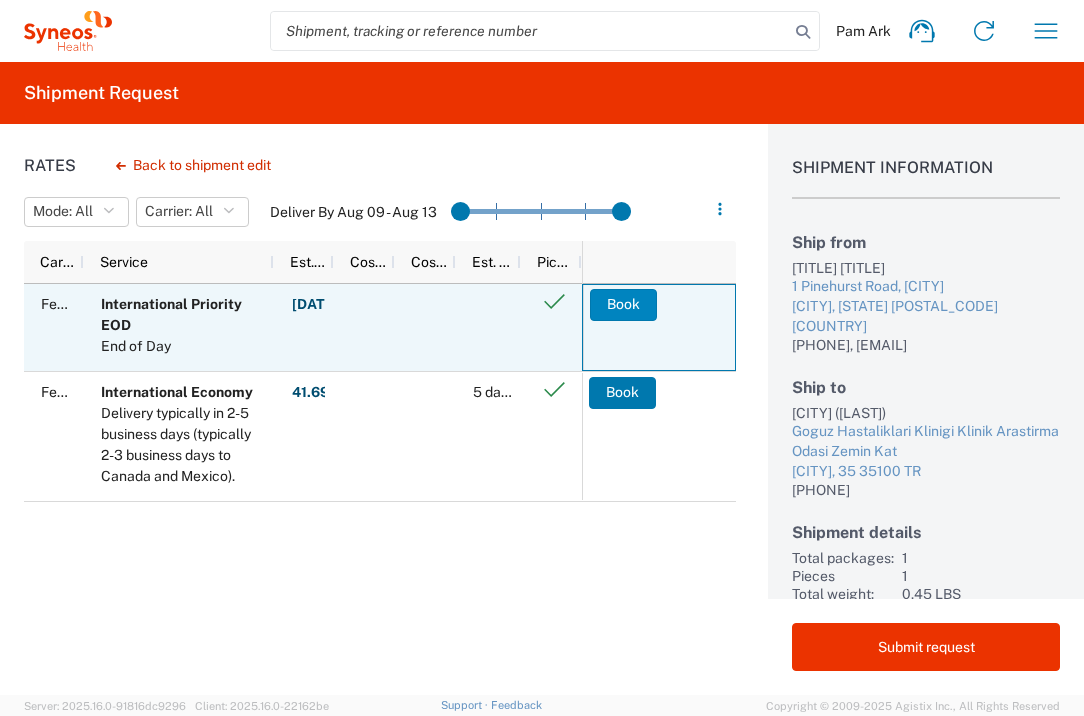 click on "Book" 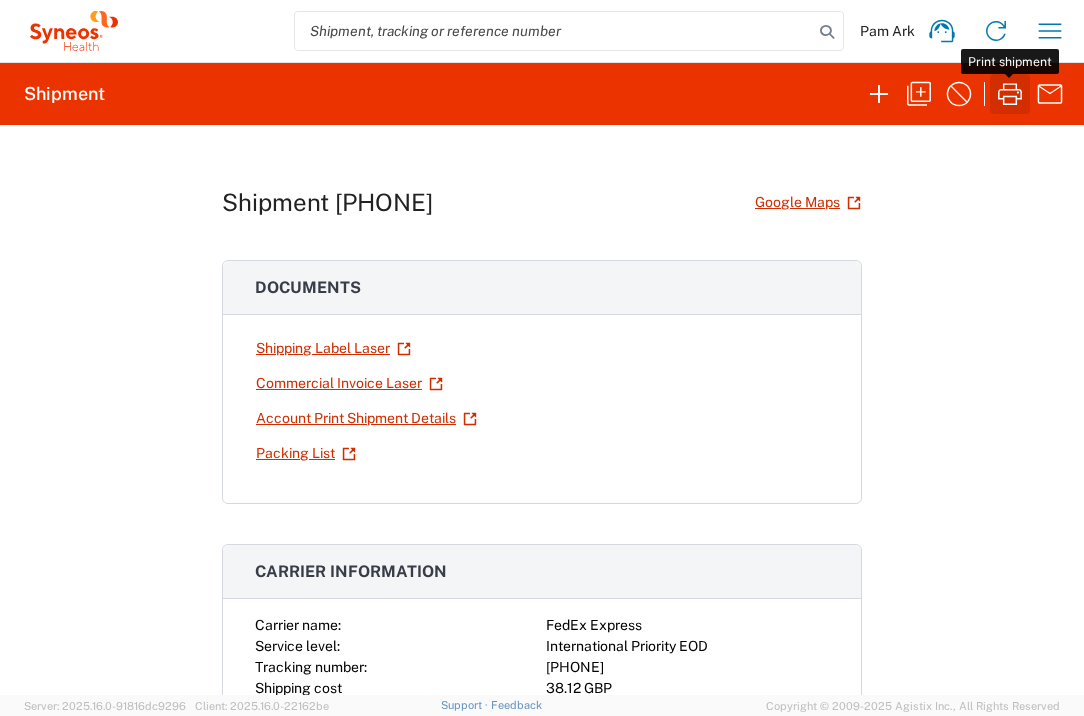 click 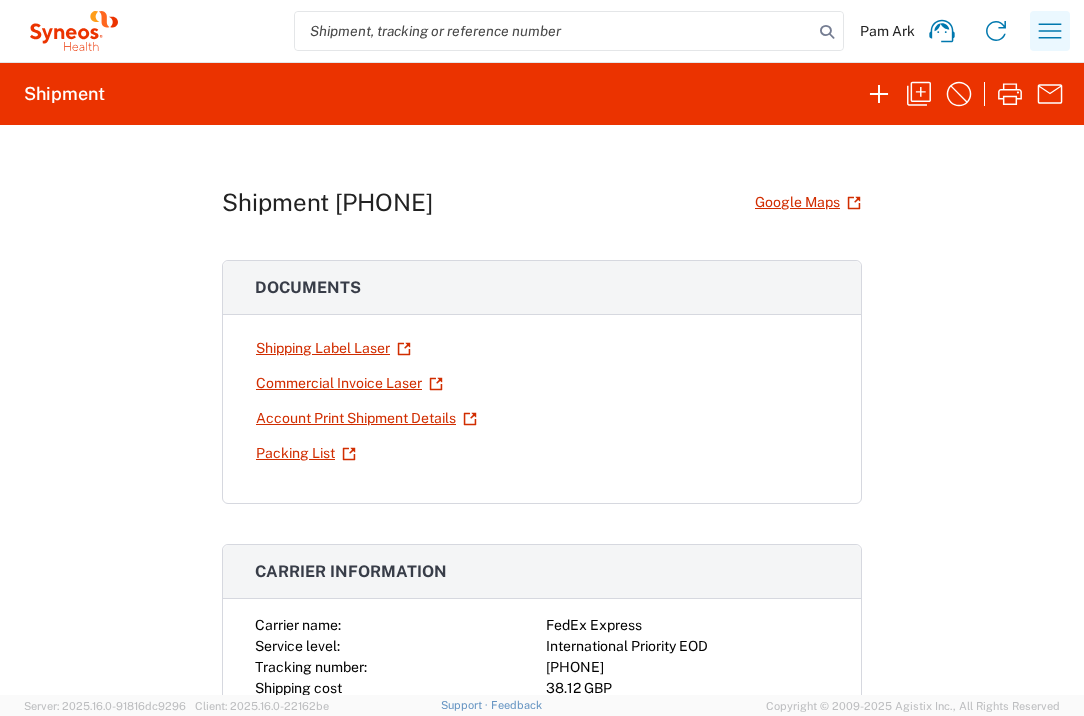 click 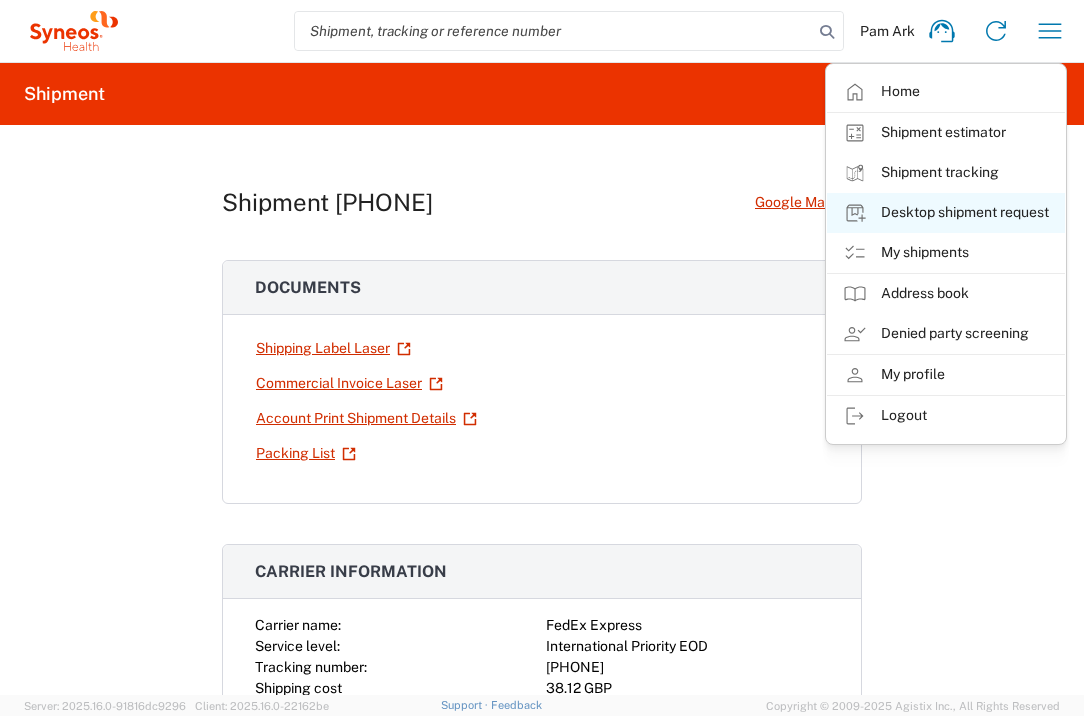 click on "Desktop shipment request" 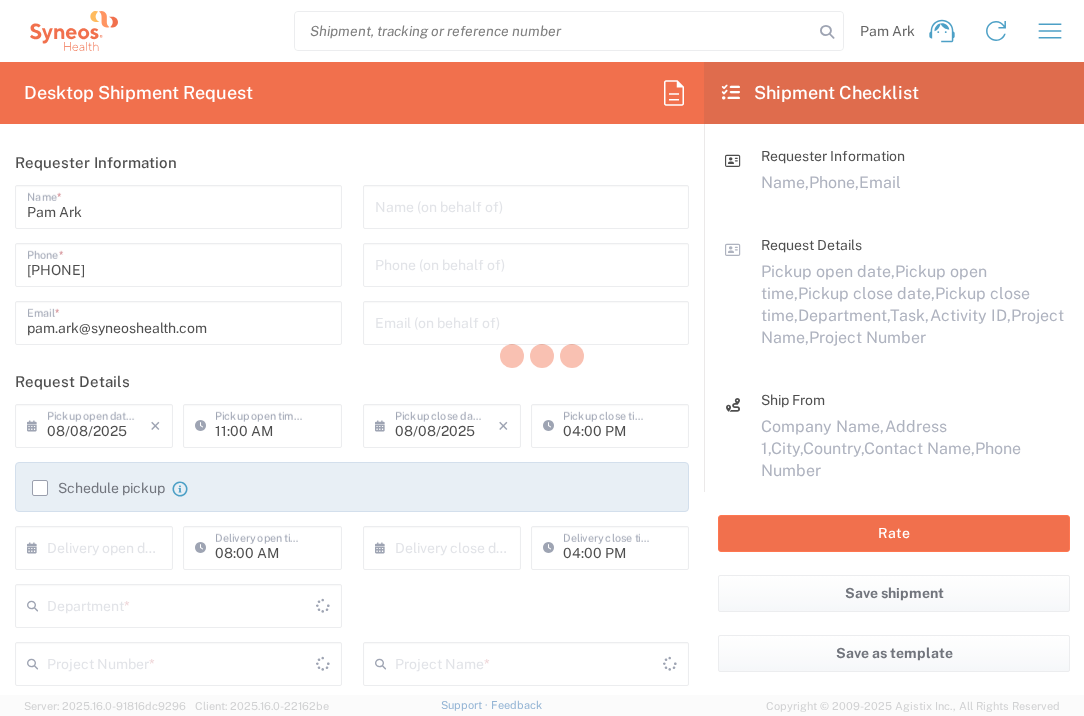 type on "England" 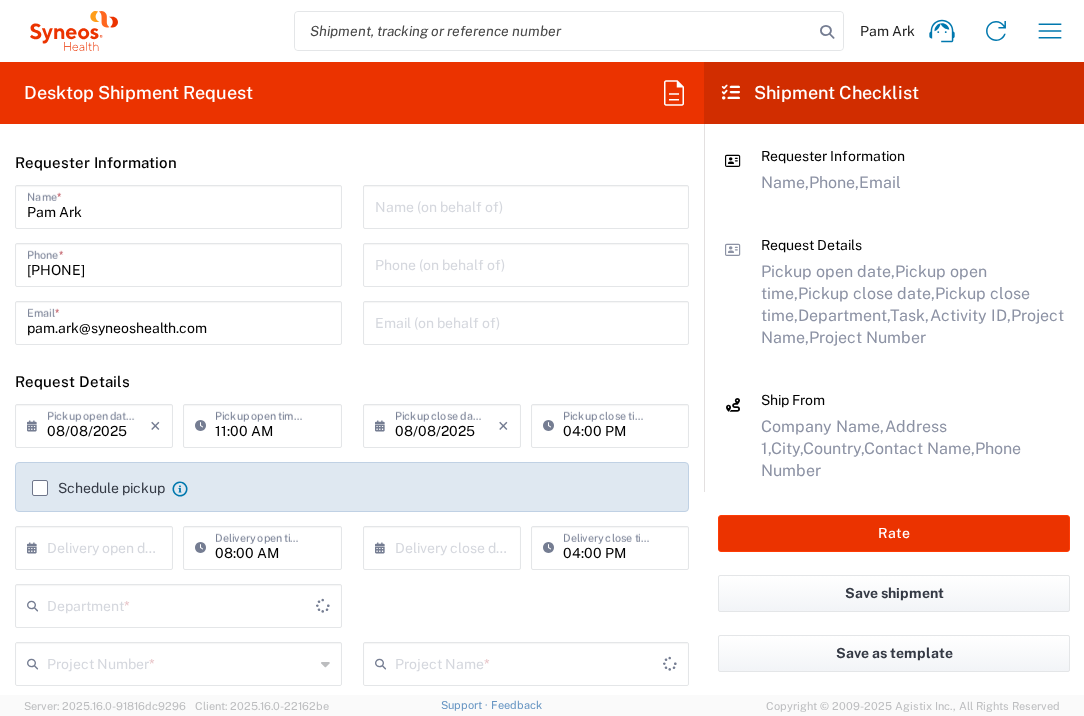 type on "3235" 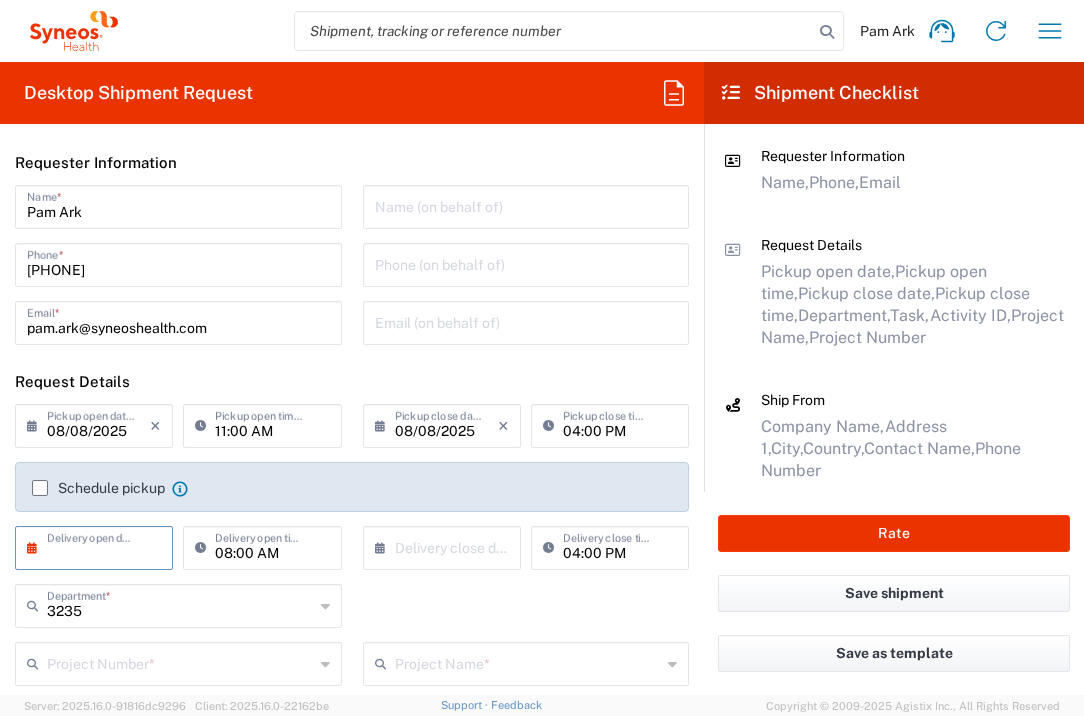 click at bounding box center [98, 546] 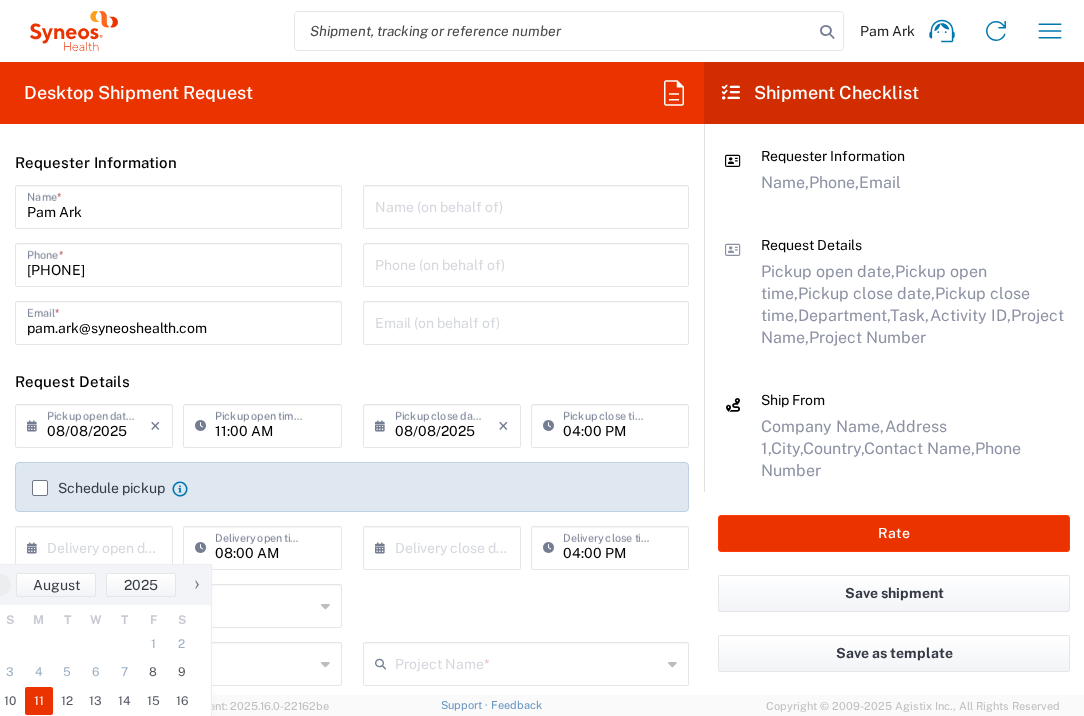 drag, startPoint x: 44, startPoint y: 693, endPoint x: 84, endPoint y: 660, distance: 51.855568 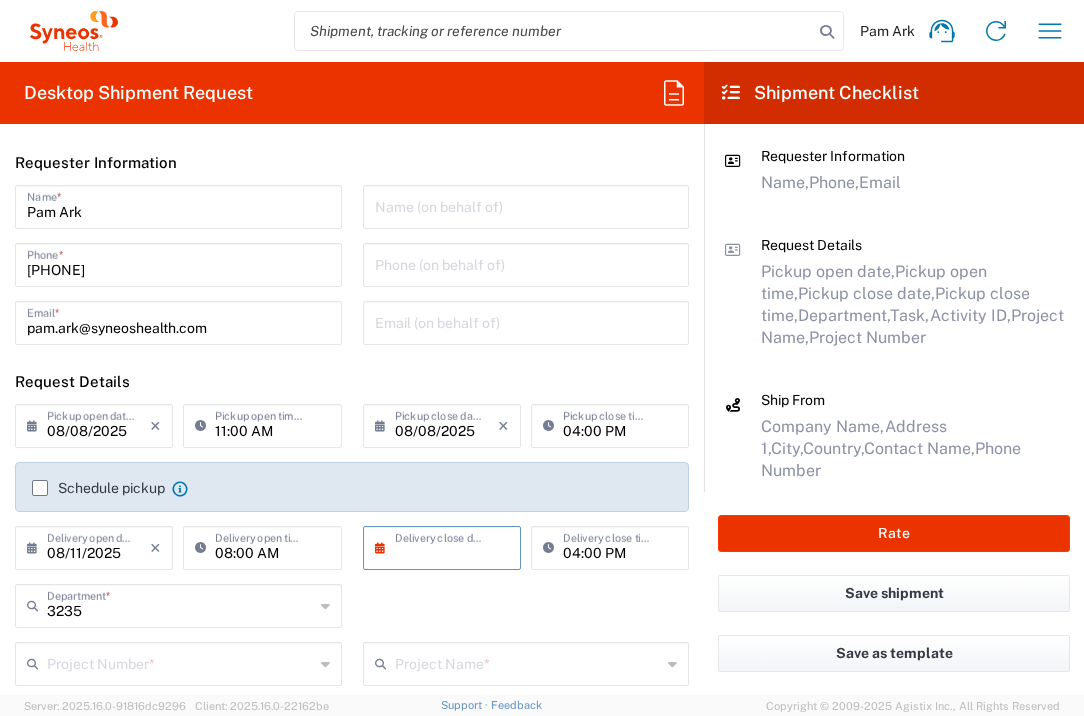 click at bounding box center (446, 546) 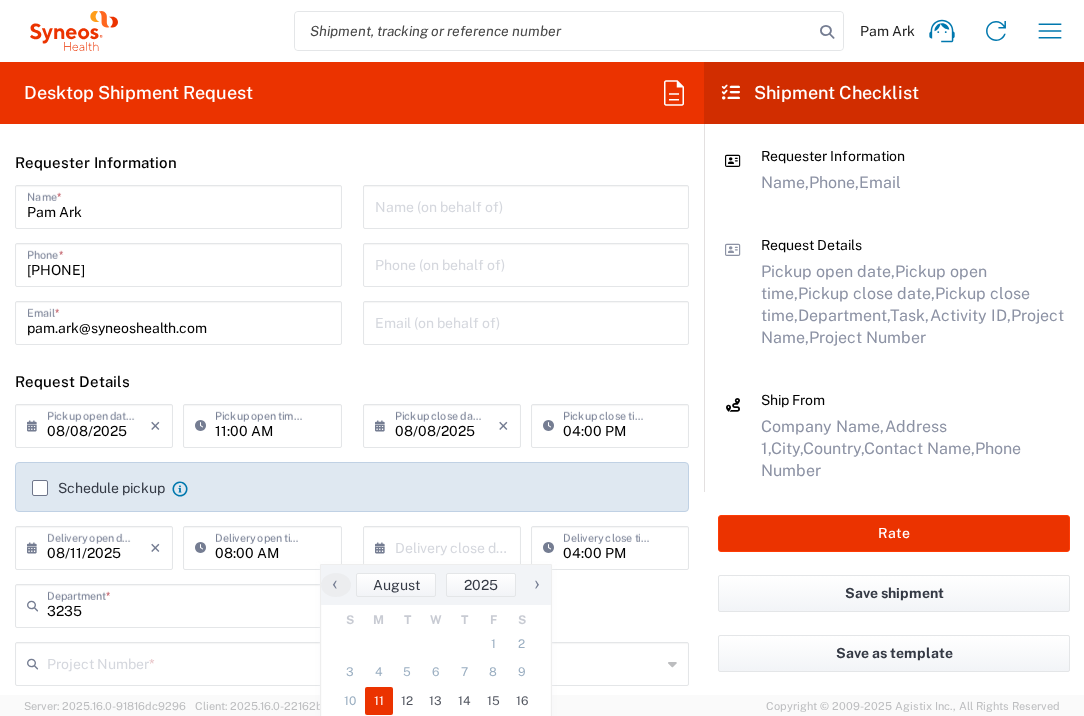 click on "11" 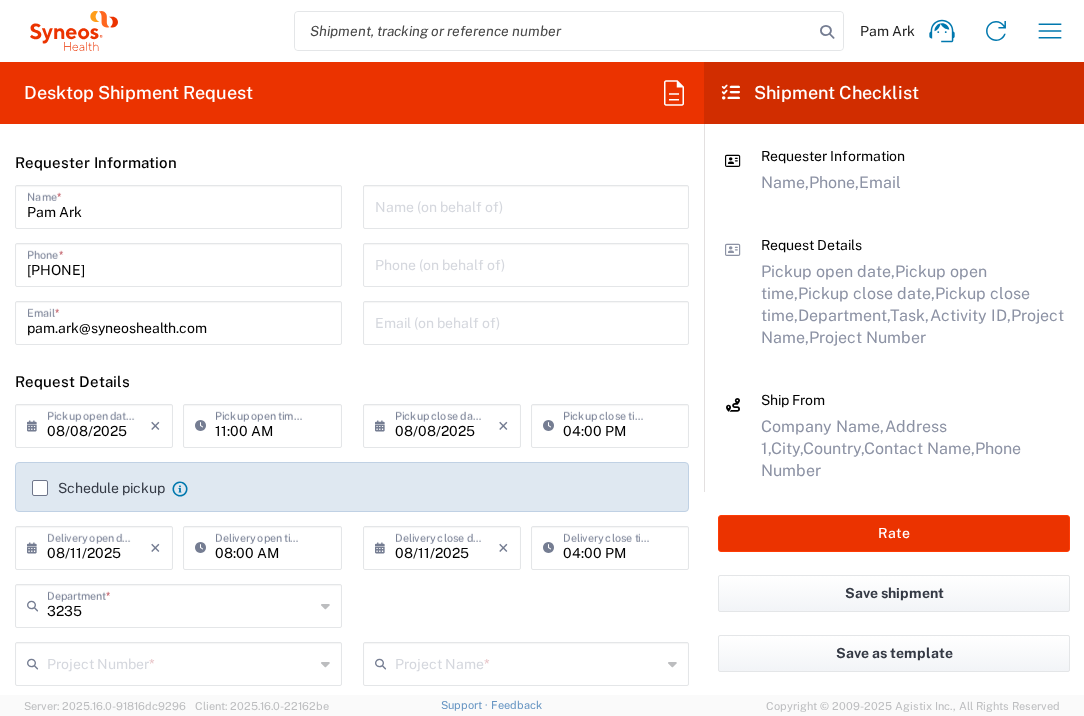 click at bounding box center [180, 662] 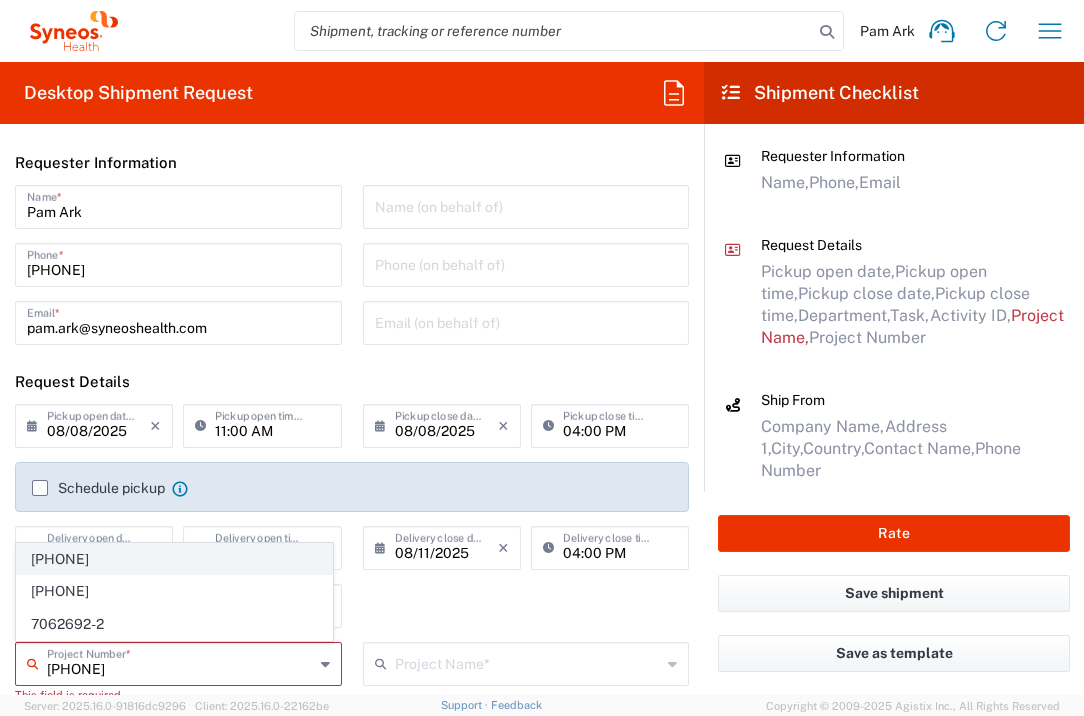 type on "[PHONE]" 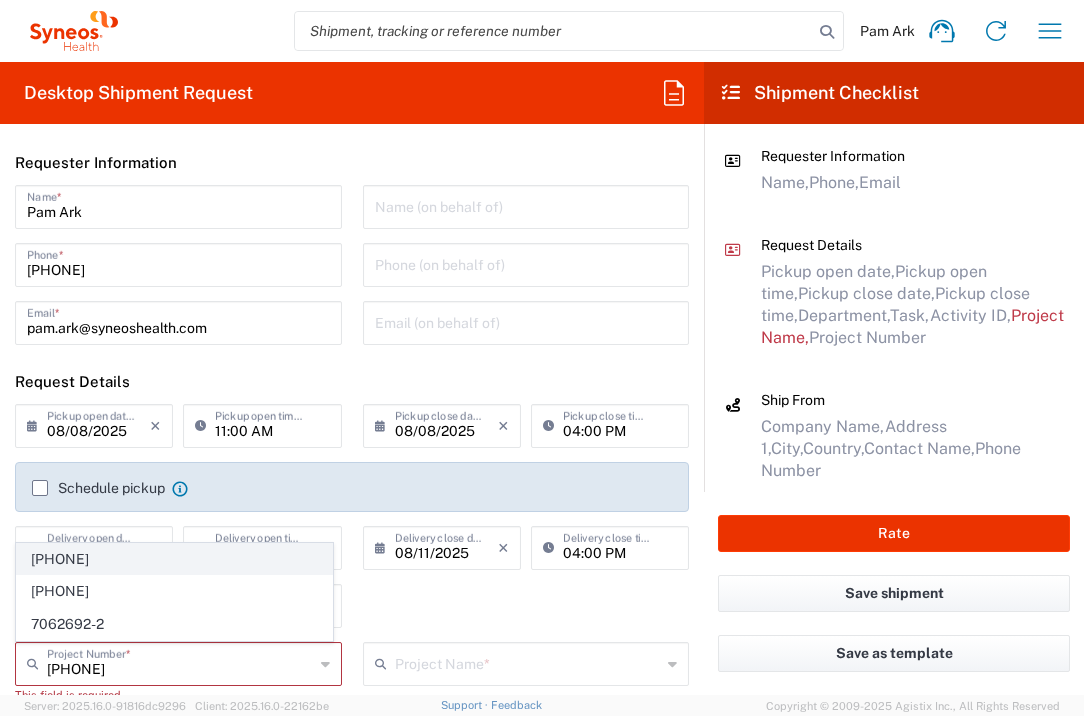 click on "[PHONE]" 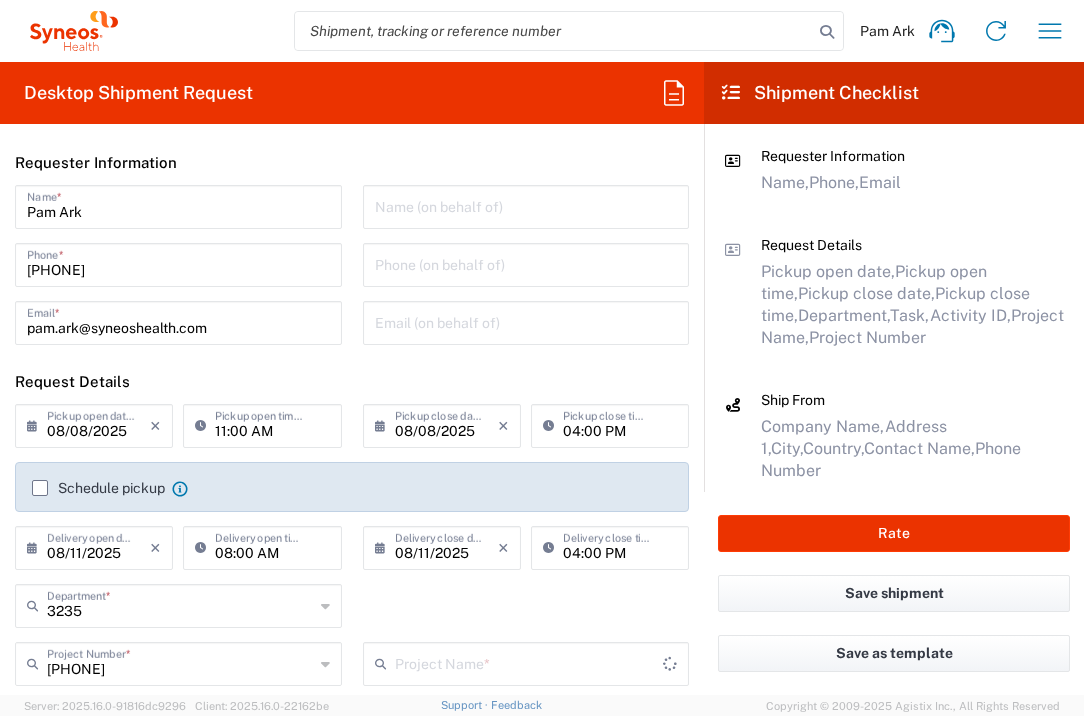 type on "[BRAND] [PHONE]" 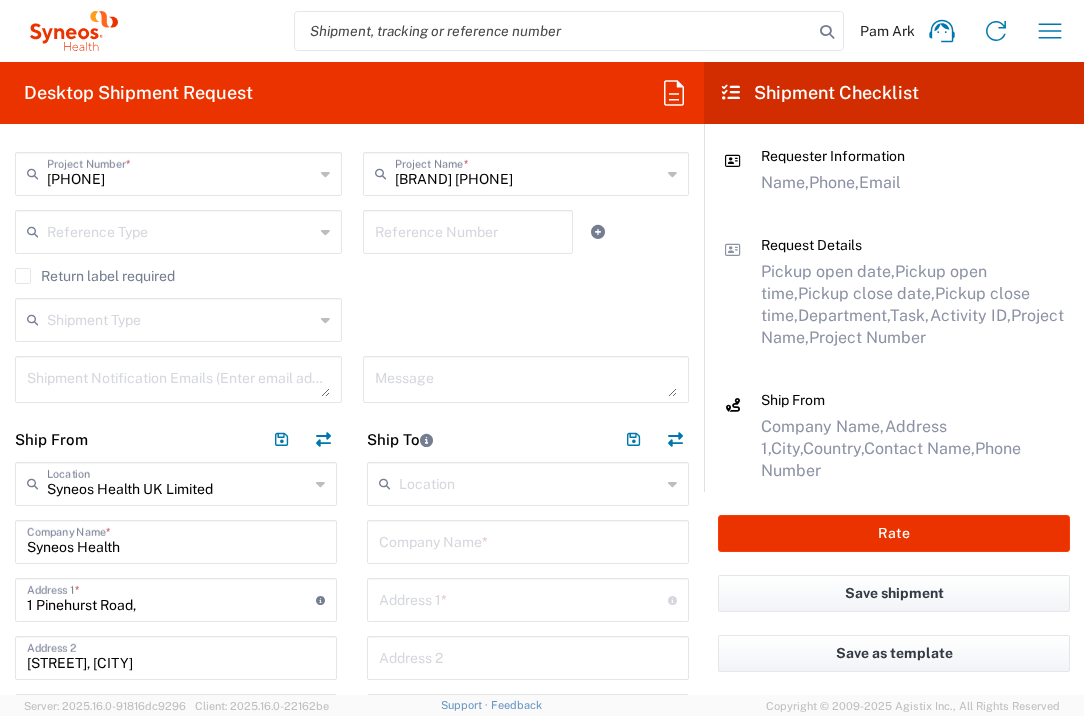 scroll, scrollTop: 499, scrollLeft: 0, axis: vertical 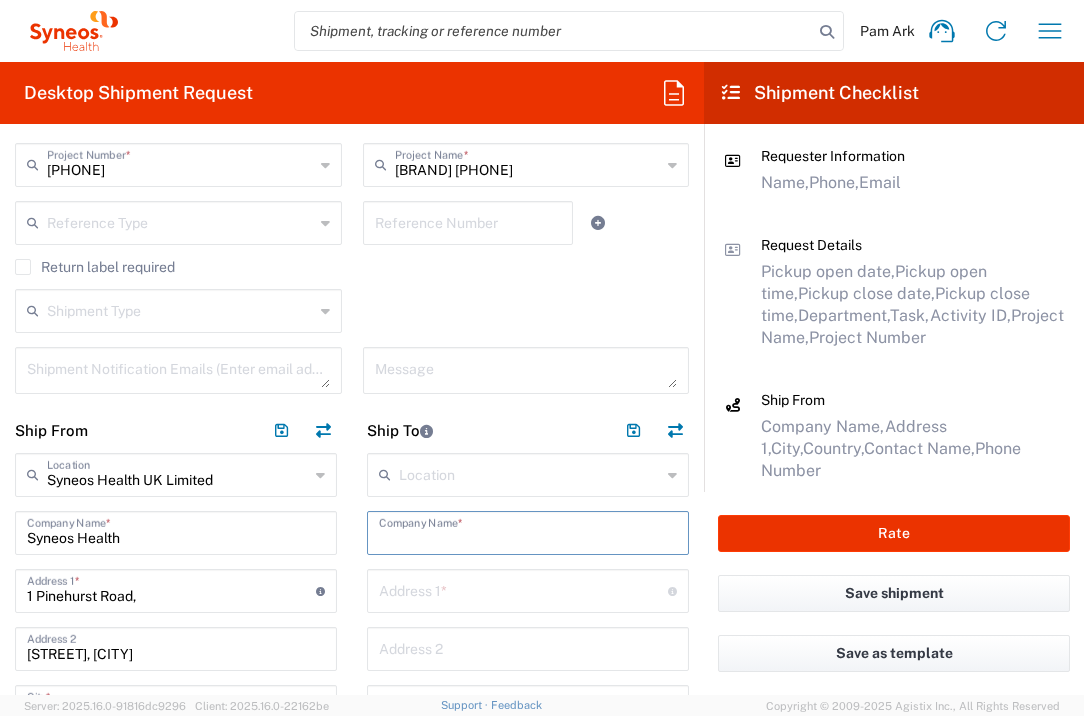 click at bounding box center [528, 531] 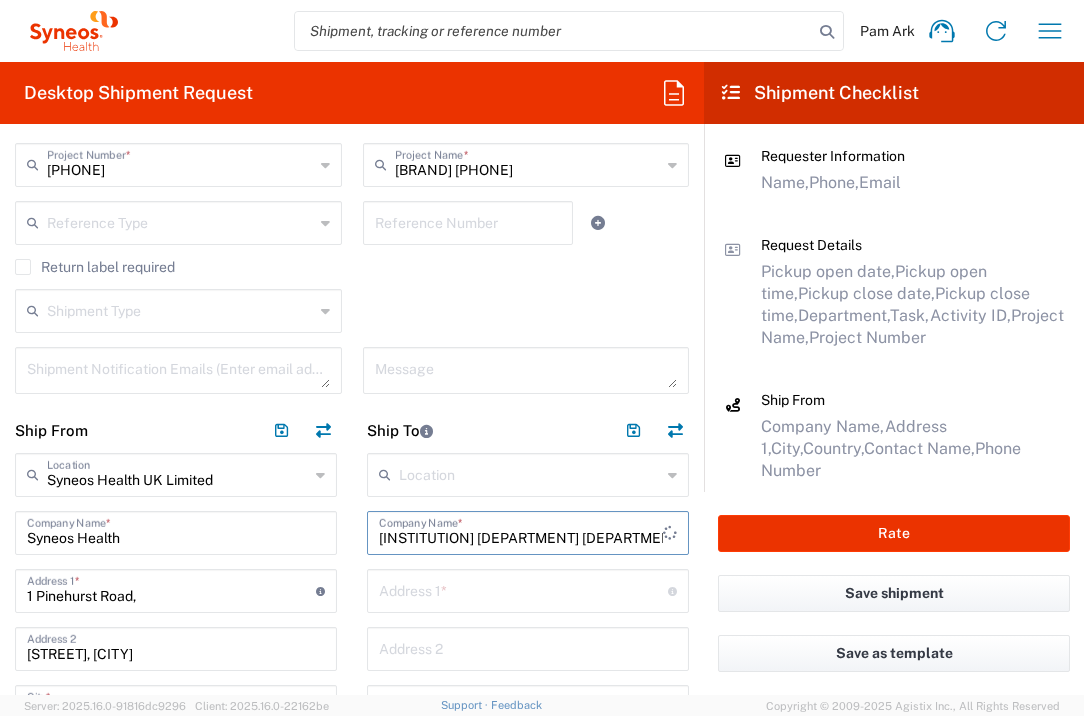 type on "[INSTITUTION] [DEPARTMENT] [DEPARTMENT]" 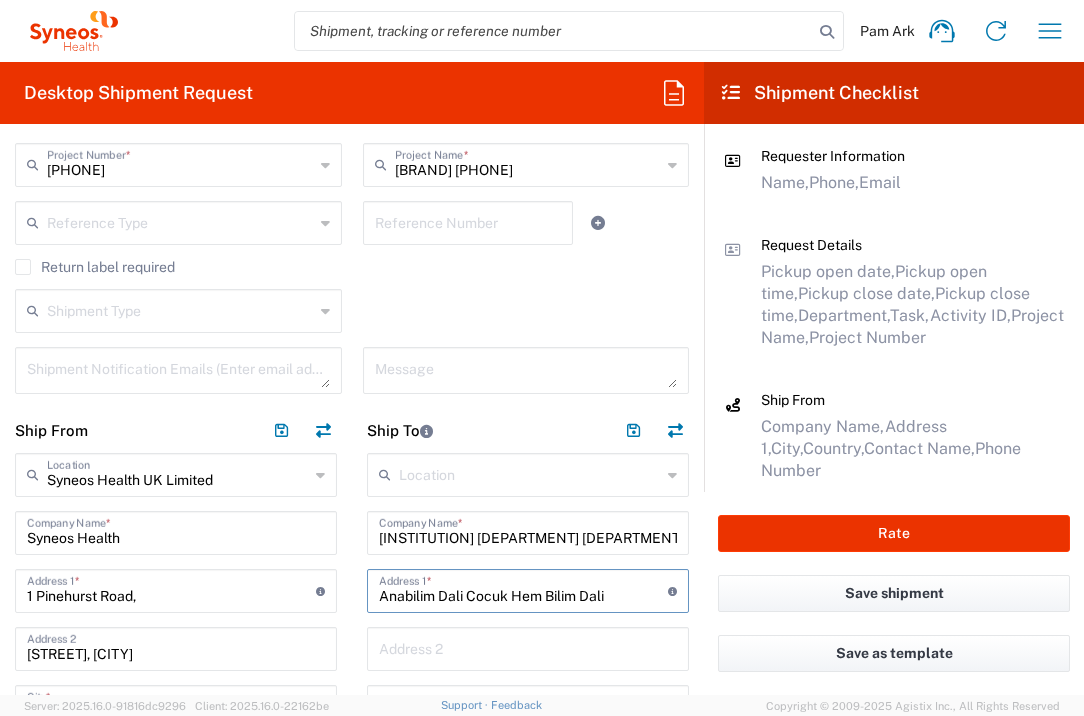 type on "Anabilim Dali Cocuk Hem Bilim Dali" 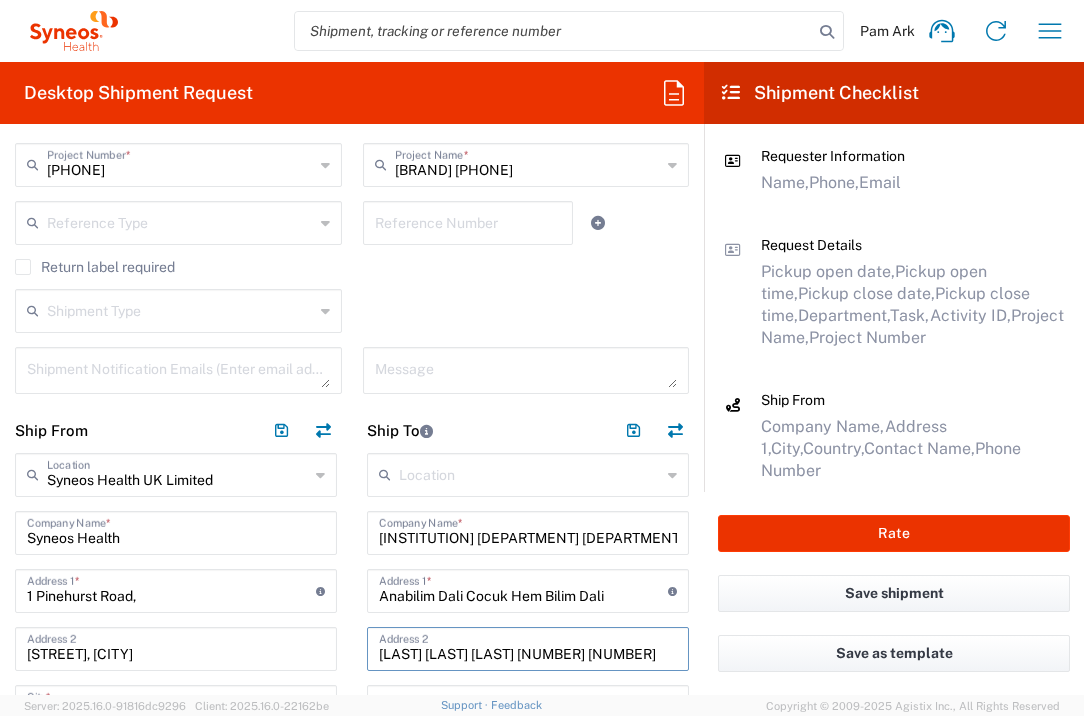 type on "[LAST] [LAST] [LAST] [NUMBER] [NUMBER]" 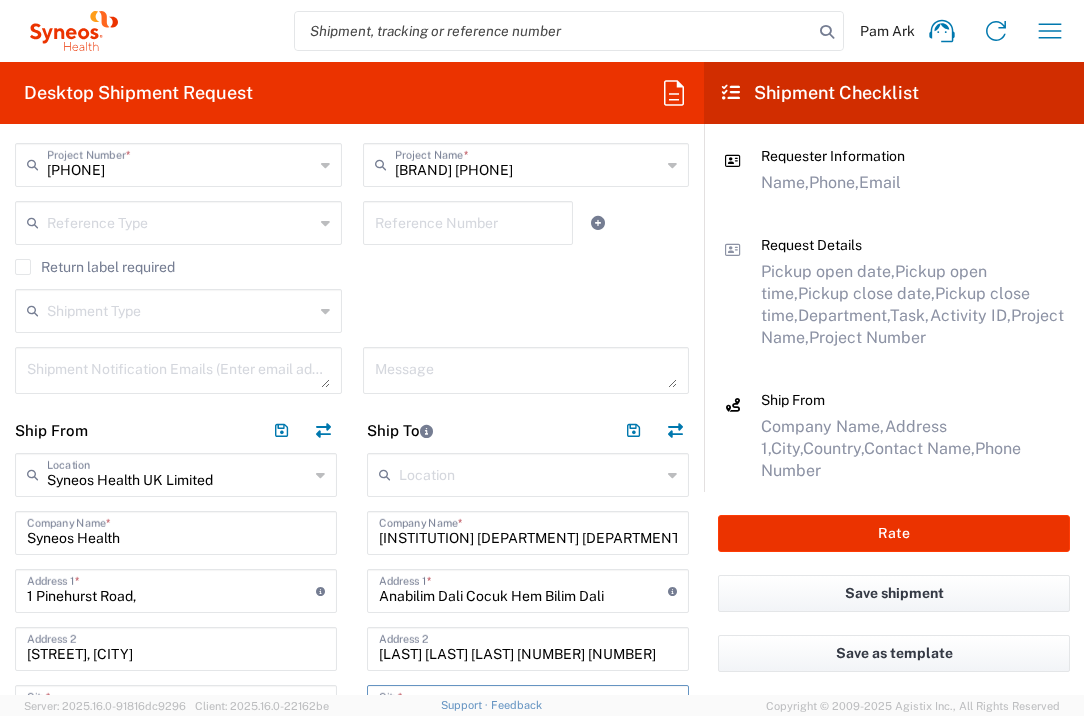 scroll, scrollTop: 527, scrollLeft: 0, axis: vertical 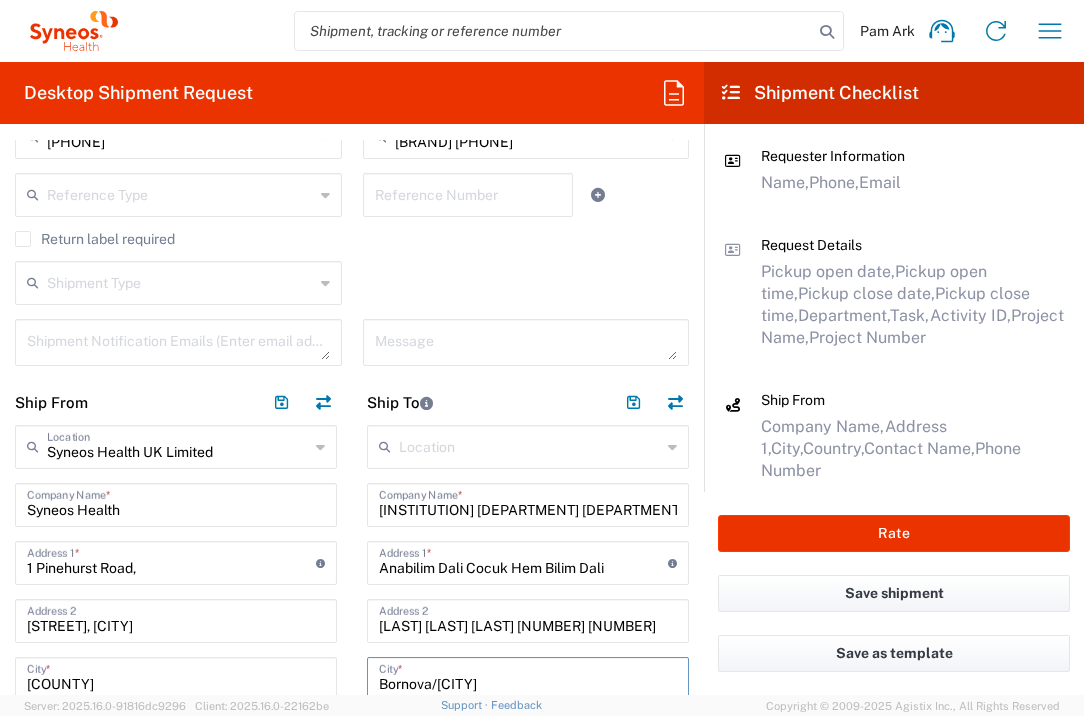 type on "Bornova/[CITY]" 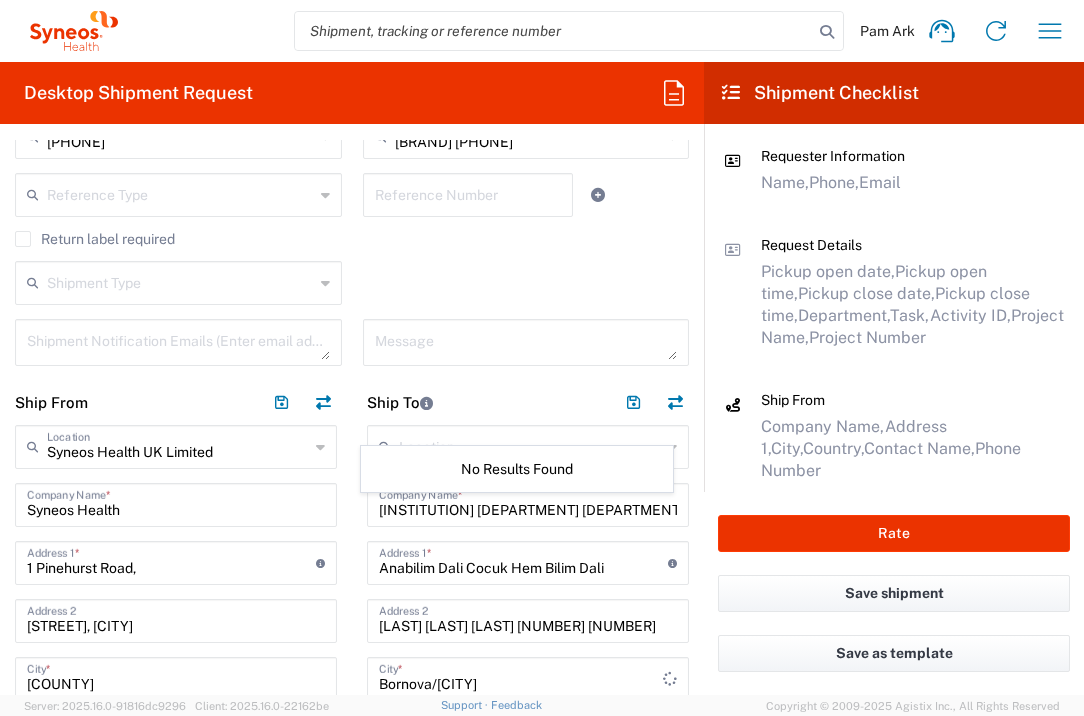 scroll, scrollTop: 845, scrollLeft: 0, axis: vertical 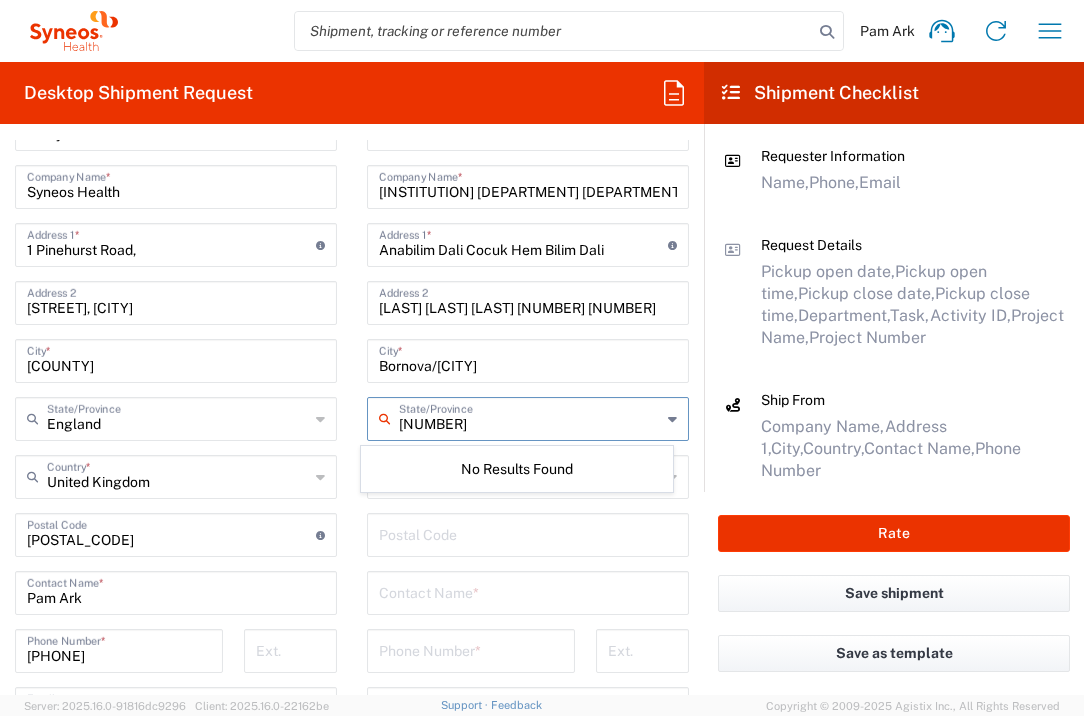 type on "[NUMBER]" 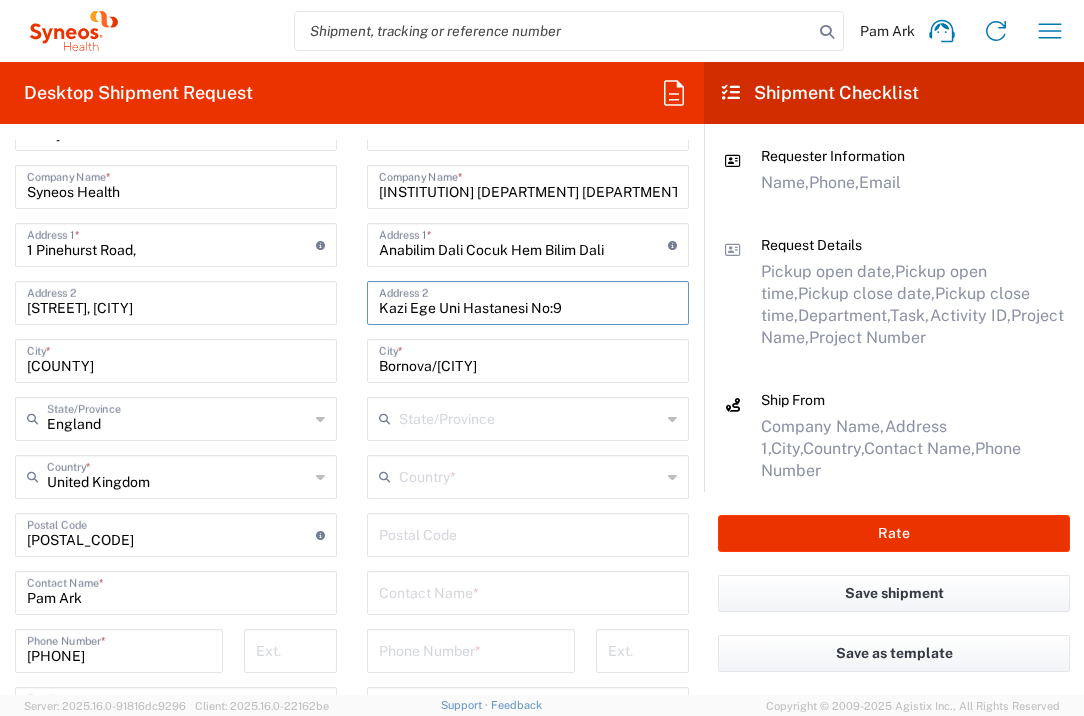 click on "Kazi Ege Uni Hastanesi No:9" at bounding box center [528, 301] 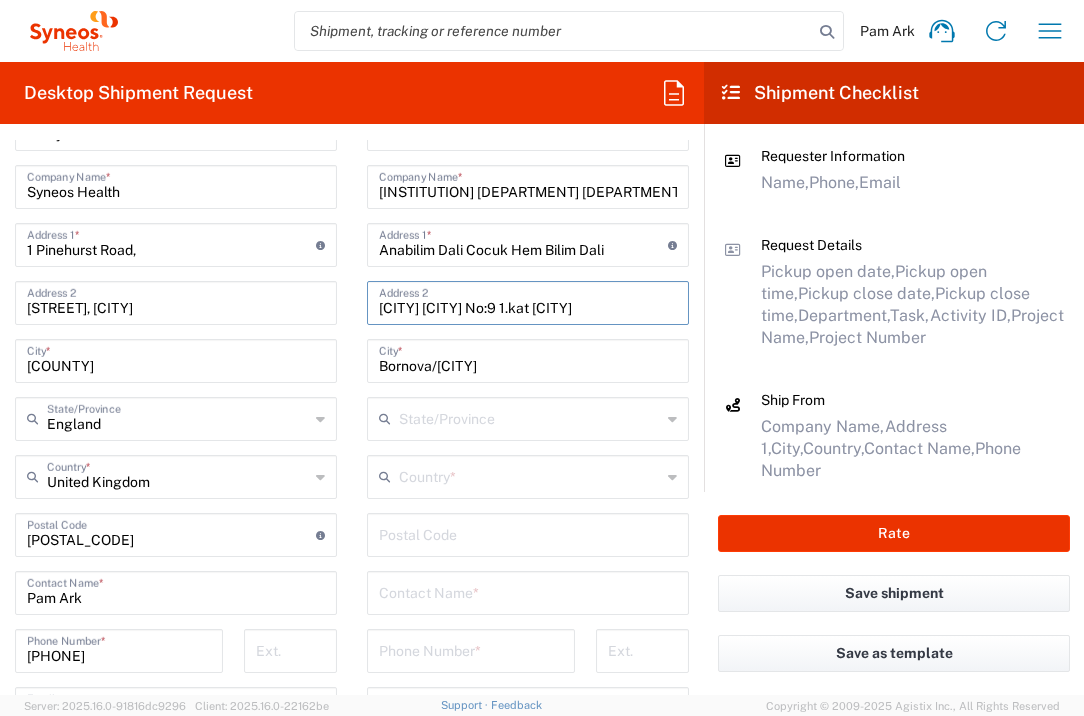 type on "[CITY] [CITY] No:9 1.kat [CITY]" 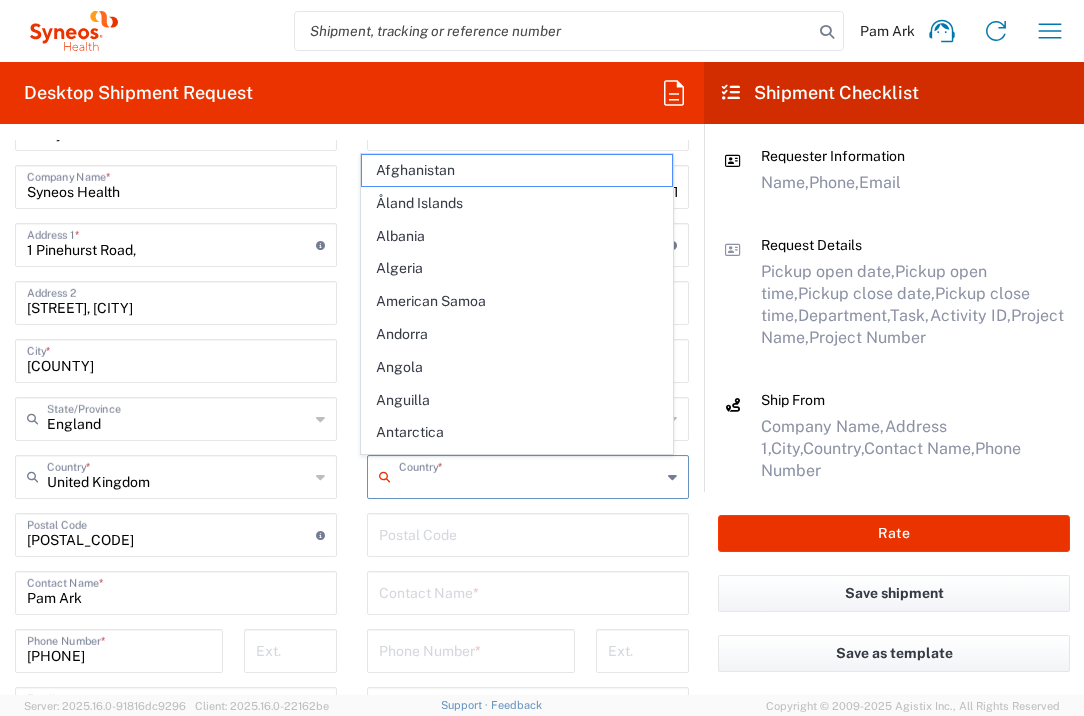 click at bounding box center (530, 475) 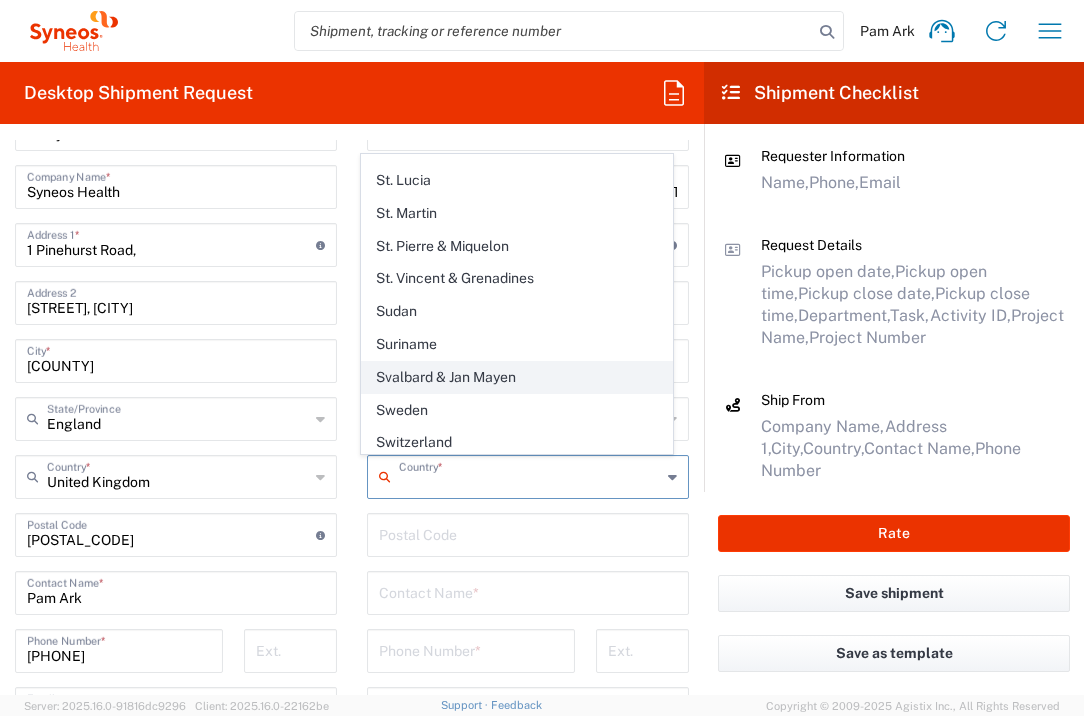 scroll, scrollTop: 7180, scrollLeft: 0, axis: vertical 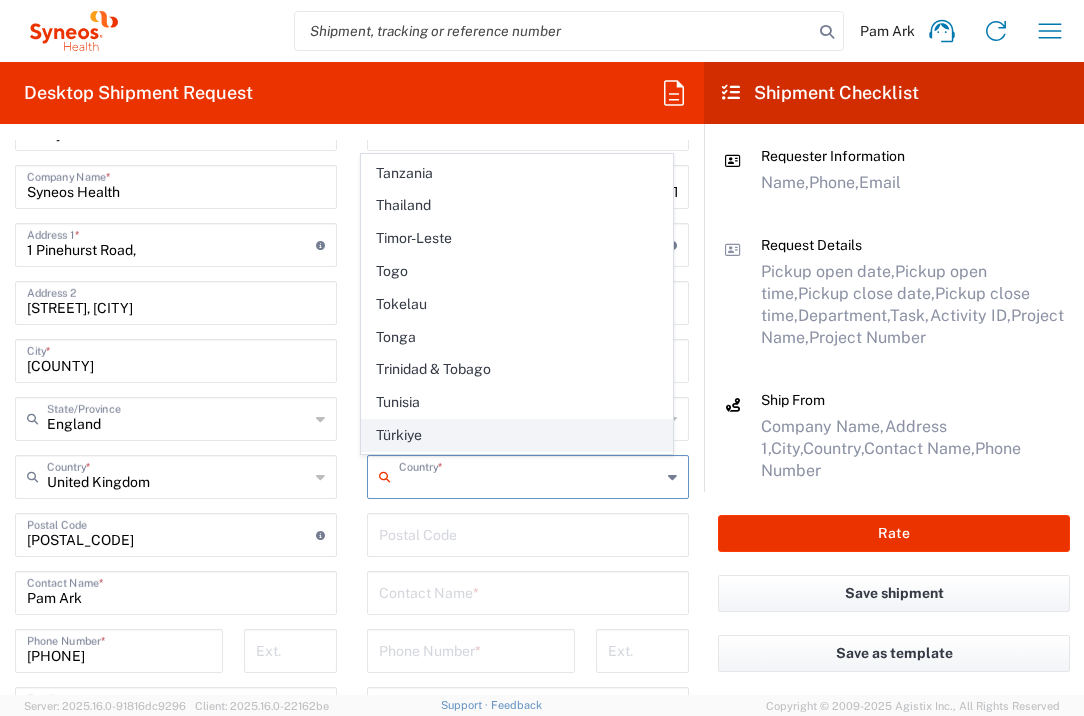 click on "Türkiye" 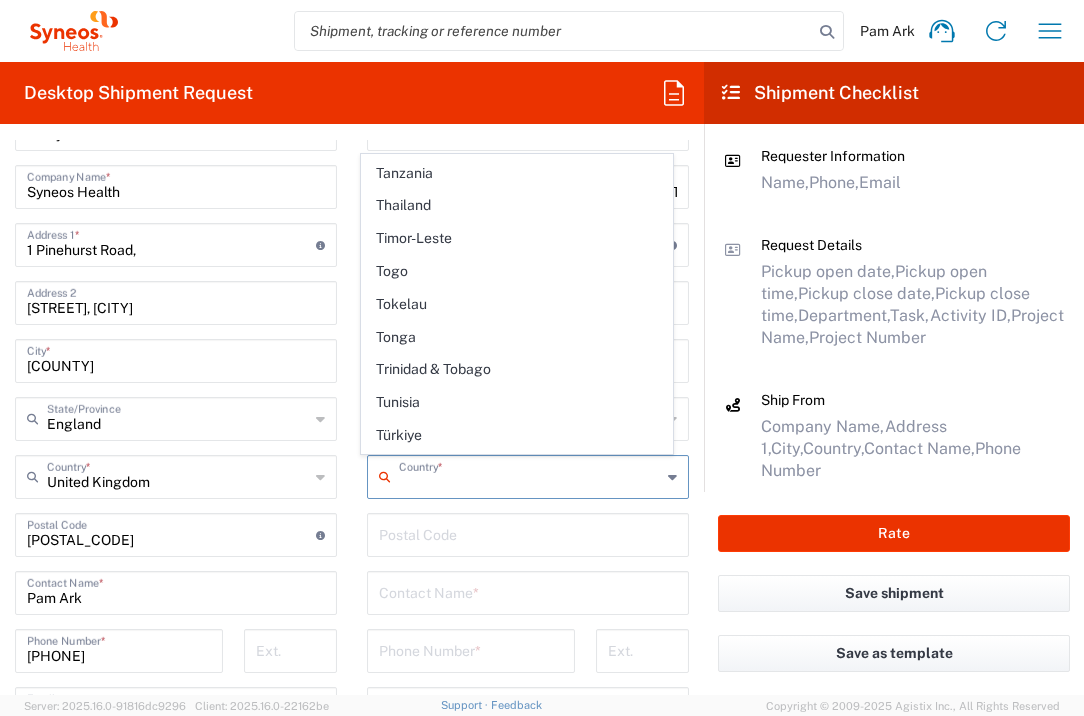type on "Türkiye" 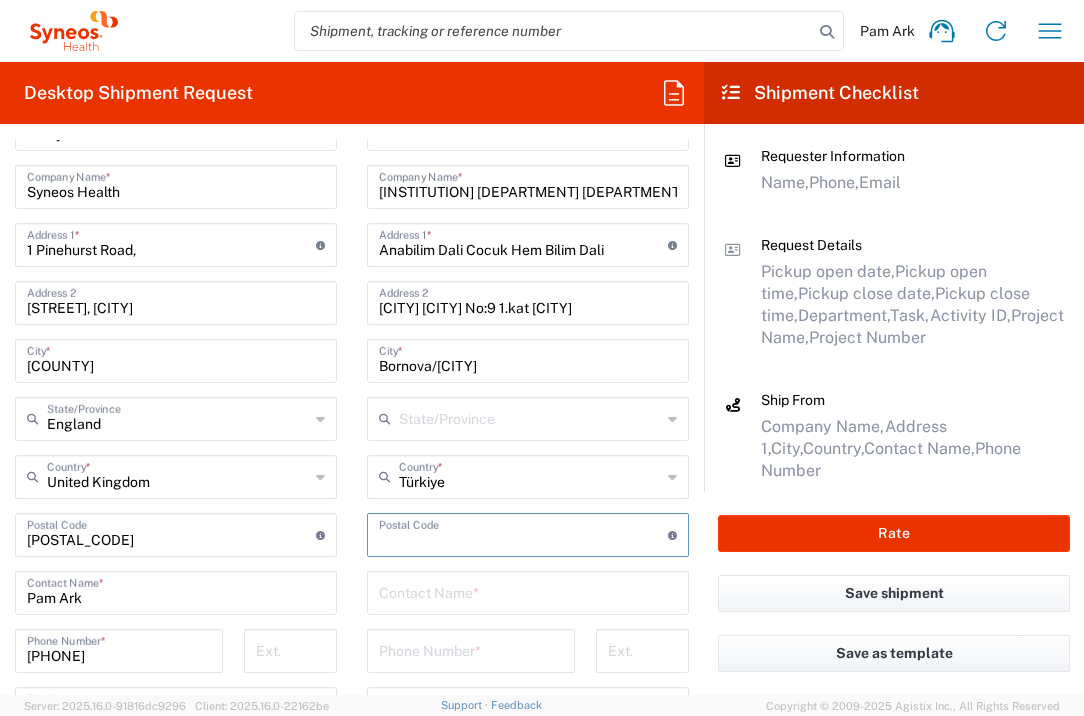 click at bounding box center [523, 533] 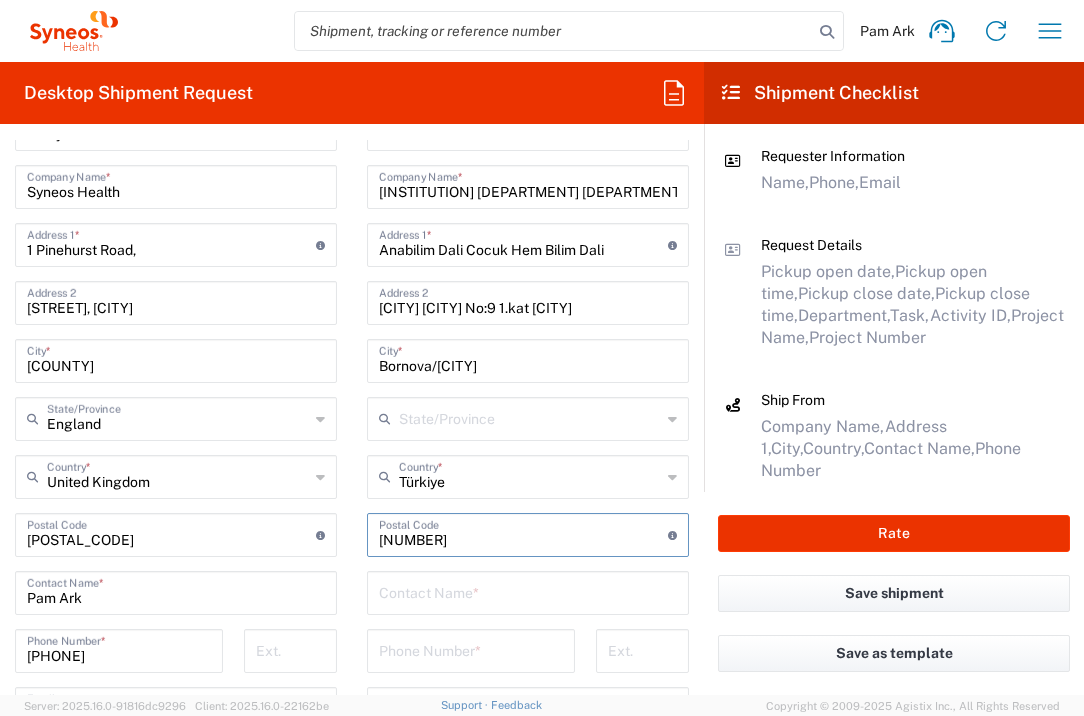 type on "[NUMBER]" 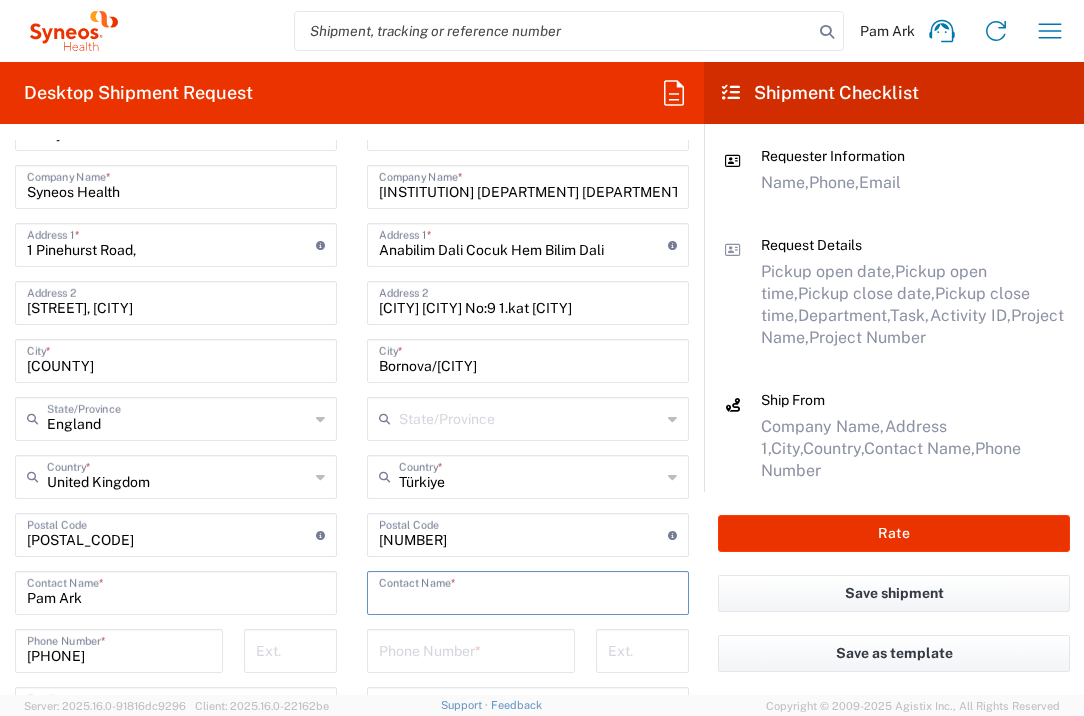 click at bounding box center (528, 591) 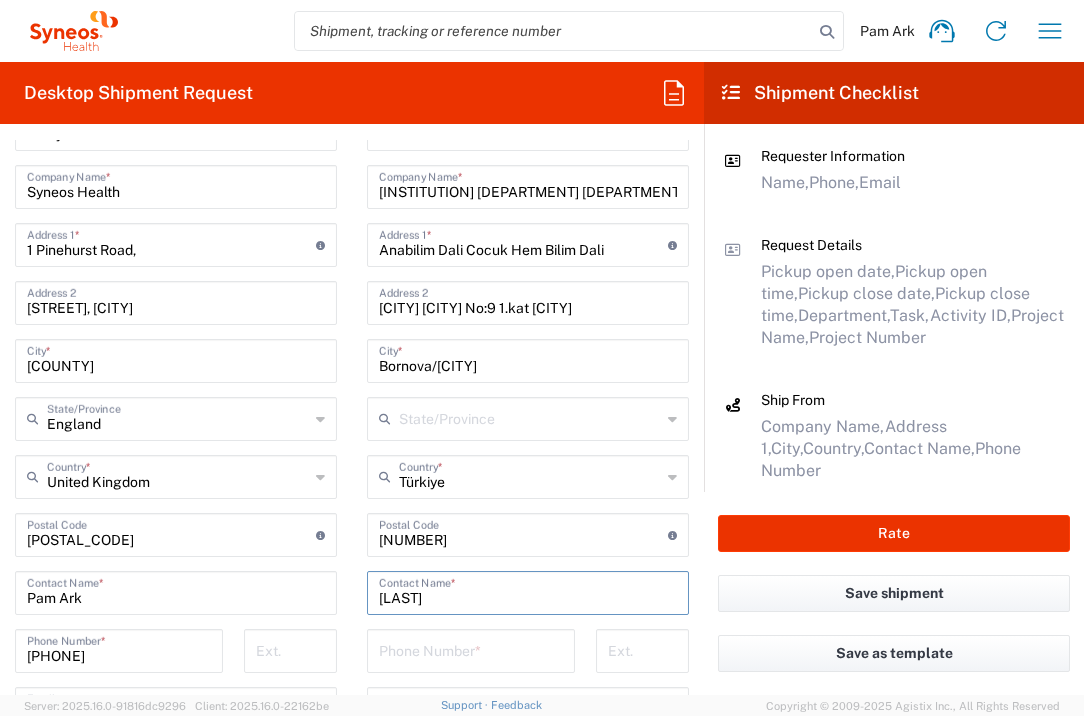 type on "[LAST]" 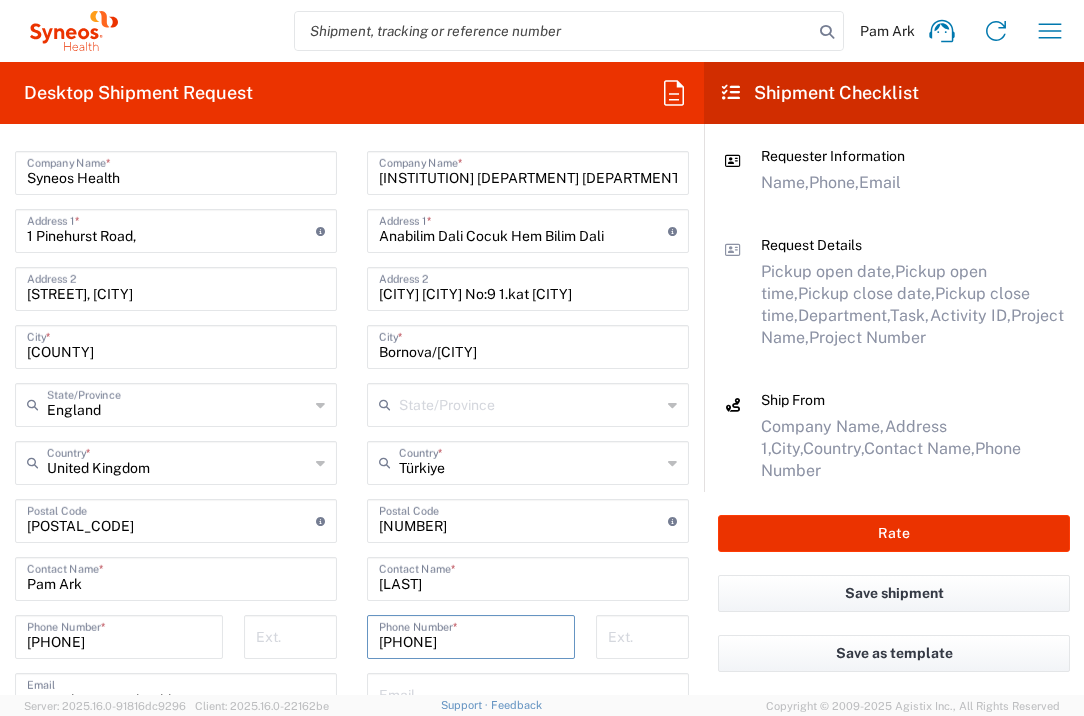 scroll, scrollTop: 1211, scrollLeft: 0, axis: vertical 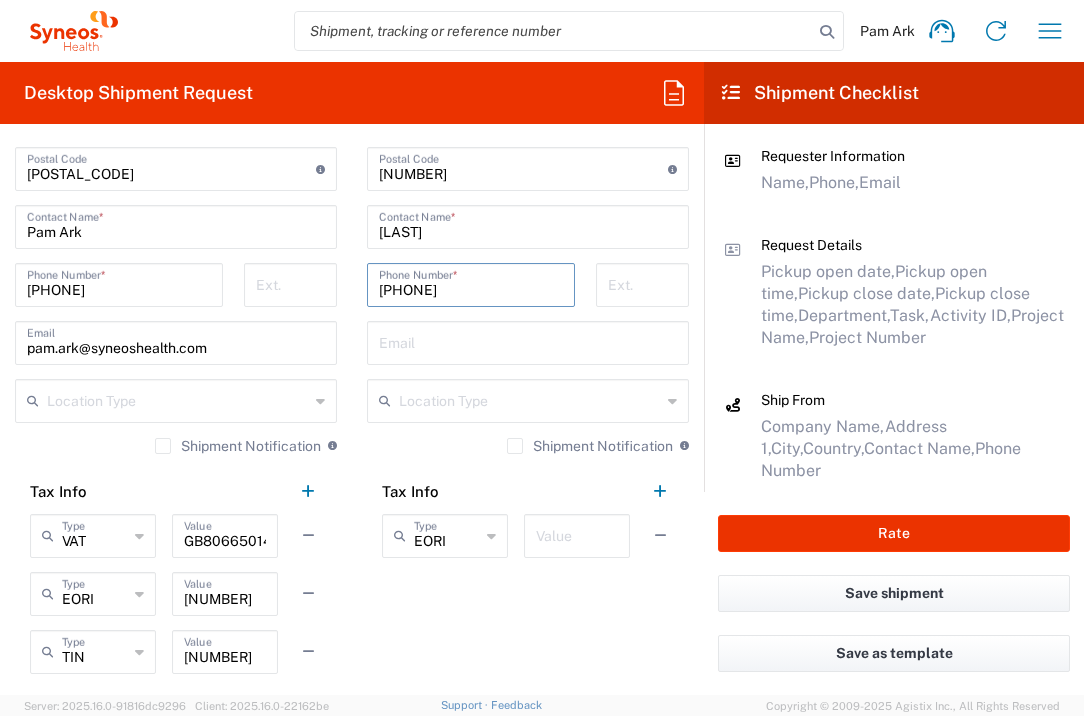 type on "[PHONE]" 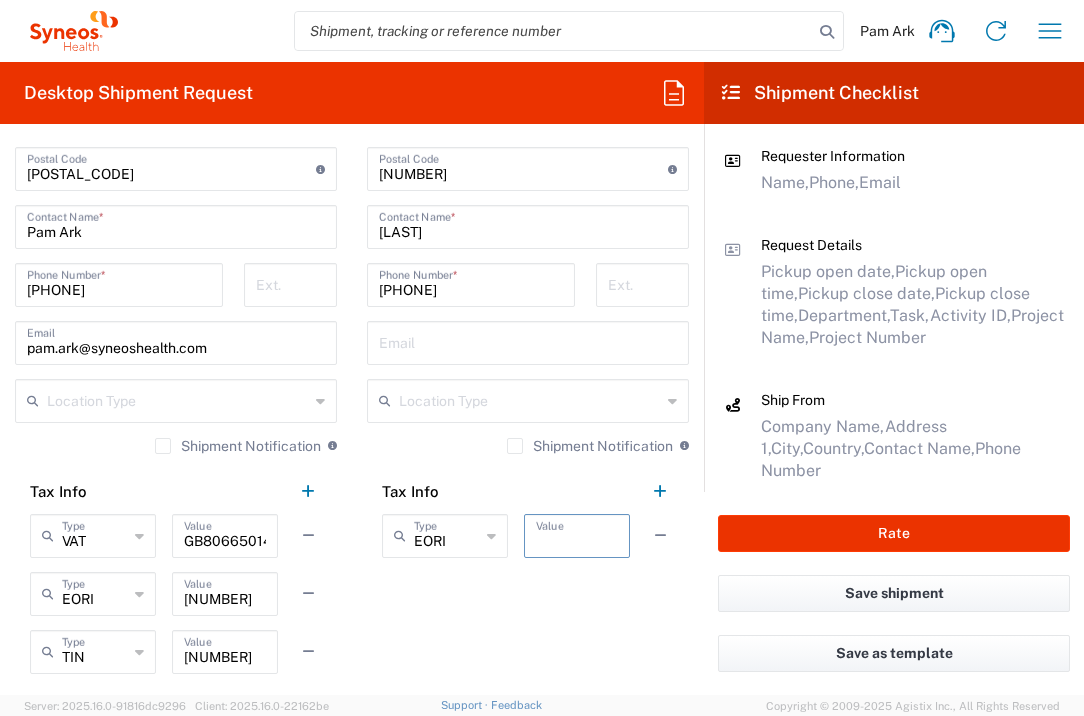click at bounding box center [577, 534] 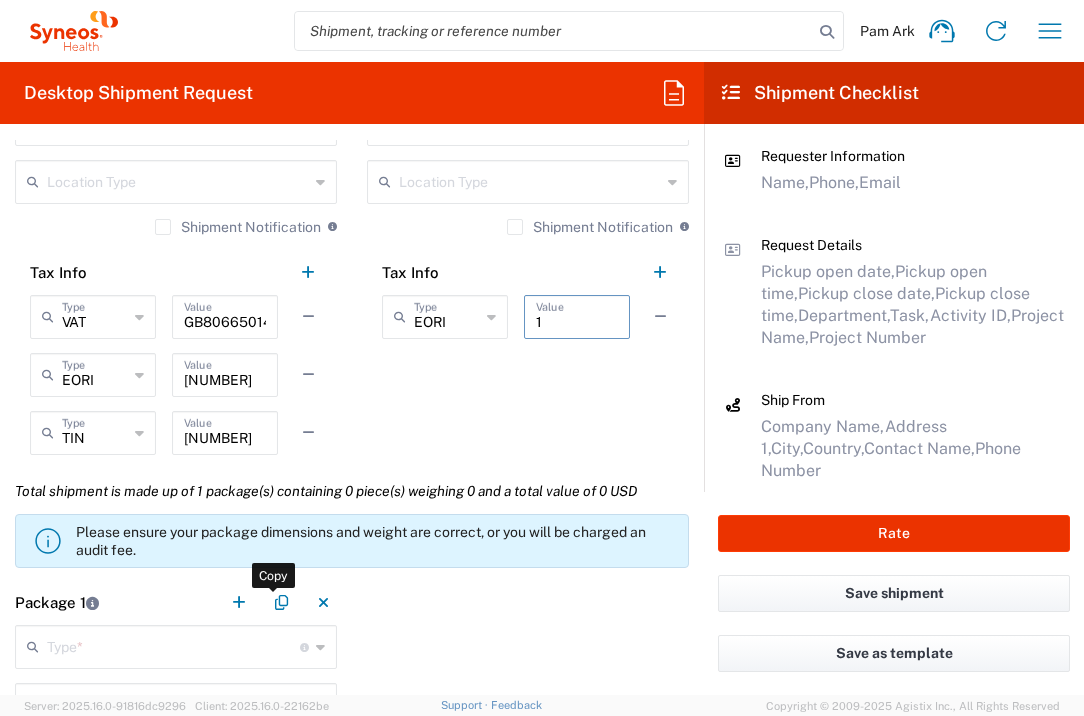 scroll, scrollTop: 1531, scrollLeft: 0, axis: vertical 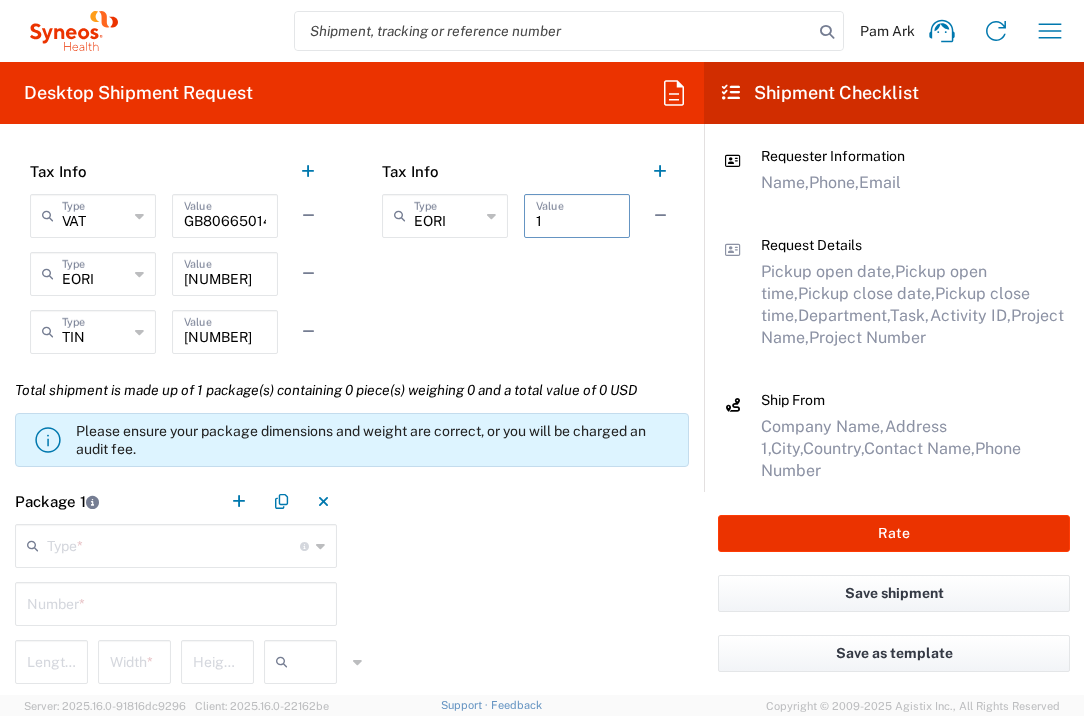 type on "1" 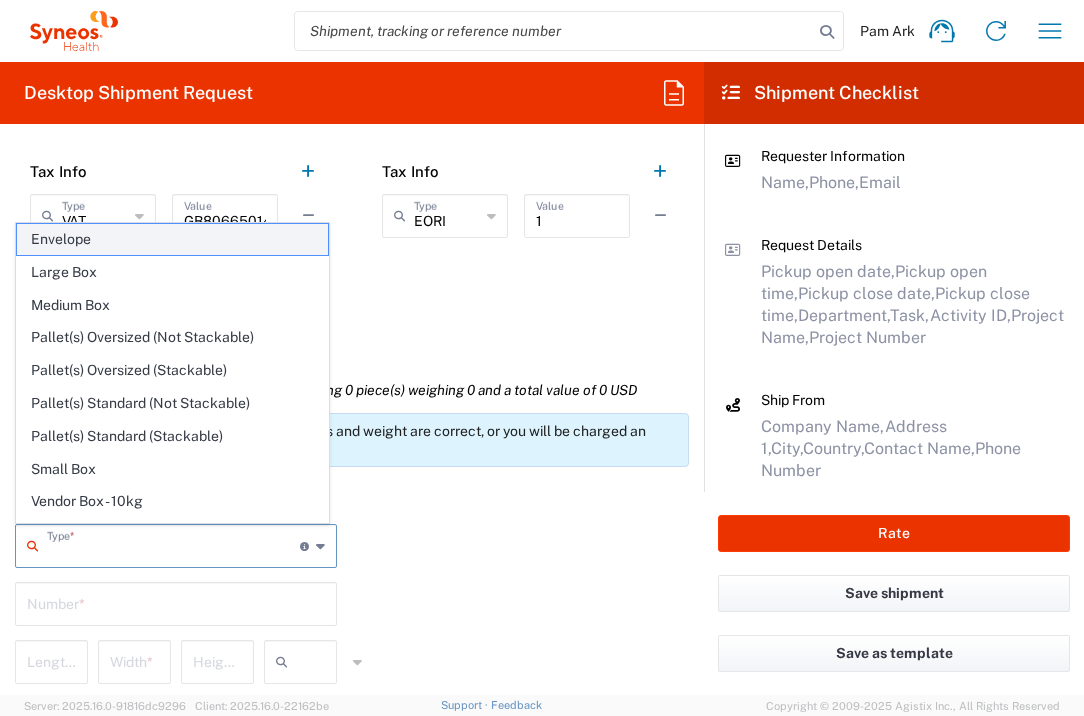 click on "Envelope" 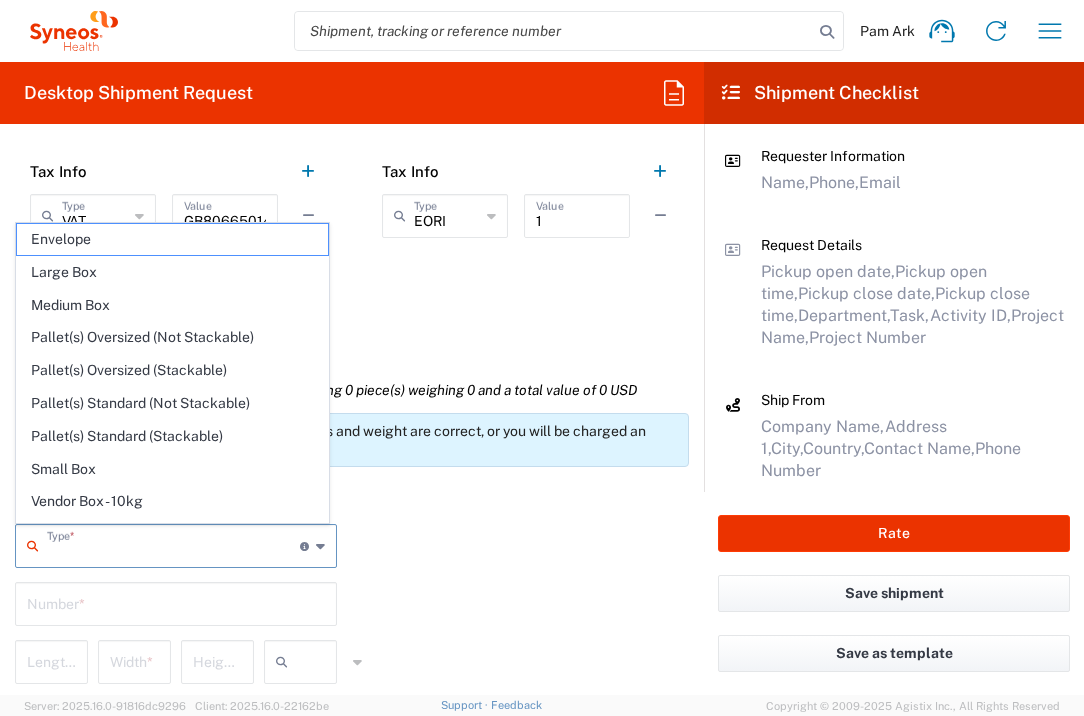 type on "Envelope" 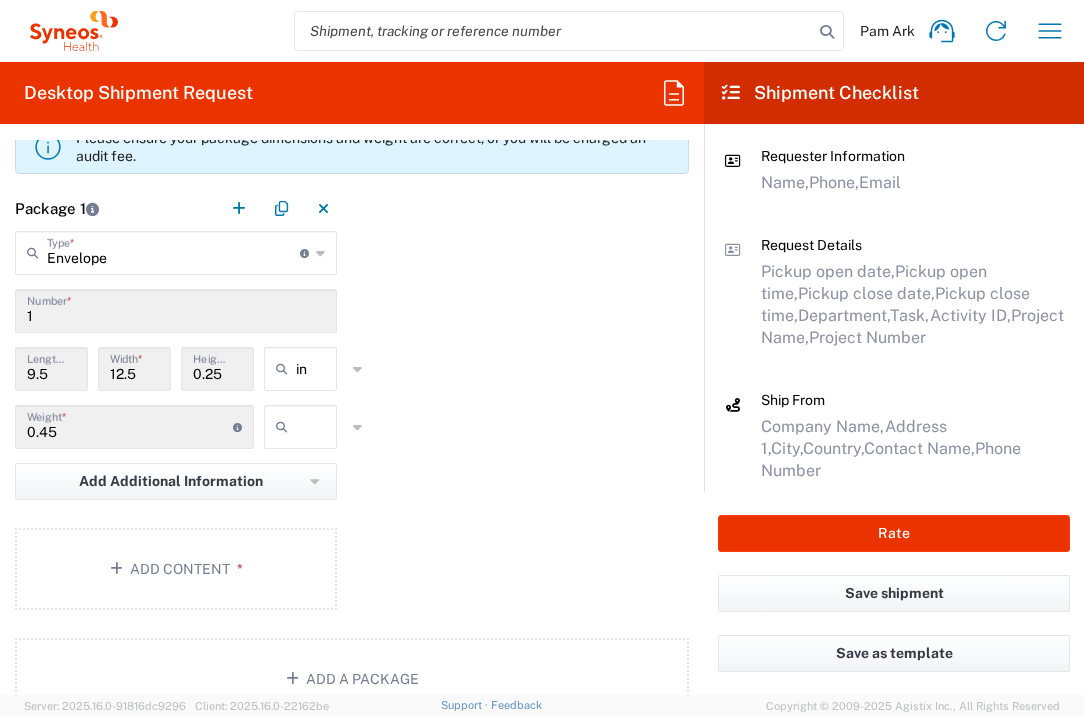 scroll, scrollTop: 1899, scrollLeft: 0, axis: vertical 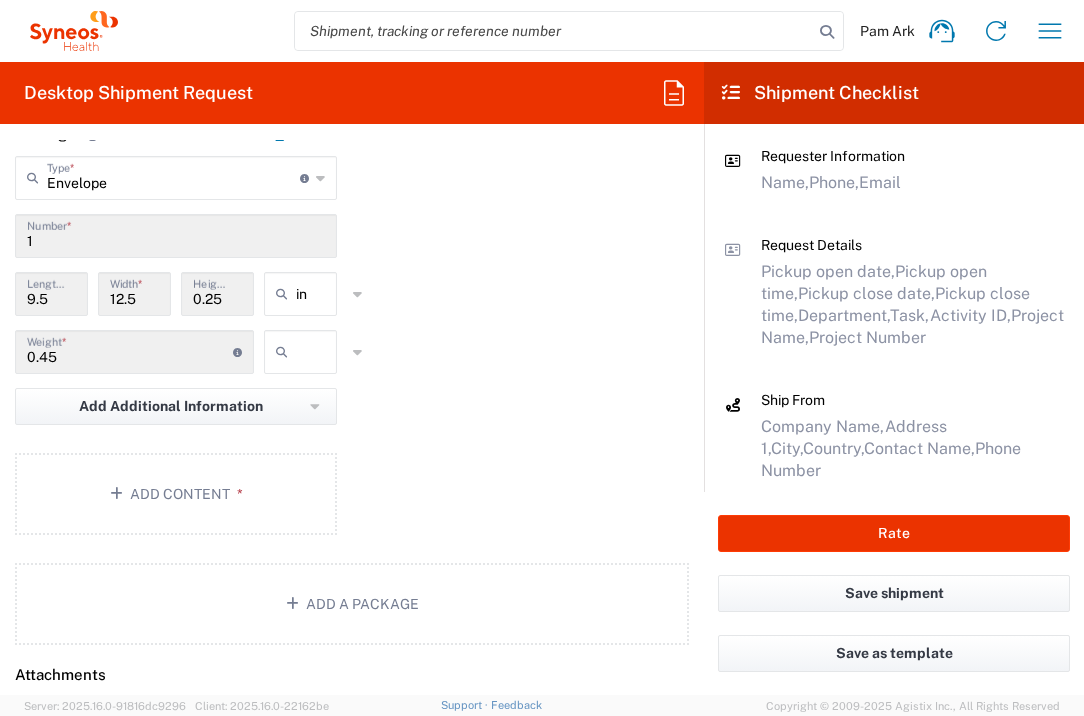 click 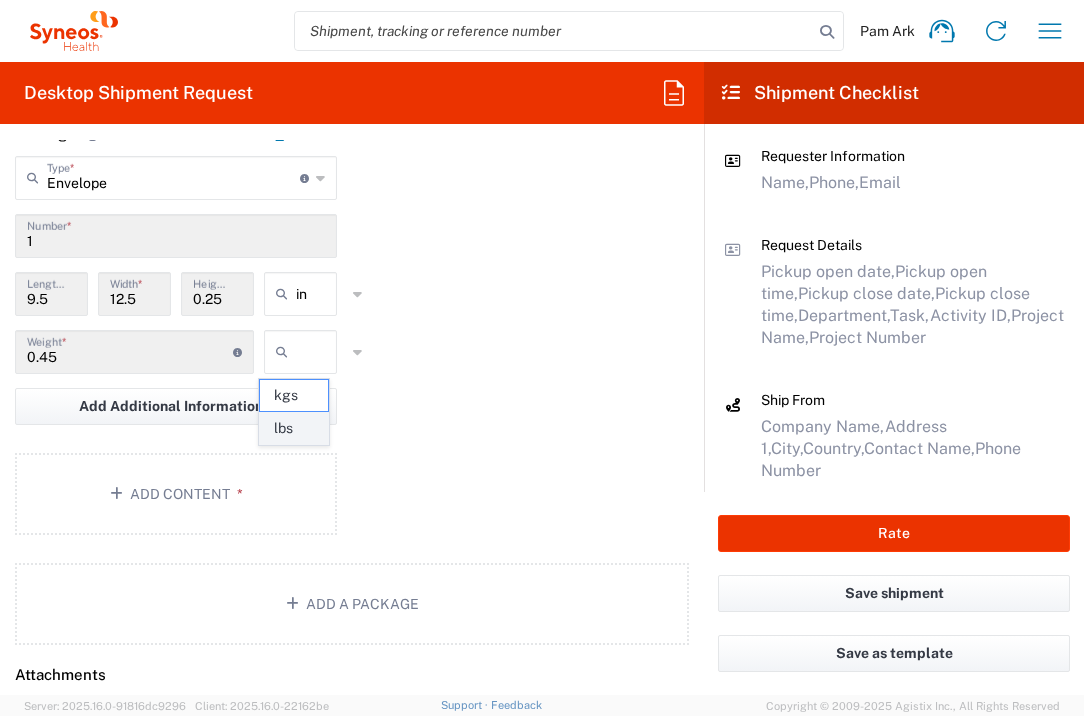 click on "lbs" 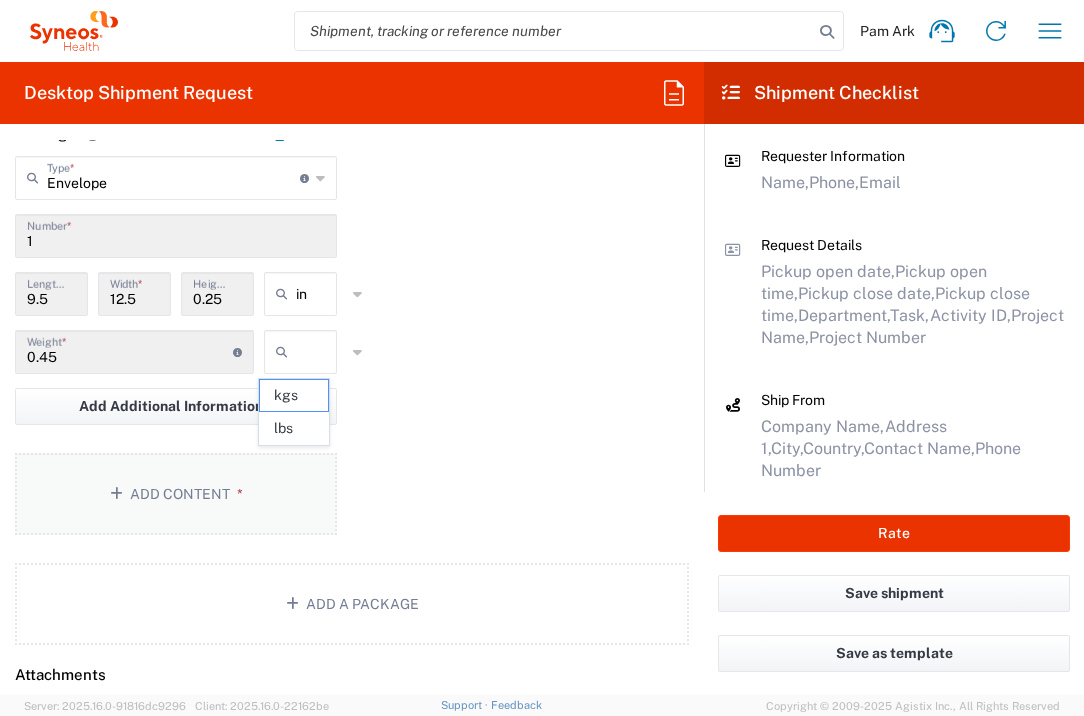 type on "lbs" 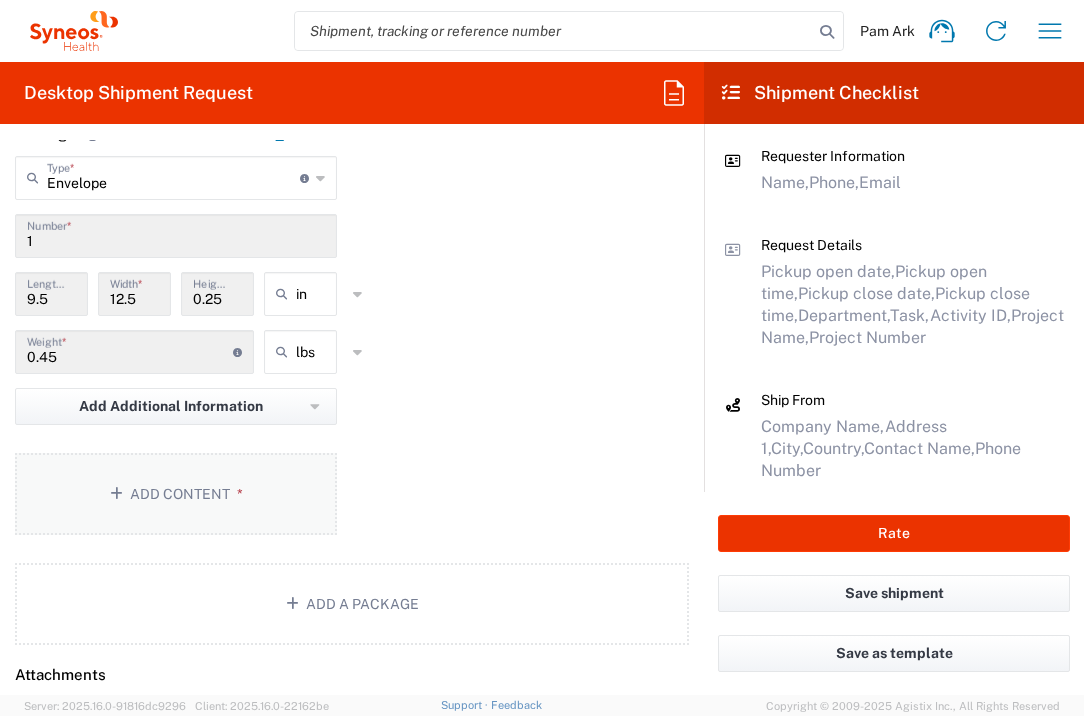click on "Add Content *" 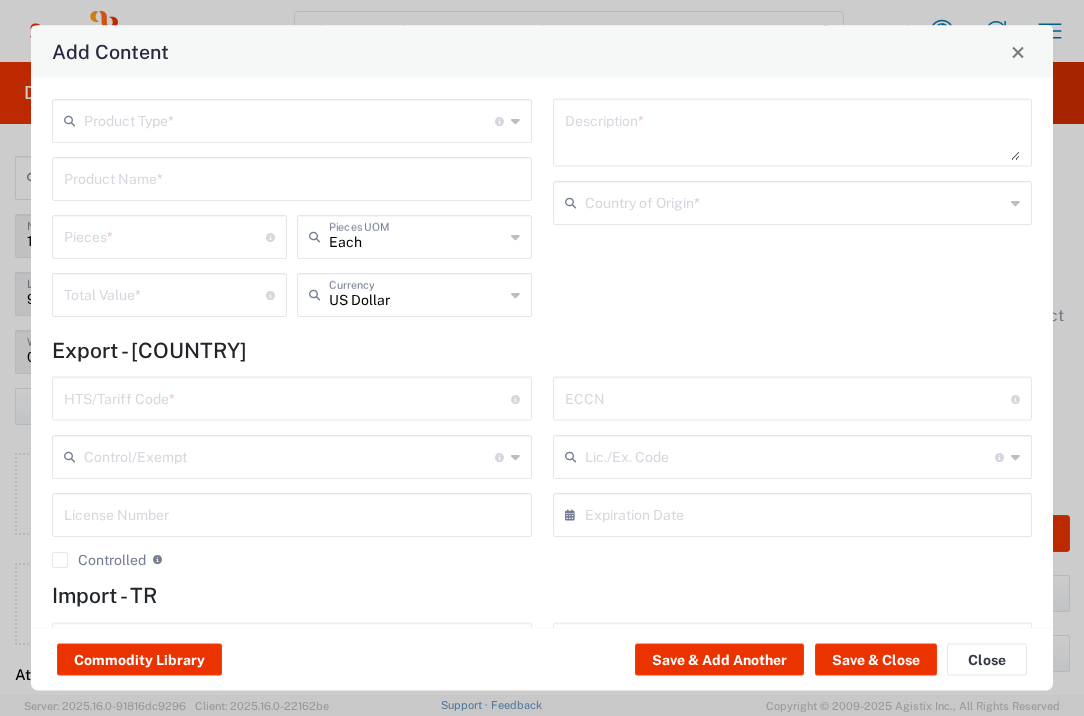 click at bounding box center [289, 119] 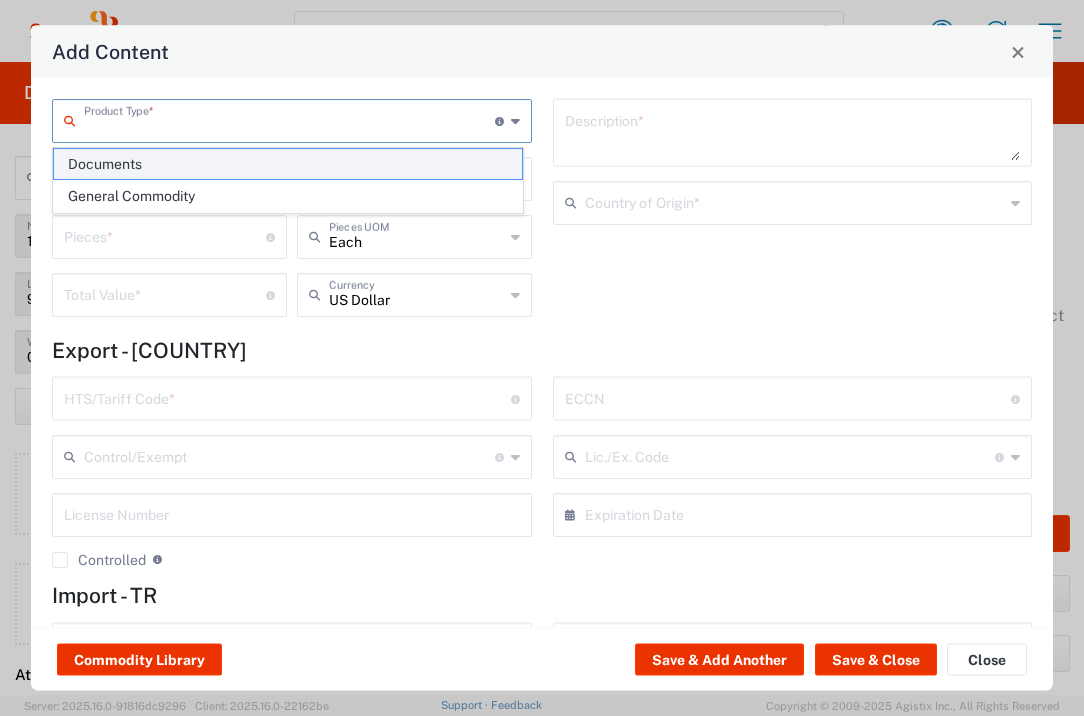 click on "Documents" 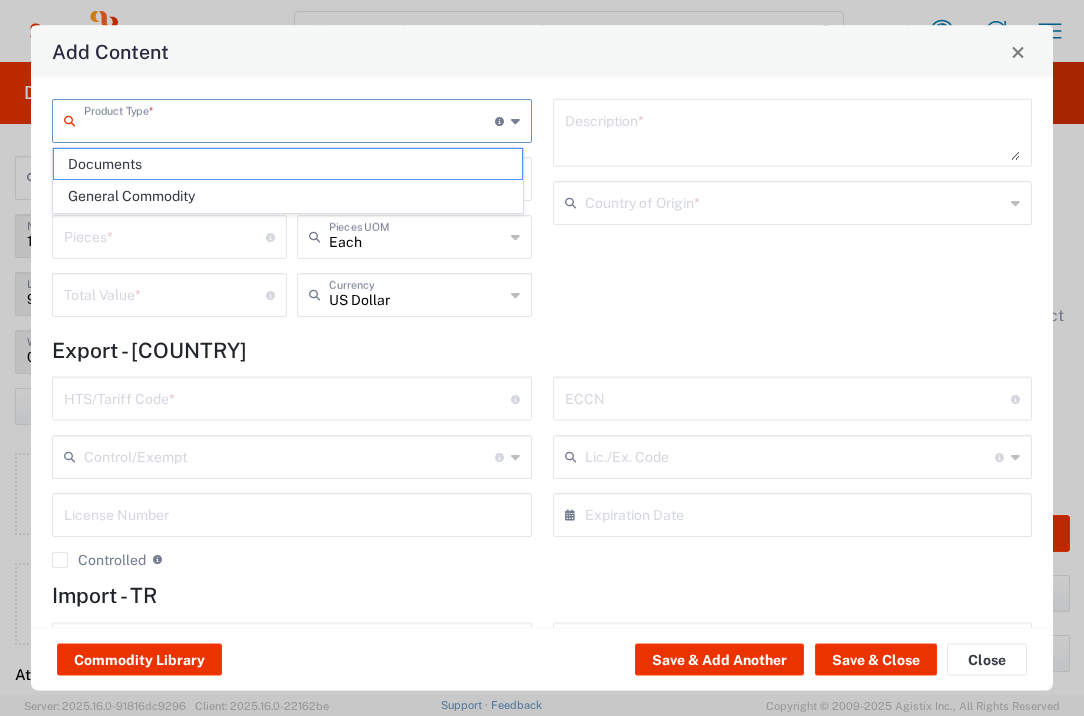 type on "Documents" 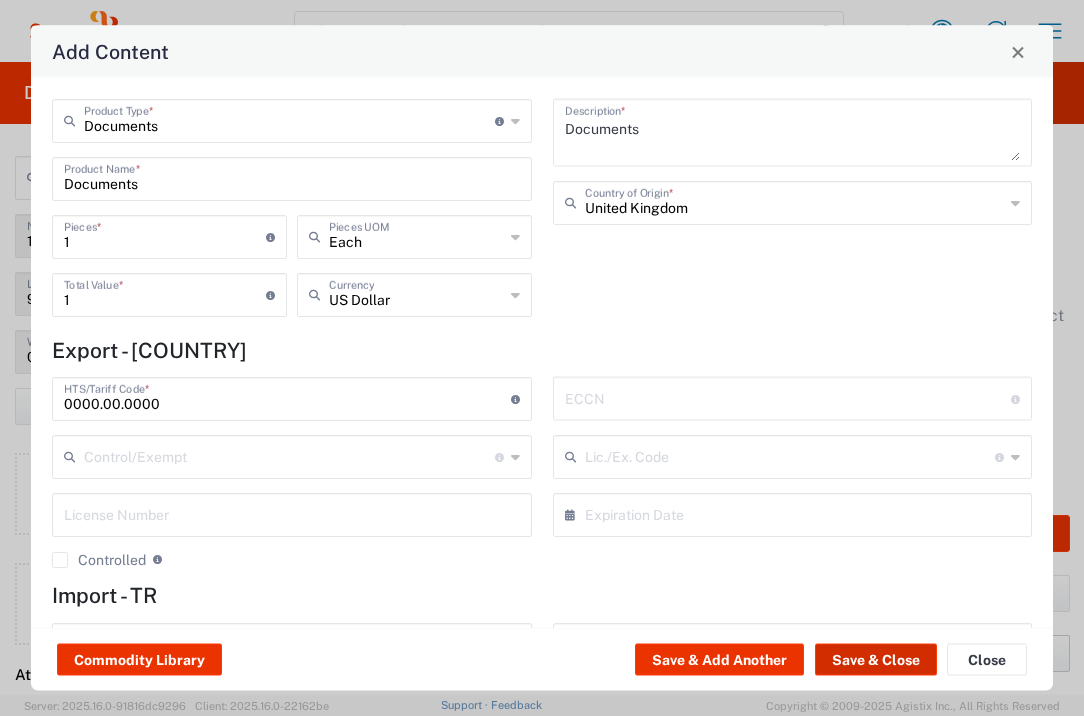 click on "Save & Close" 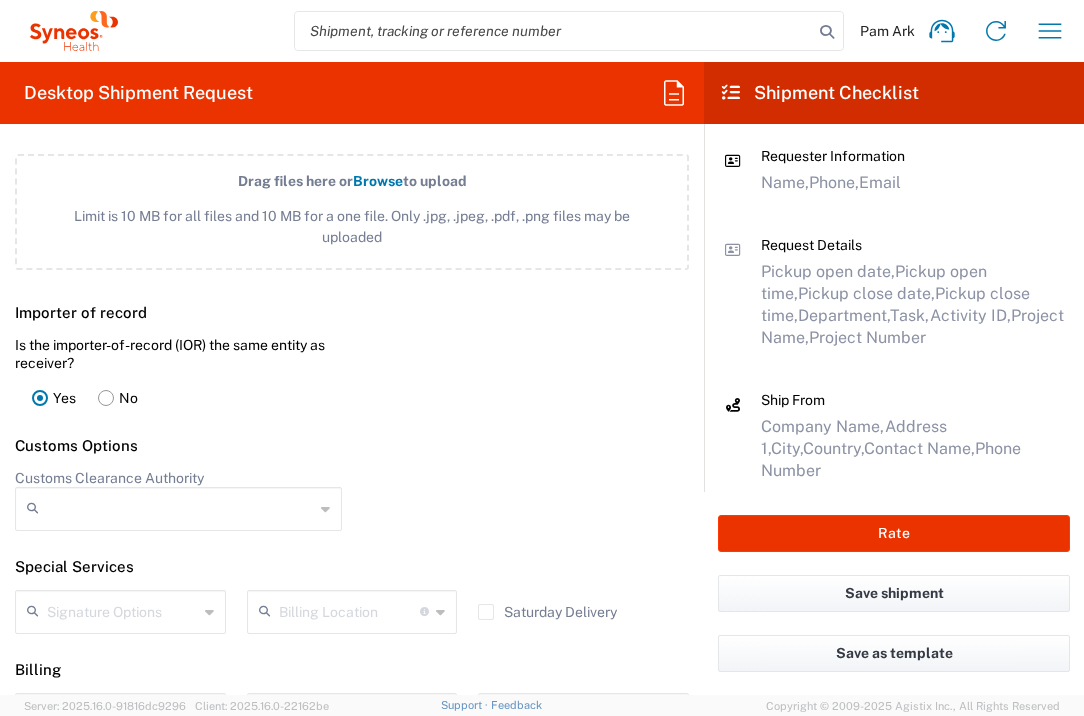 scroll, scrollTop: 2589, scrollLeft: 0, axis: vertical 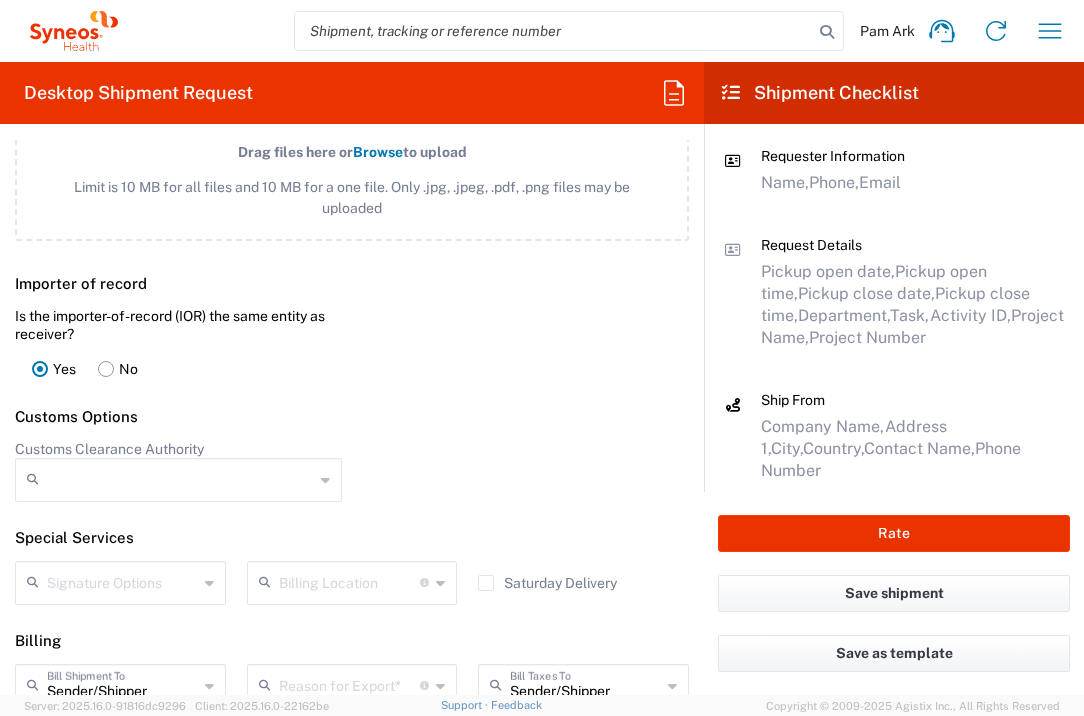 click at bounding box center (350, 684) 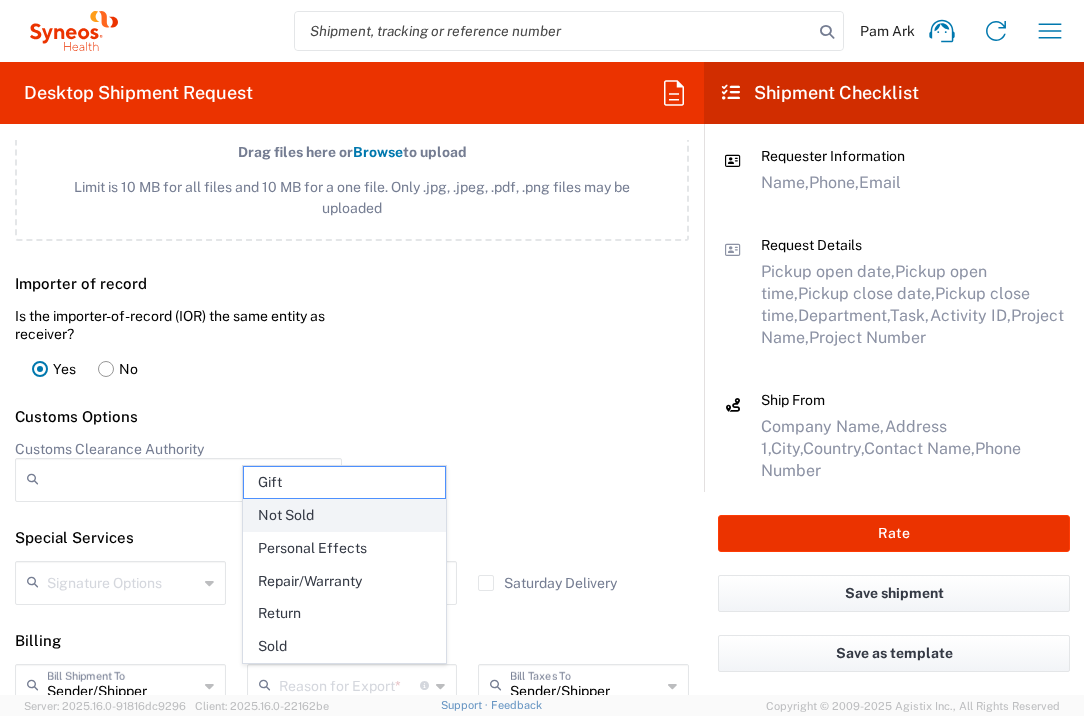 click on "Not Sold" 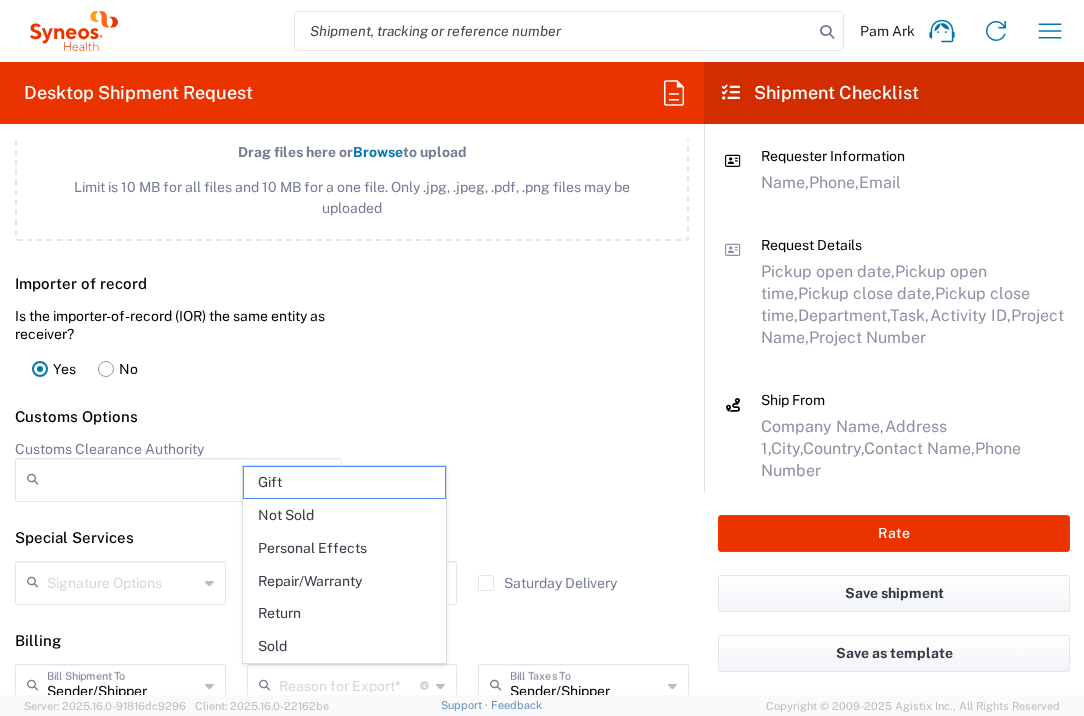 type on "Not Sold" 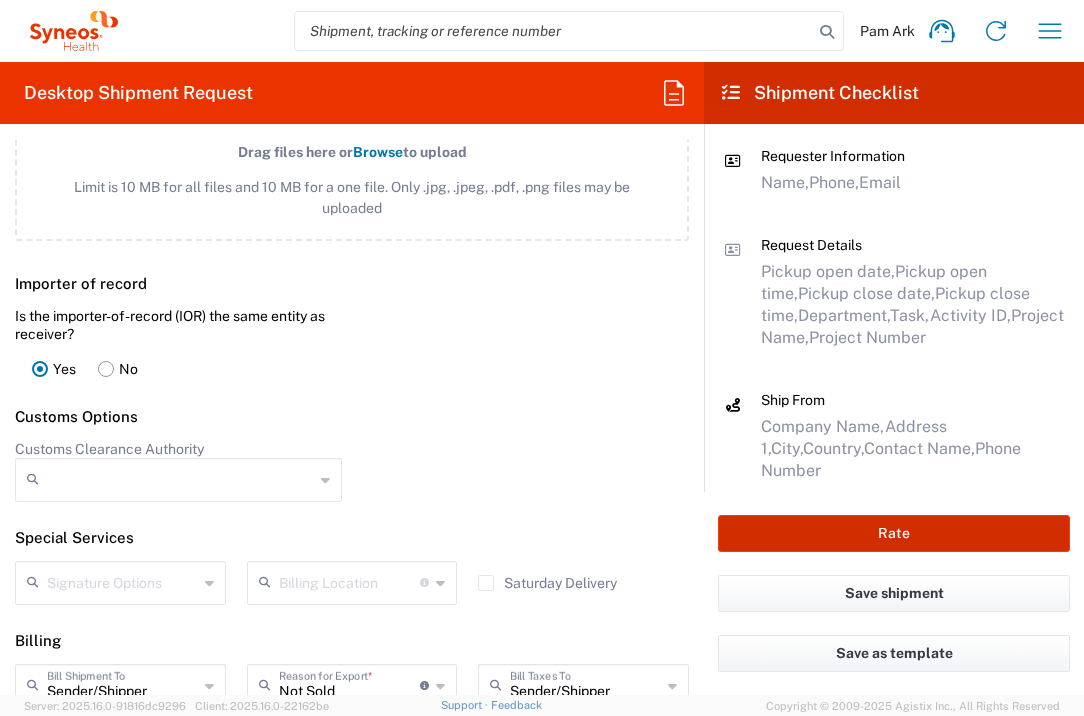 click on "Rate" 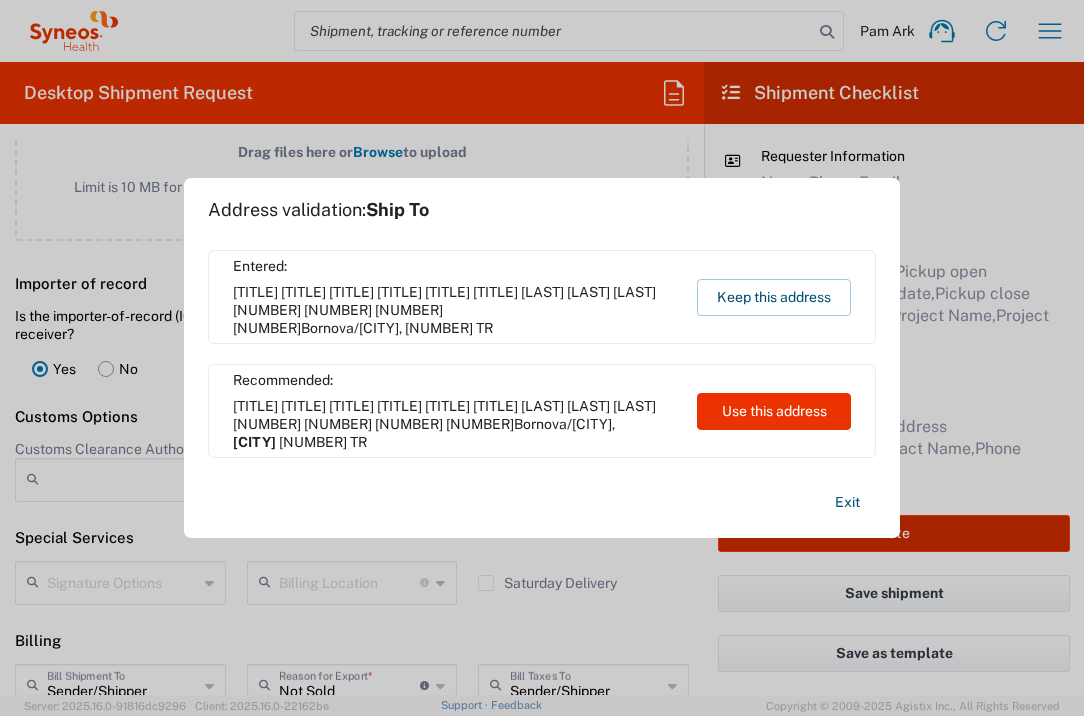 type on "[PHONE]" 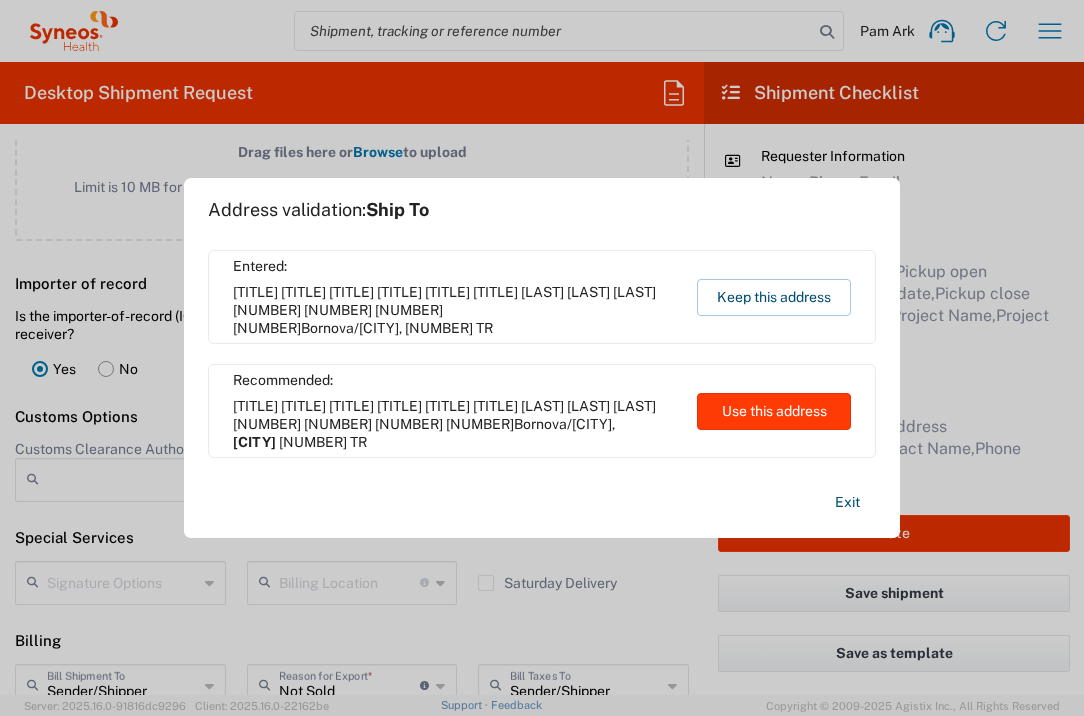 click on "Use this address" 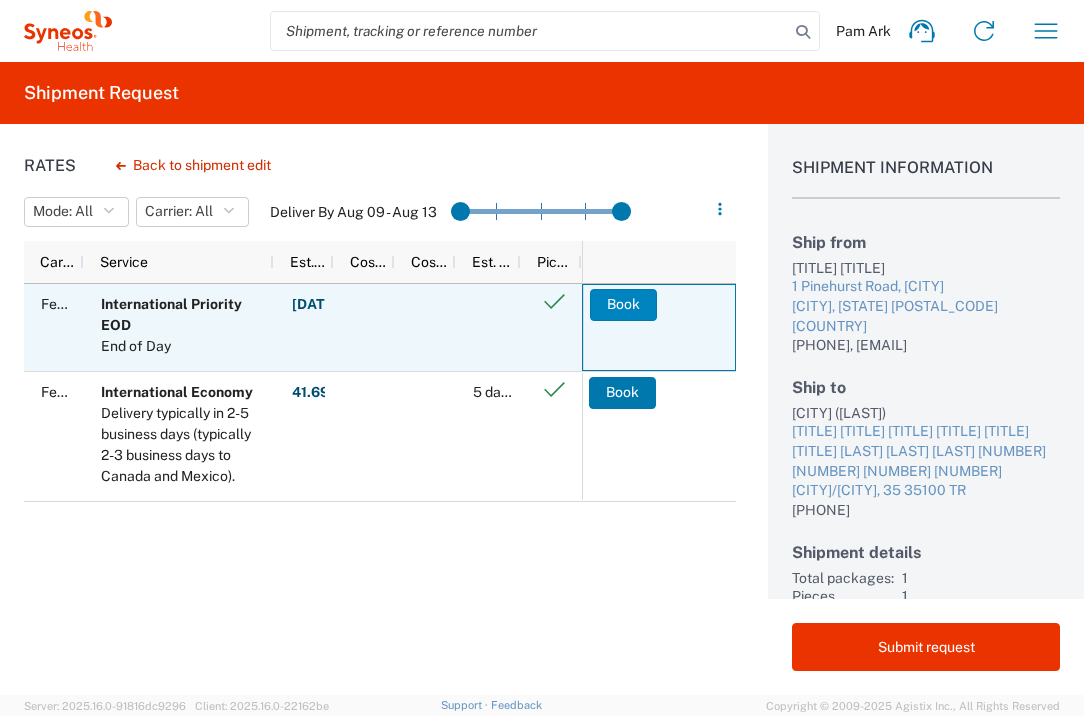 click on "Book" 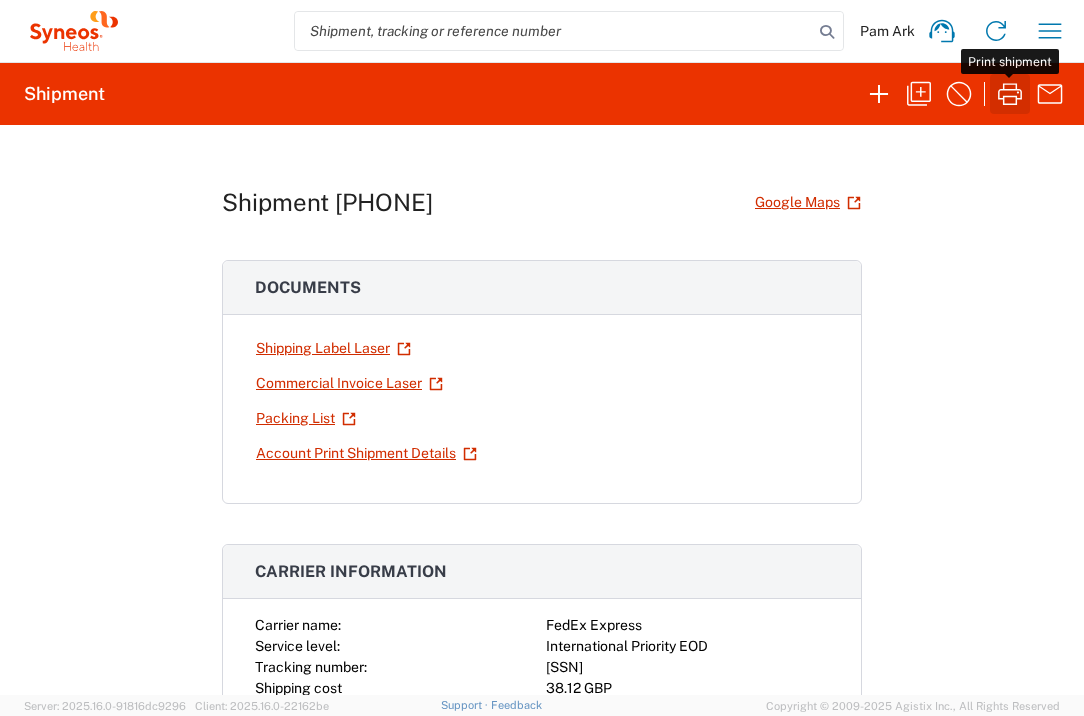 click 